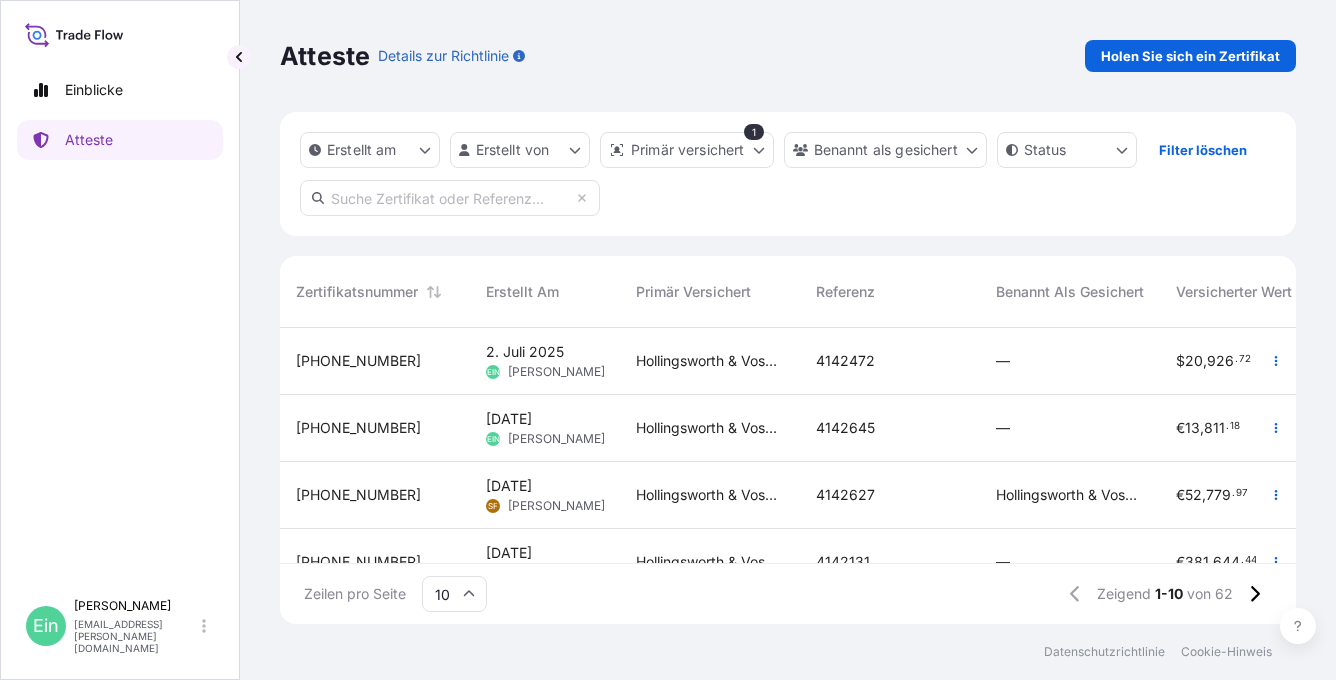 scroll, scrollTop: 0, scrollLeft: 0, axis: both 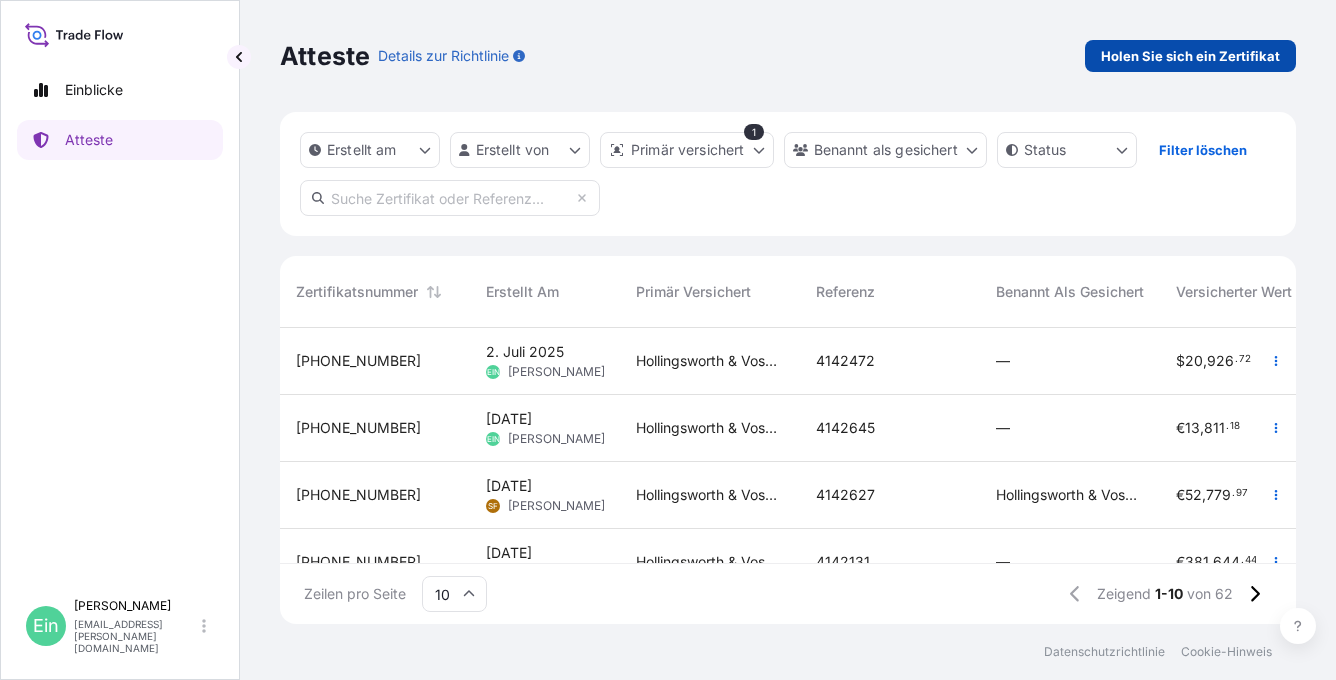 click on "Holen Sie sich ein Zertifikat" at bounding box center [1190, 56] 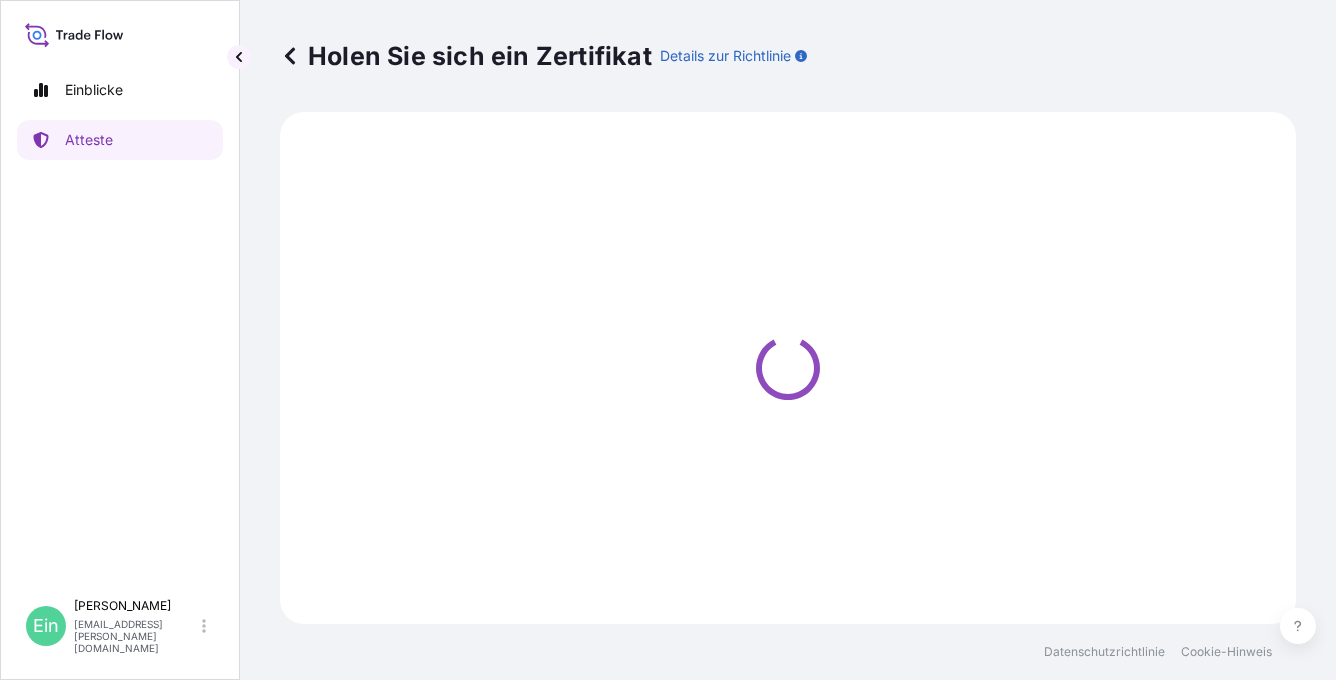 select on "Ocean Vessel" 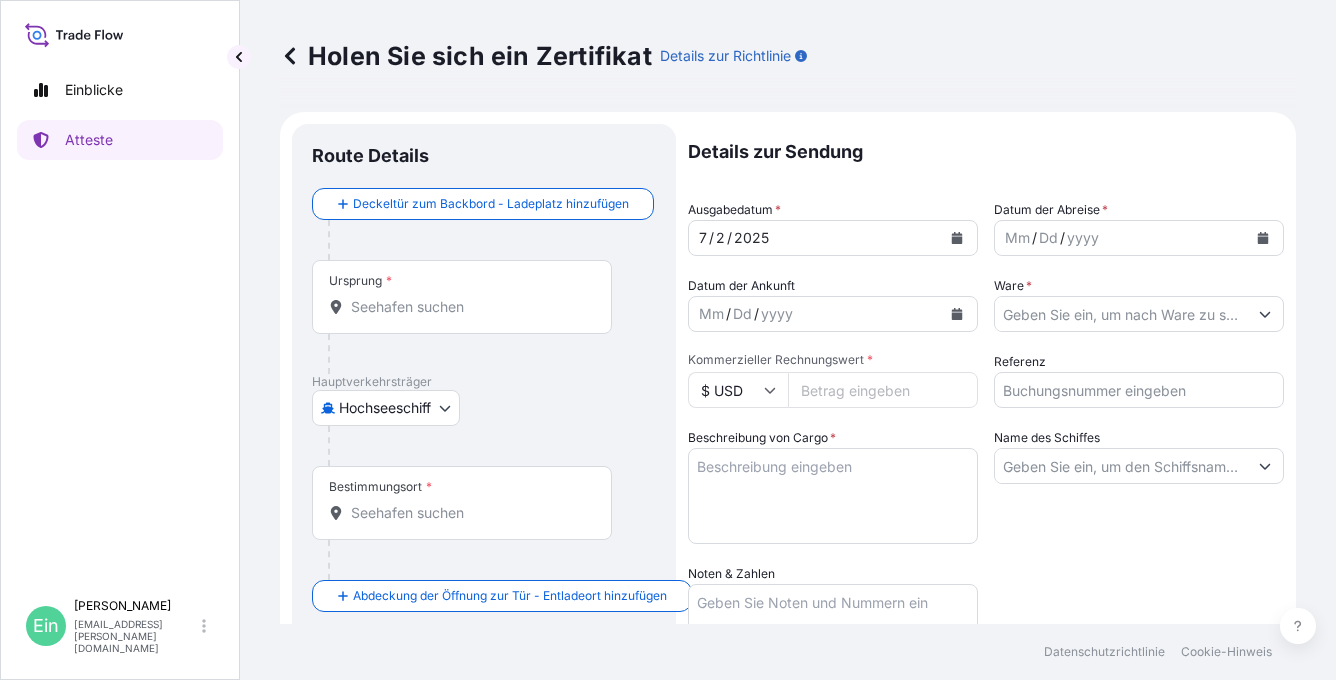 click on "Ursprung *" at bounding box center (462, 297) 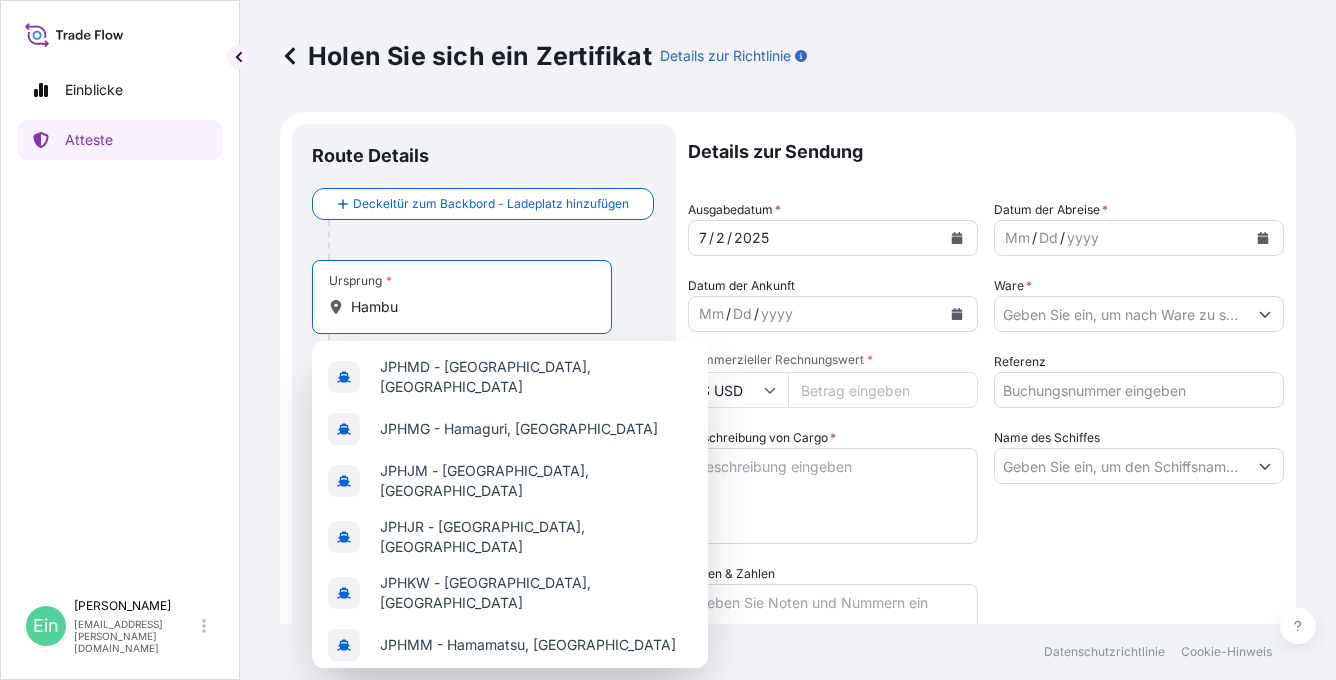 type on "Hambur" 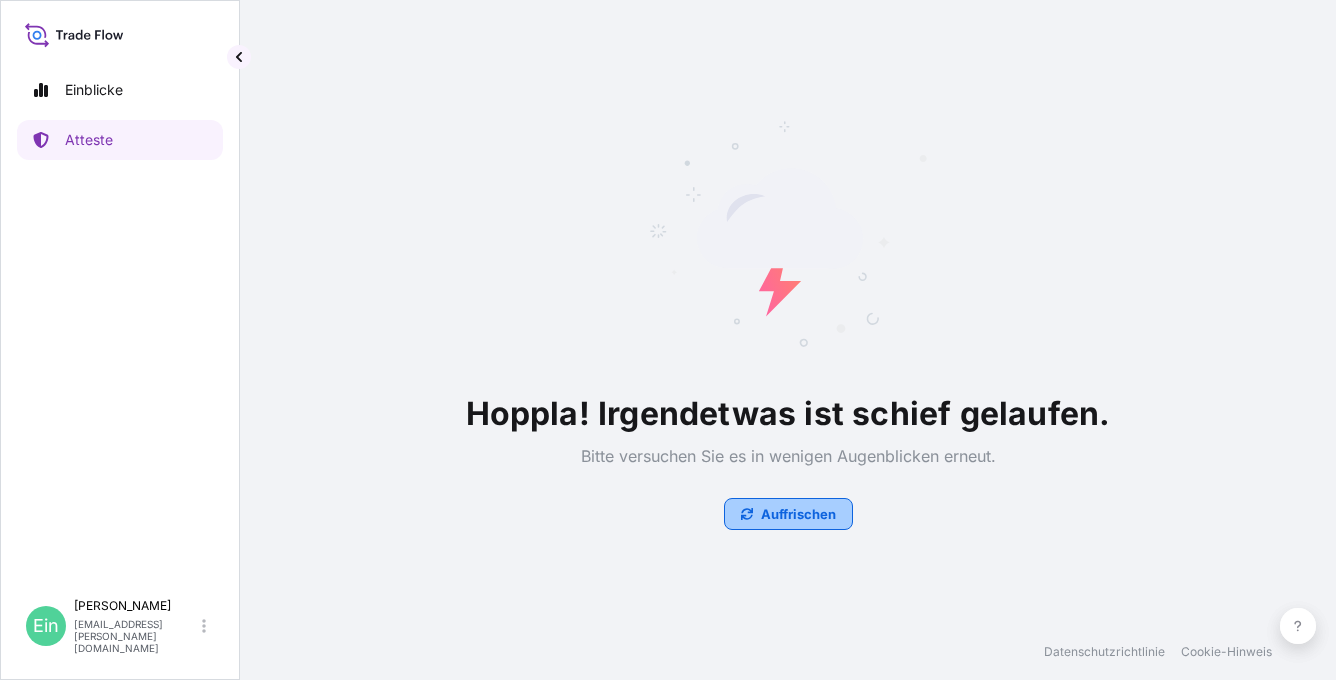 click on "Auffrischen" at bounding box center [798, 514] 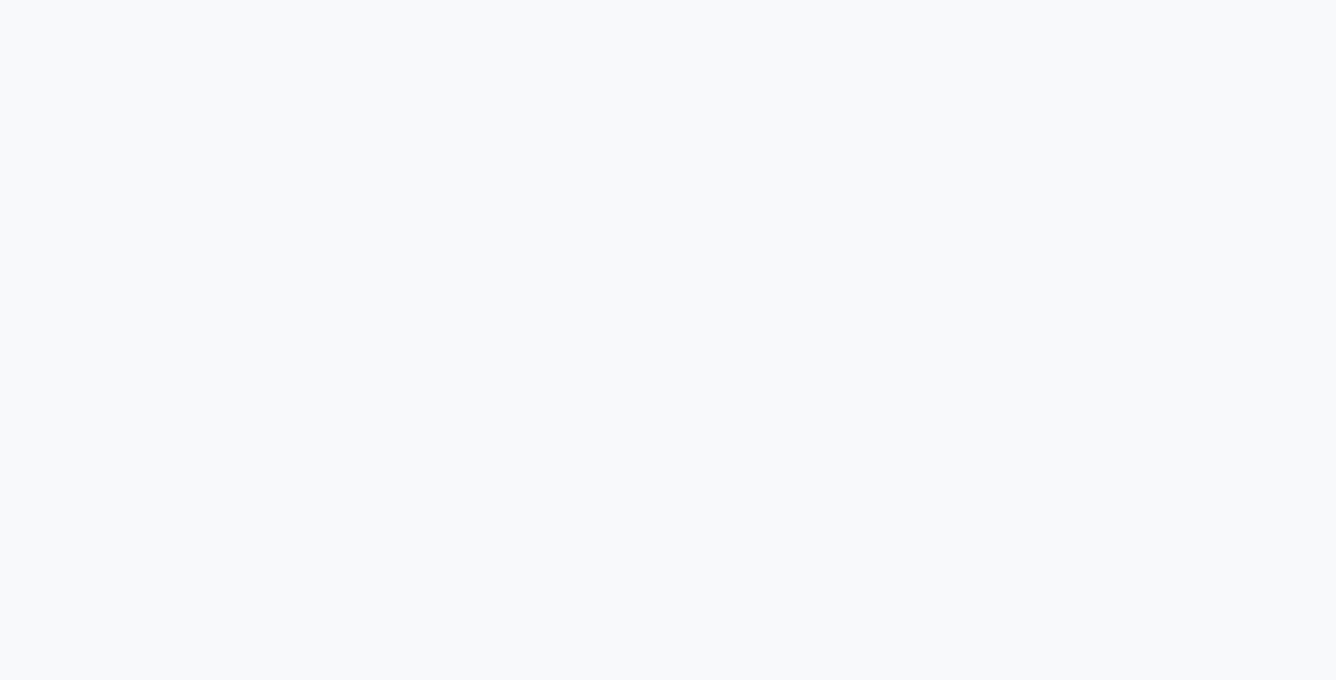 scroll, scrollTop: 0, scrollLeft: 0, axis: both 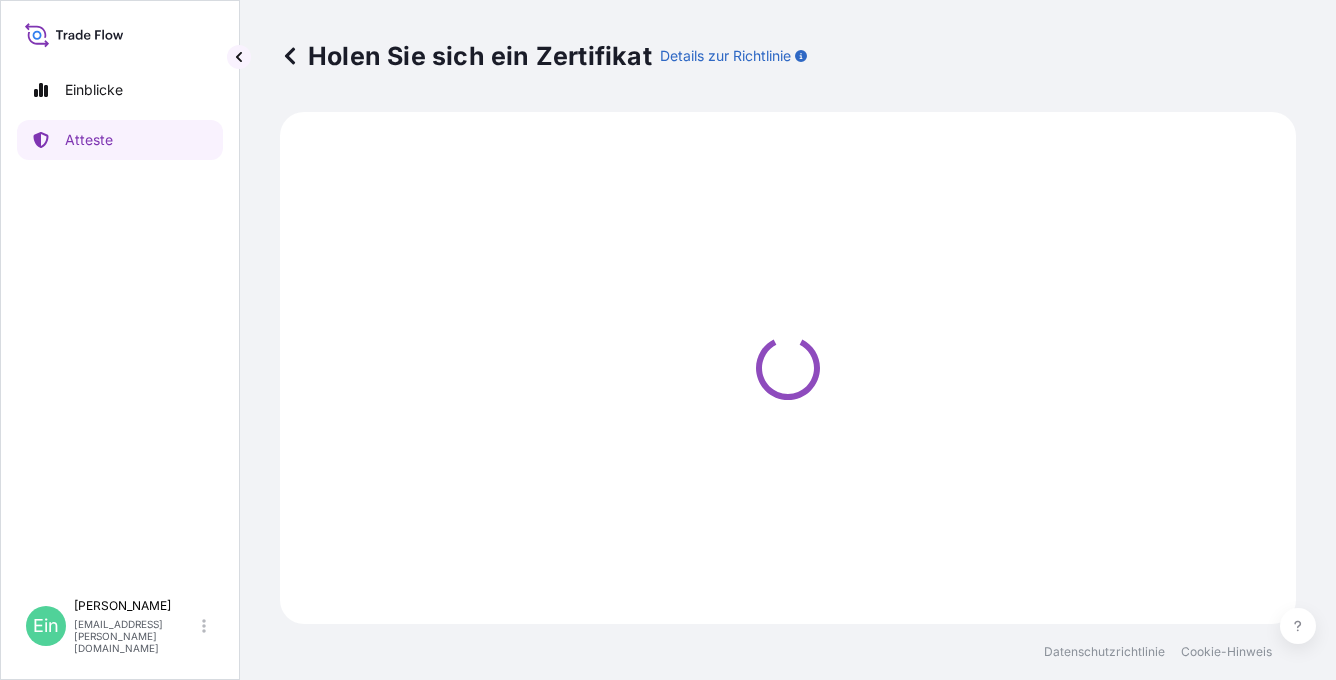select on "Ocean Vessel" 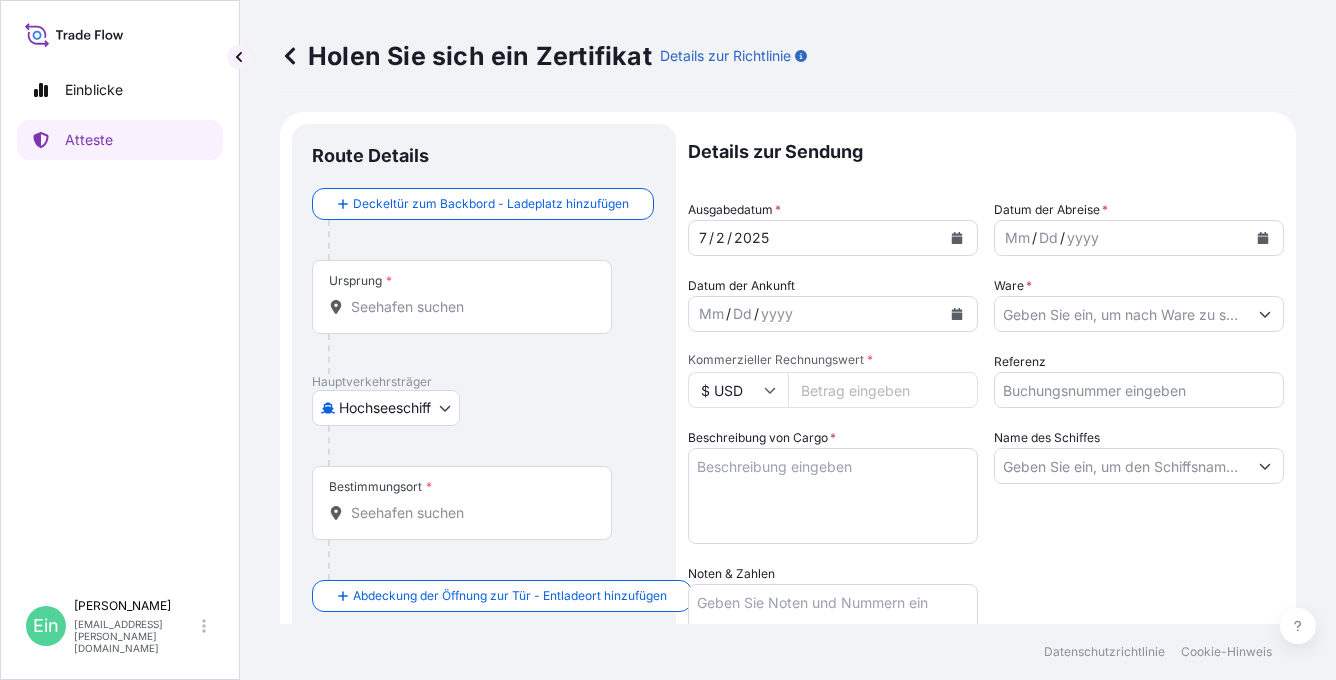 click 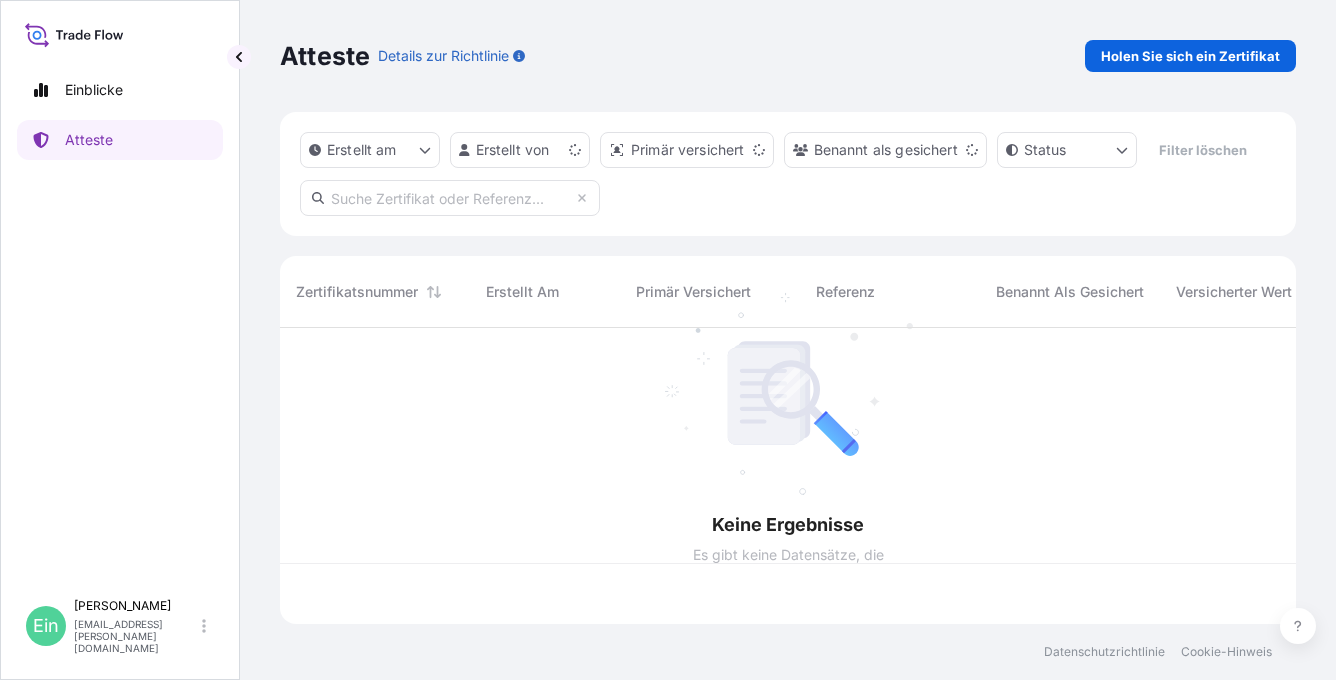 scroll, scrollTop: 16, scrollLeft: 16, axis: both 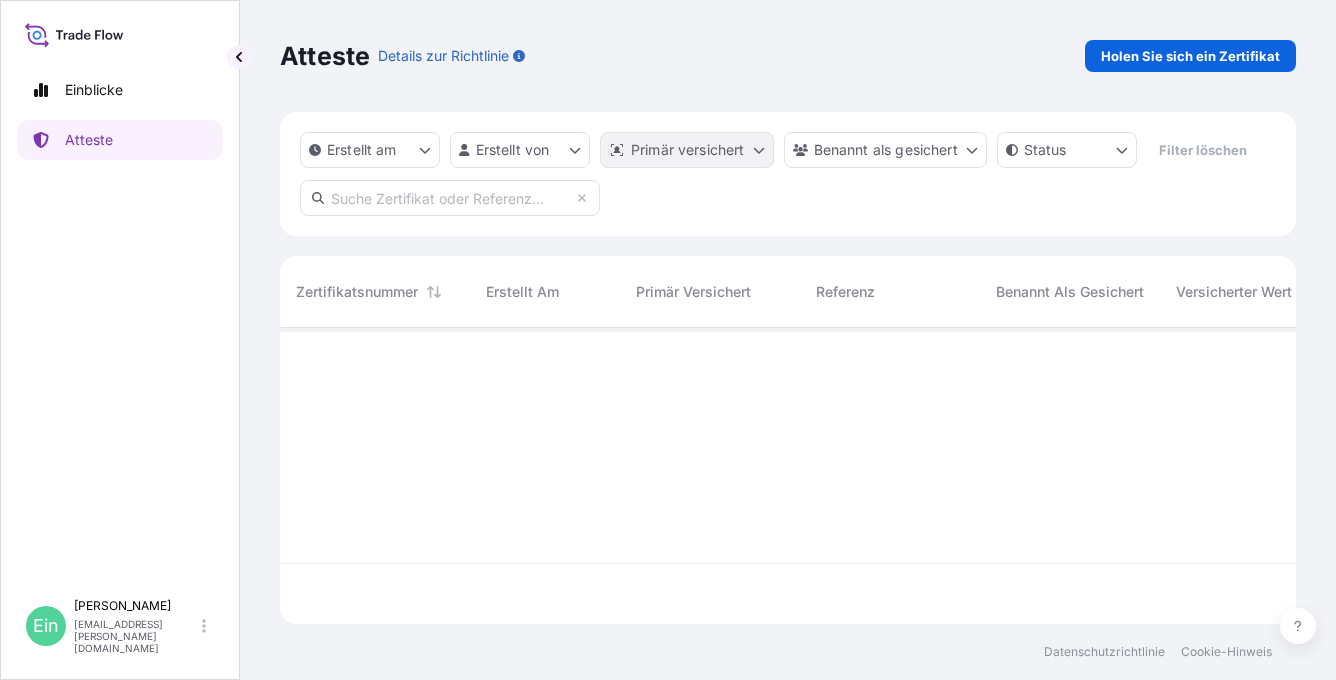 click on "Einblicke Atteste Ein Anke Nitsche anke.nitsche@hovo.de Atteste Details zur Richtlinie Holen Sie sich ein Zertifikat Erstellt am Erstellt von Primär versichert Benannt als gesichert Status Filter löschen Zertifikatsnummer Erstellt am Primär versichert Referenz Benannt als gesichert Versicherter Wert Abfahrt Ankunft Status Datenschutzrichtlinie Cookie-Hinweis" at bounding box center (668, 340) 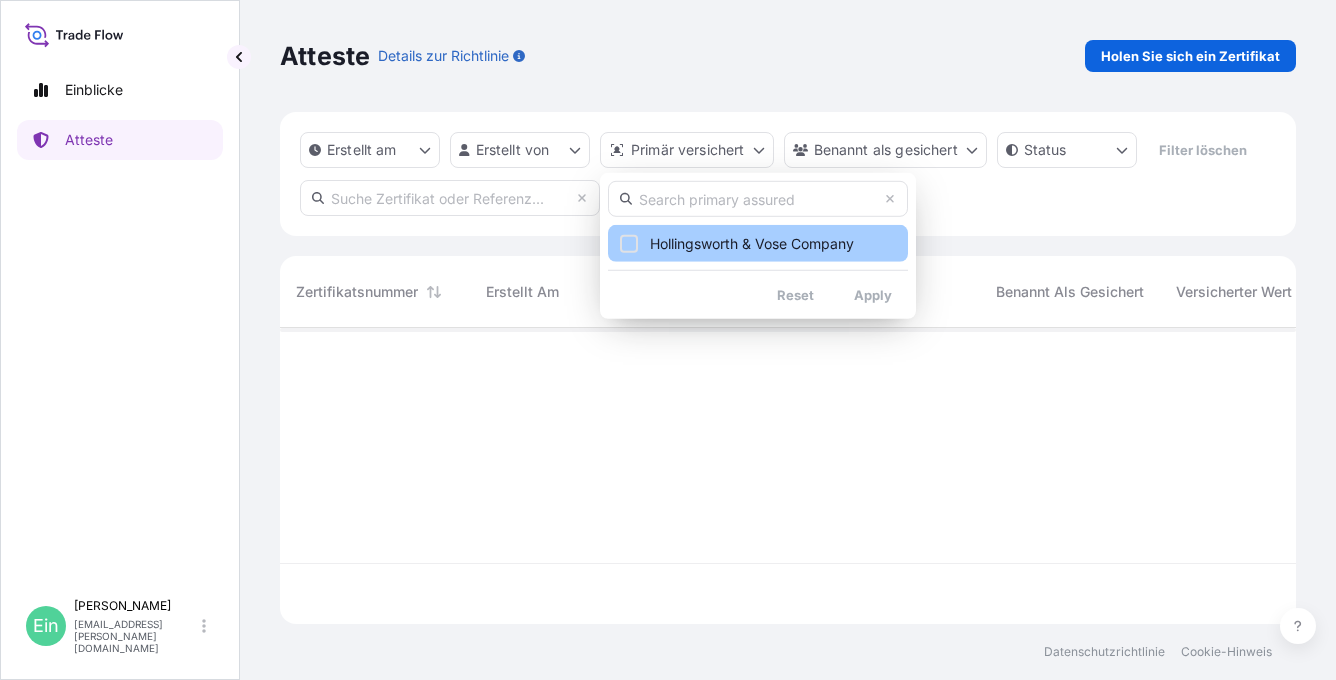 click at bounding box center (629, 243) 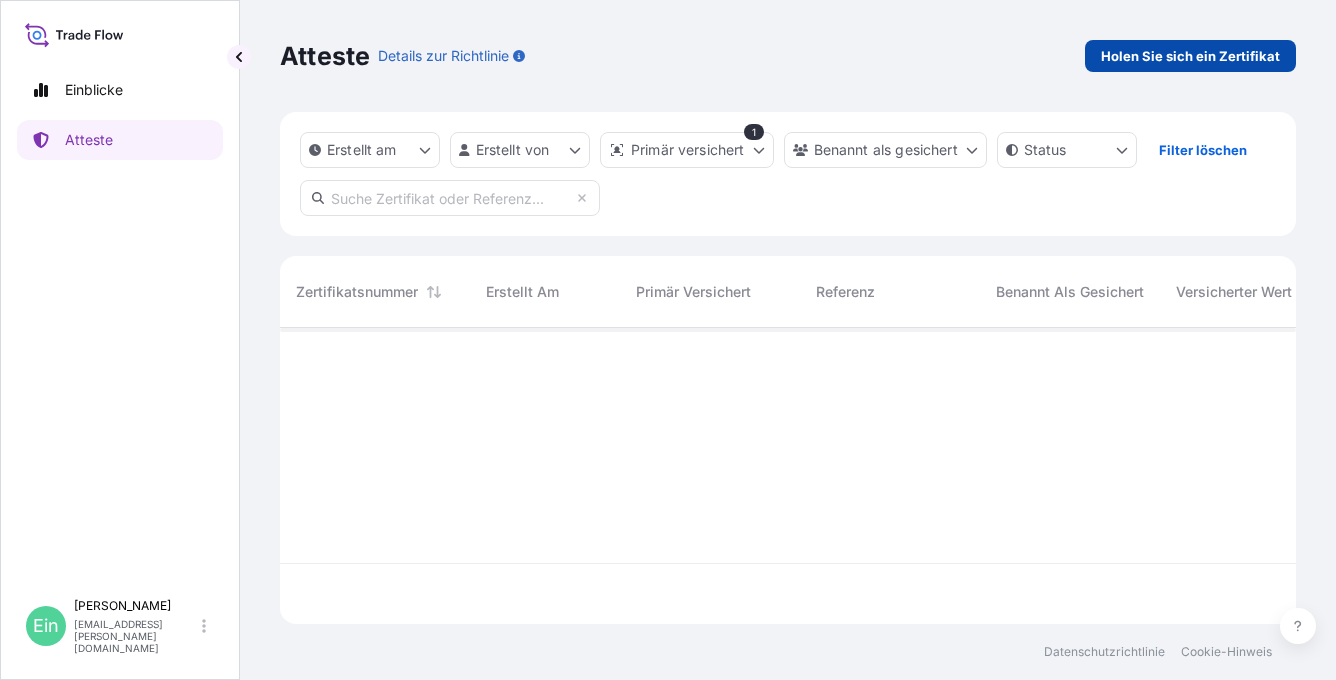 click on "Holen Sie sich ein Zertifikat" at bounding box center [1190, 56] 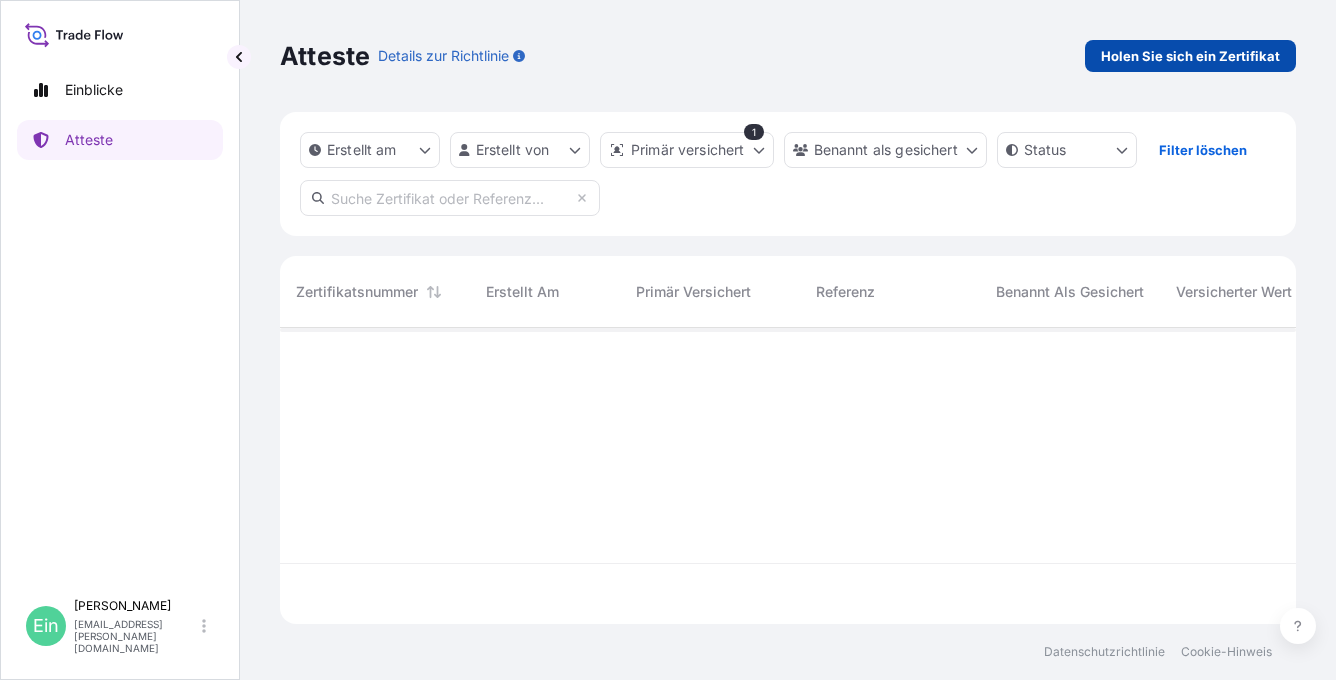 select on "Ocean Vessel" 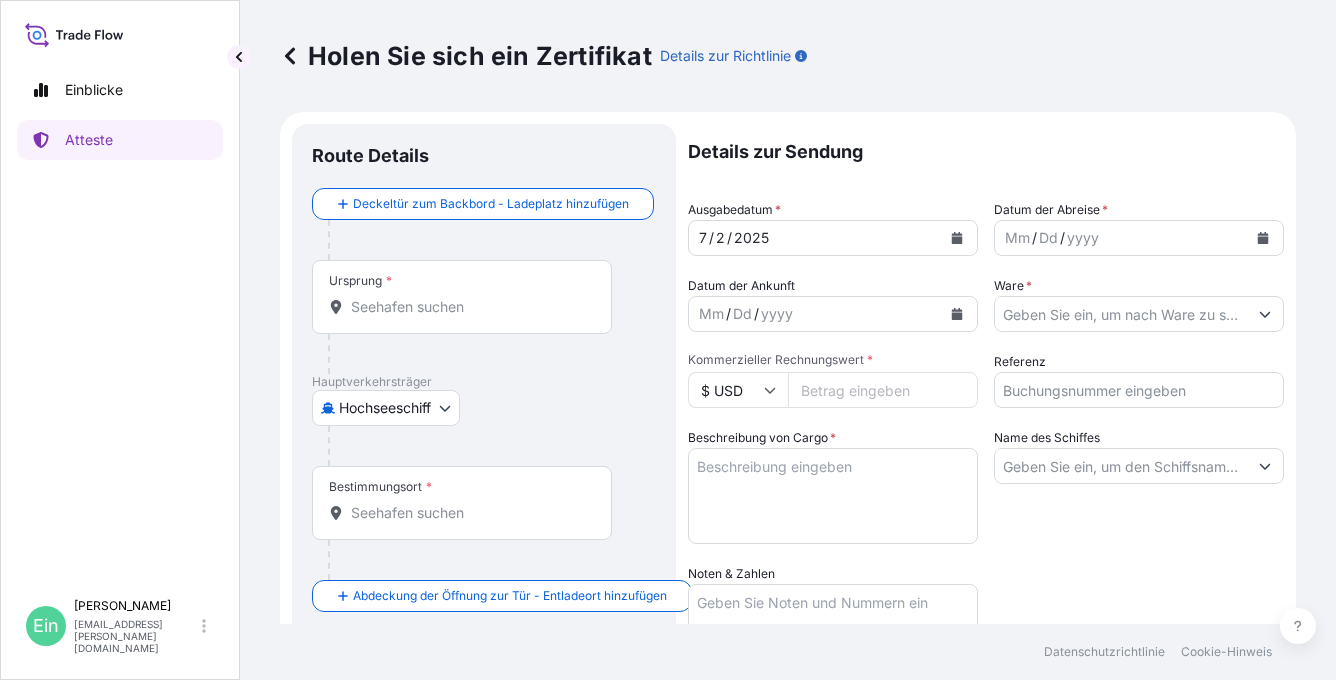 click on "Ursprung *" at bounding box center (462, 297) 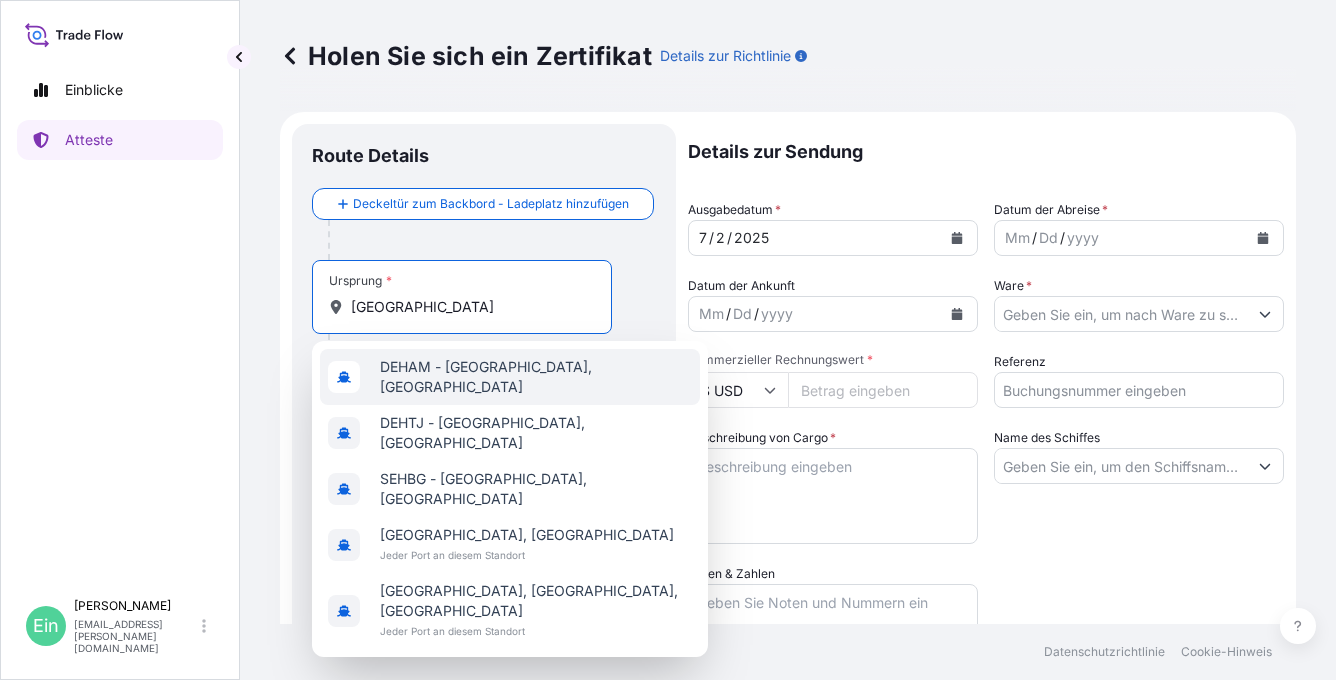 click on "DEHAM - Hamburg, Deutschland" at bounding box center [536, 377] 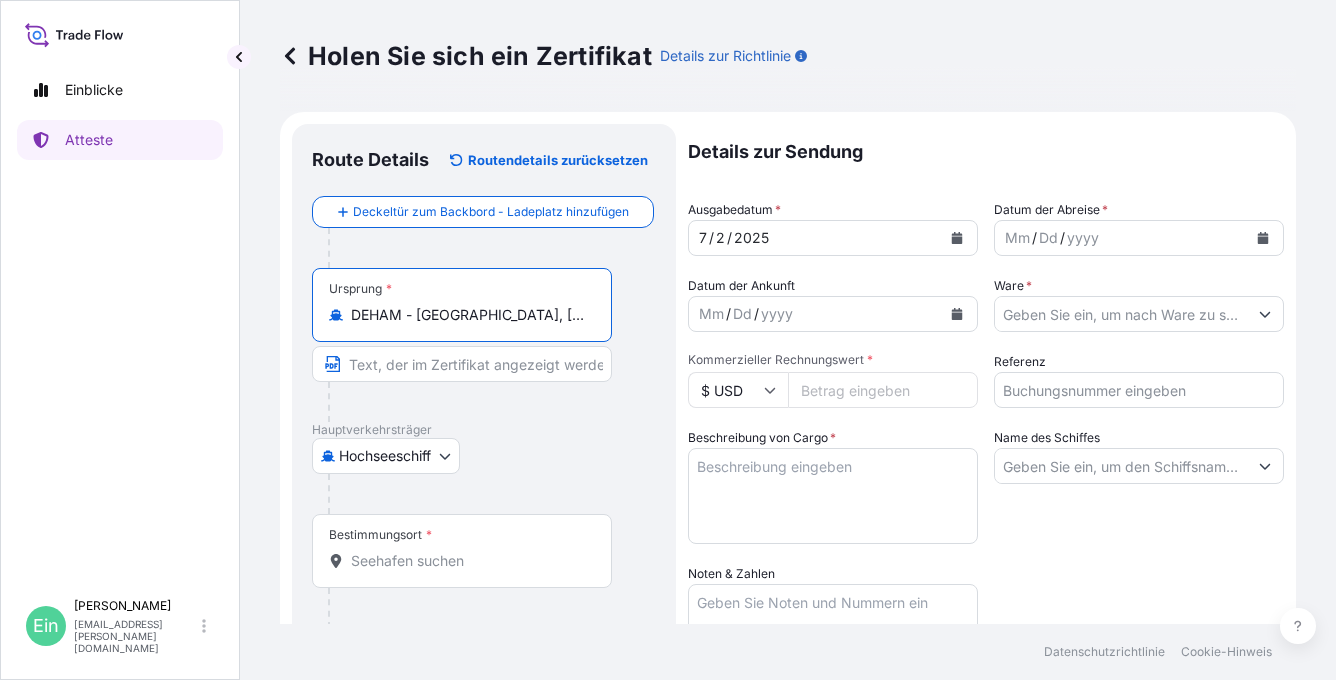type on "DEHAM - Hamburg, Germany" 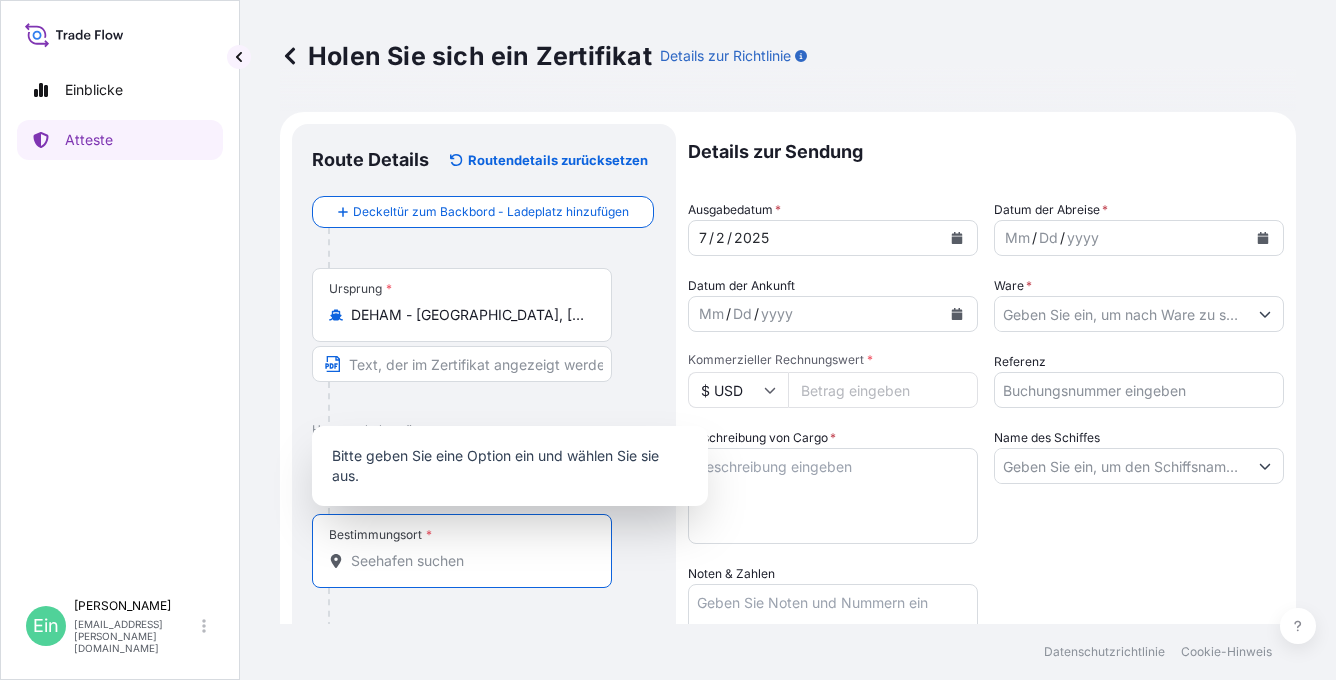 click on "Bestimmungsort *" at bounding box center [469, 561] 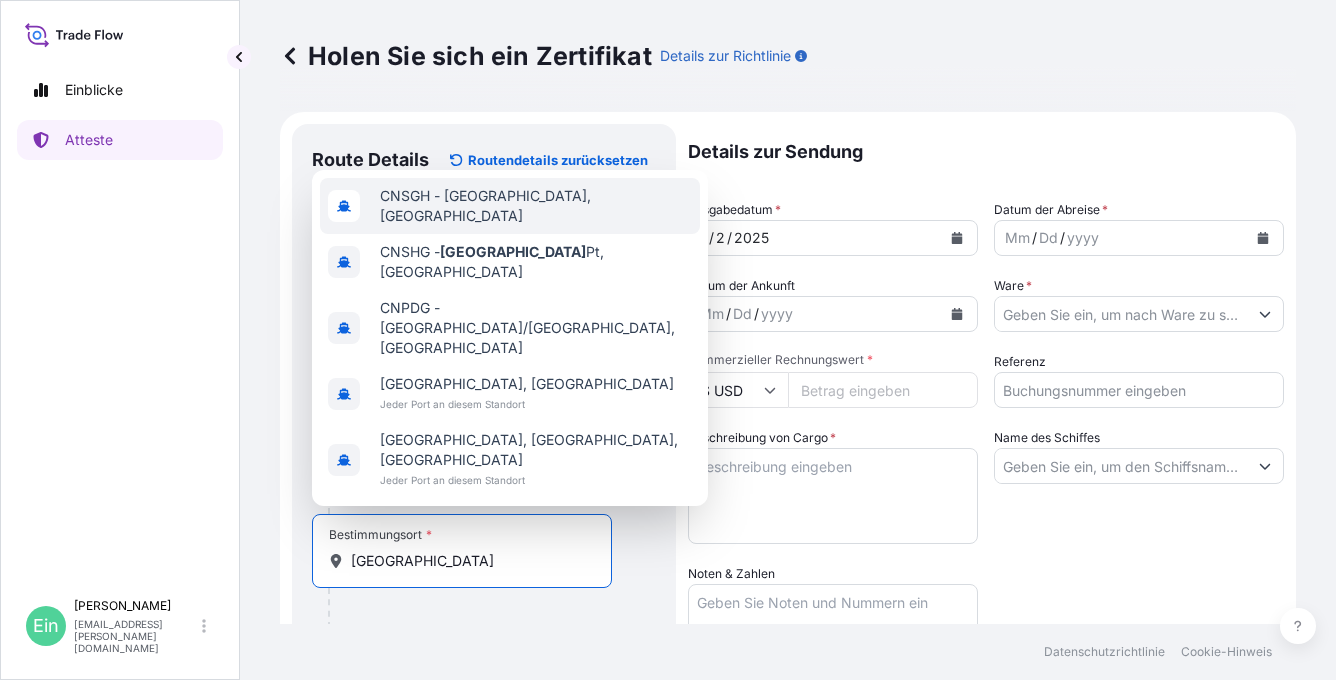 click on "CNSGH - Shanghai, China" at bounding box center [536, 206] 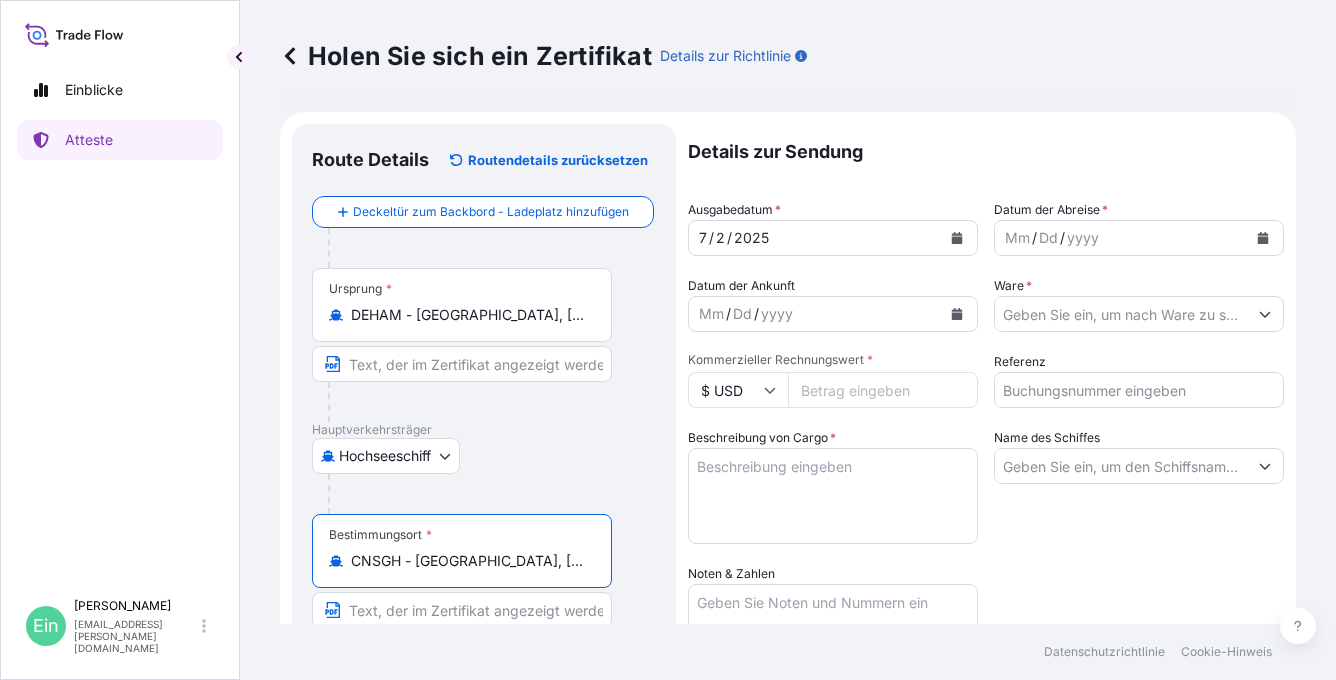 type on "CNSGH - Shanghai, China" 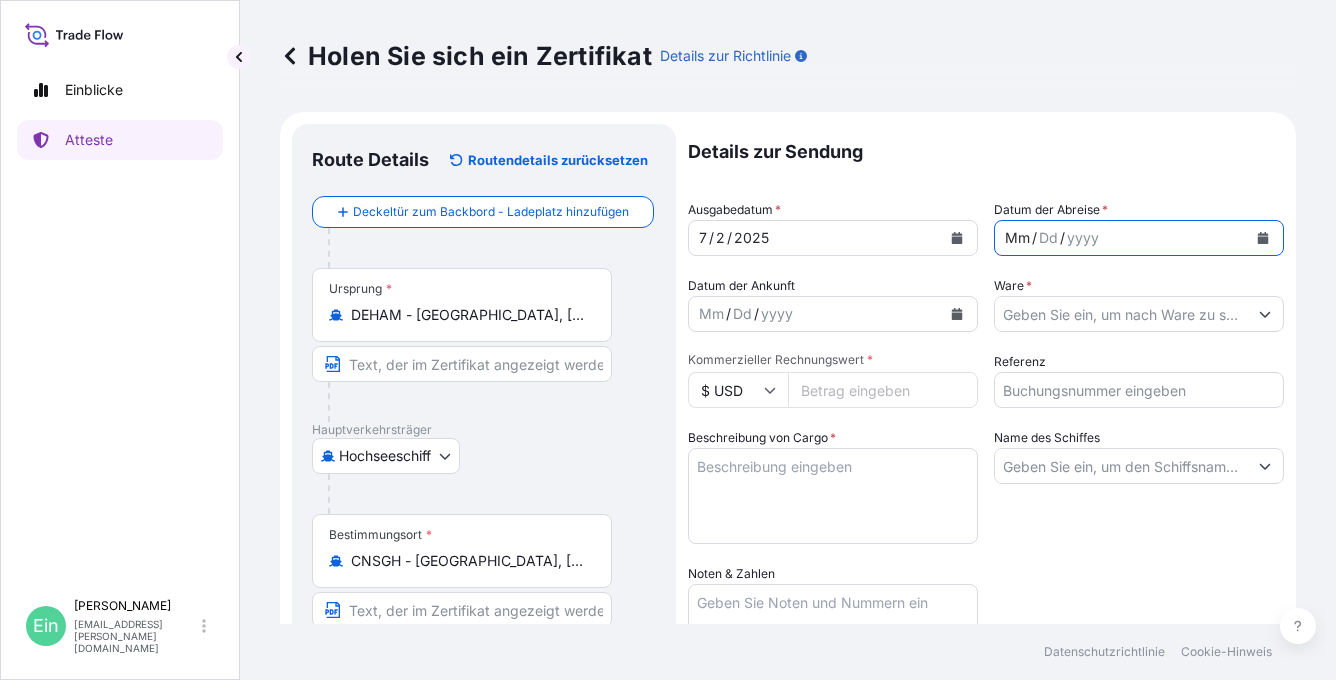 click on "/" at bounding box center (1062, 238) 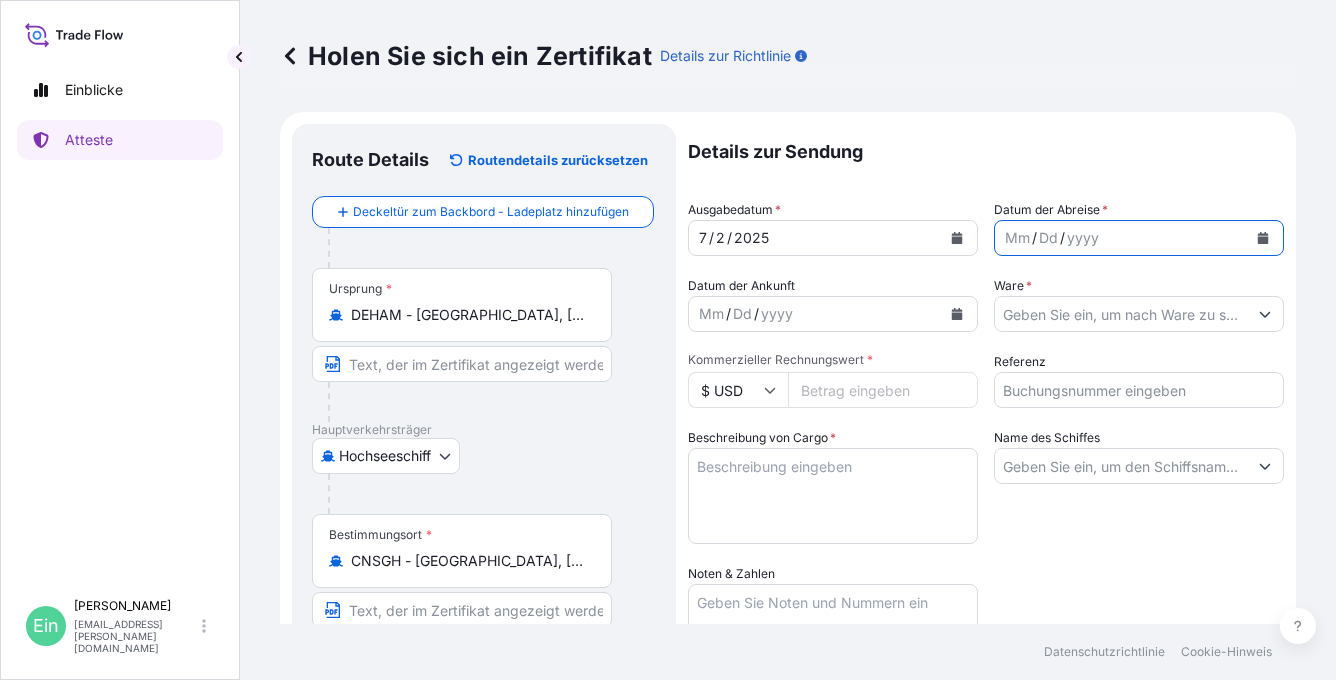 click 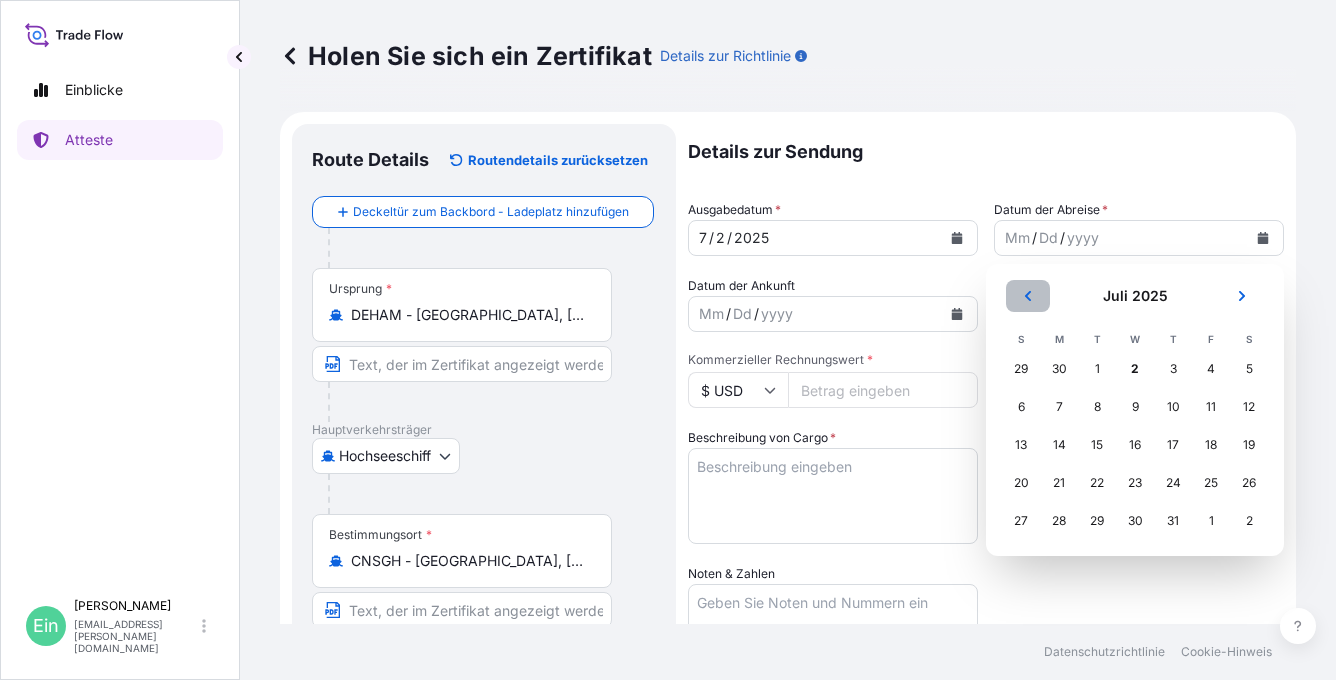 click 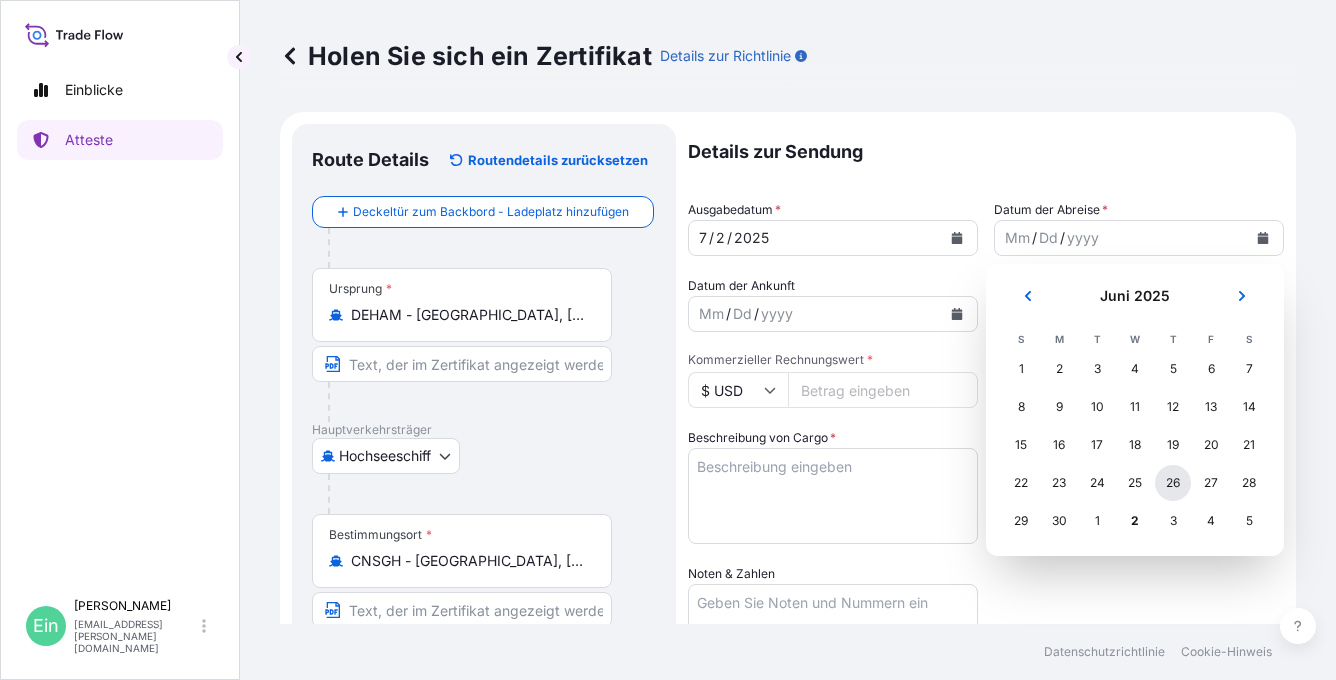 click on "26" at bounding box center (1173, 483) 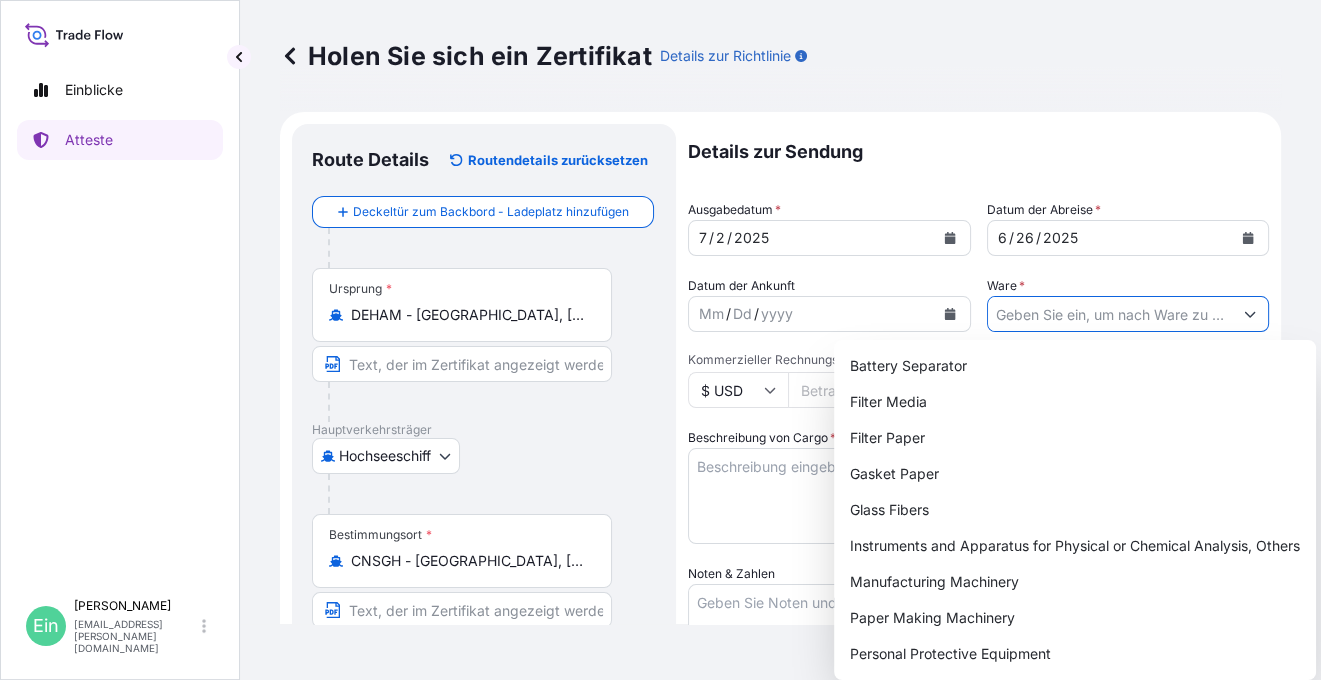 click on "Ware *" at bounding box center (1110, 314) 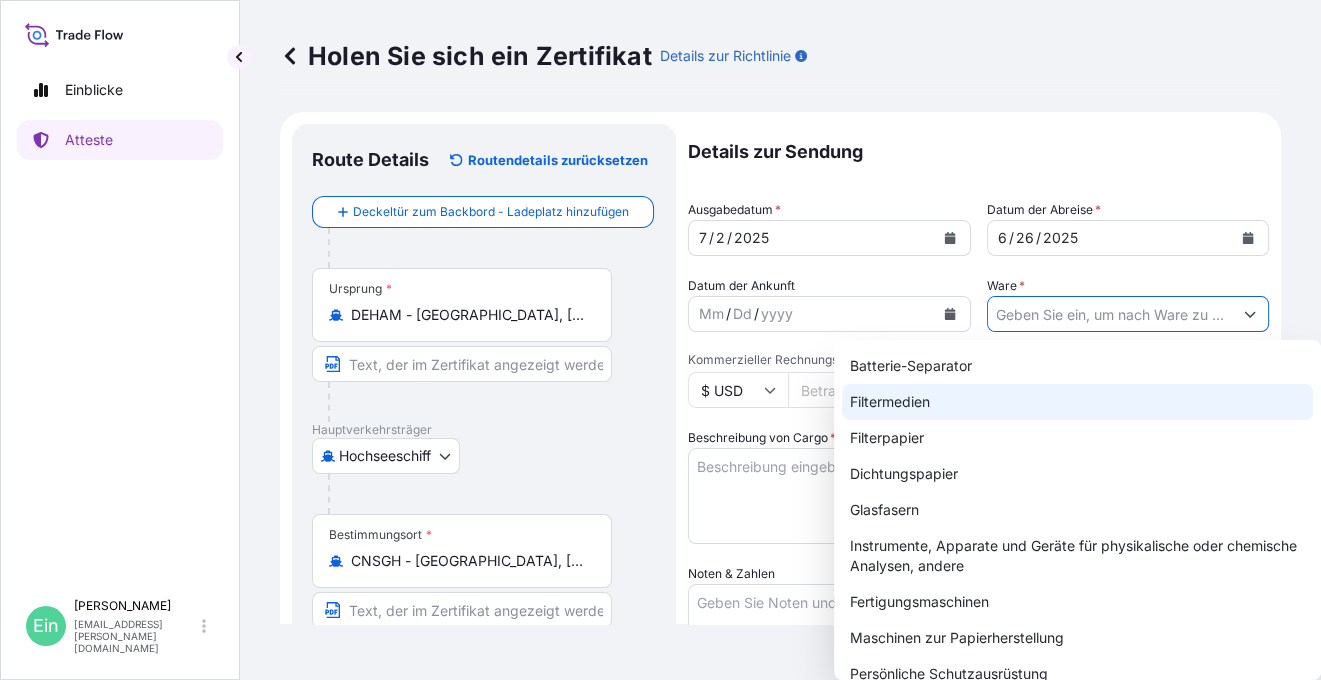 click on "Filtermedien" at bounding box center (1077, 402) 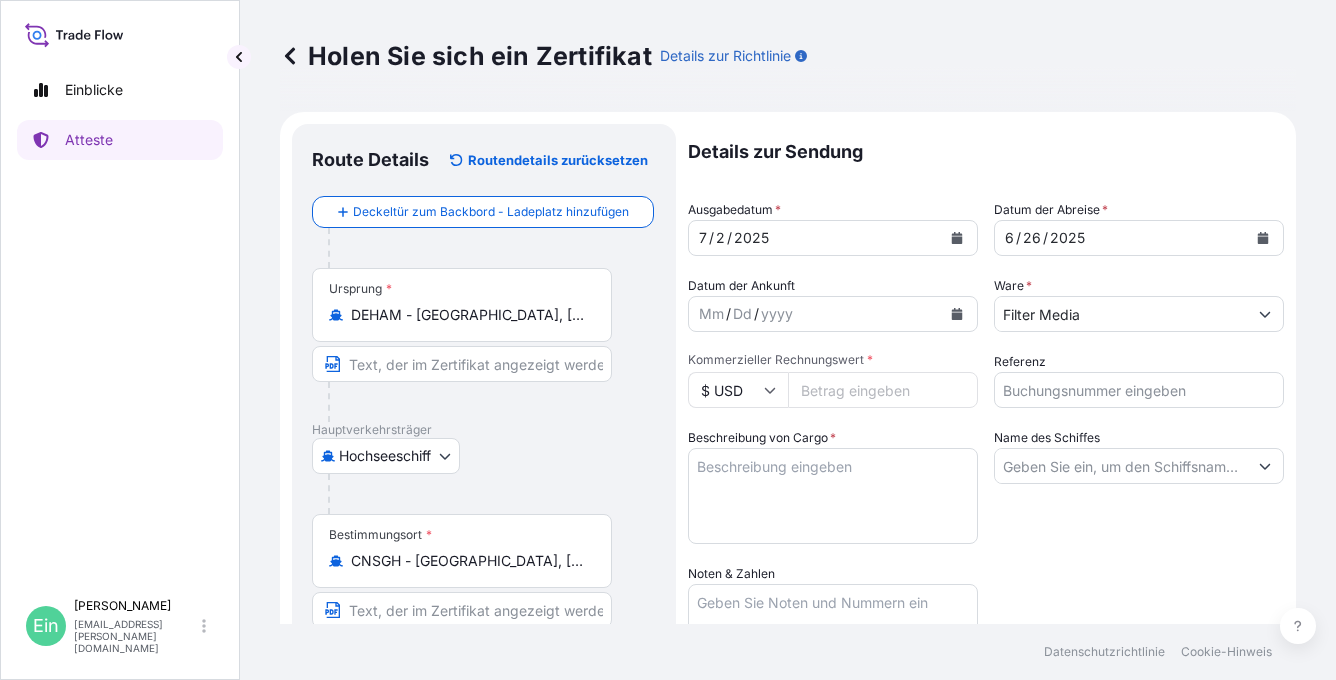 click on "Kommerzieller Rechnungswert    *" at bounding box center (883, 390) 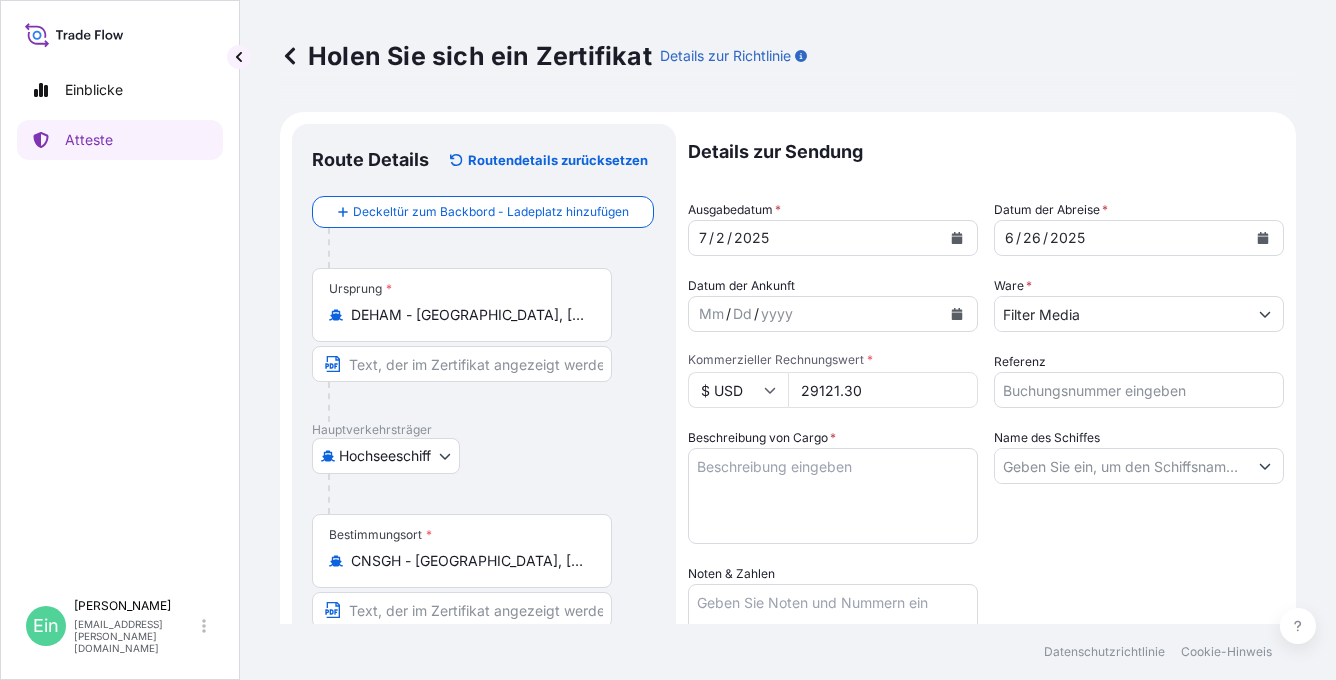 type on "29121.30" 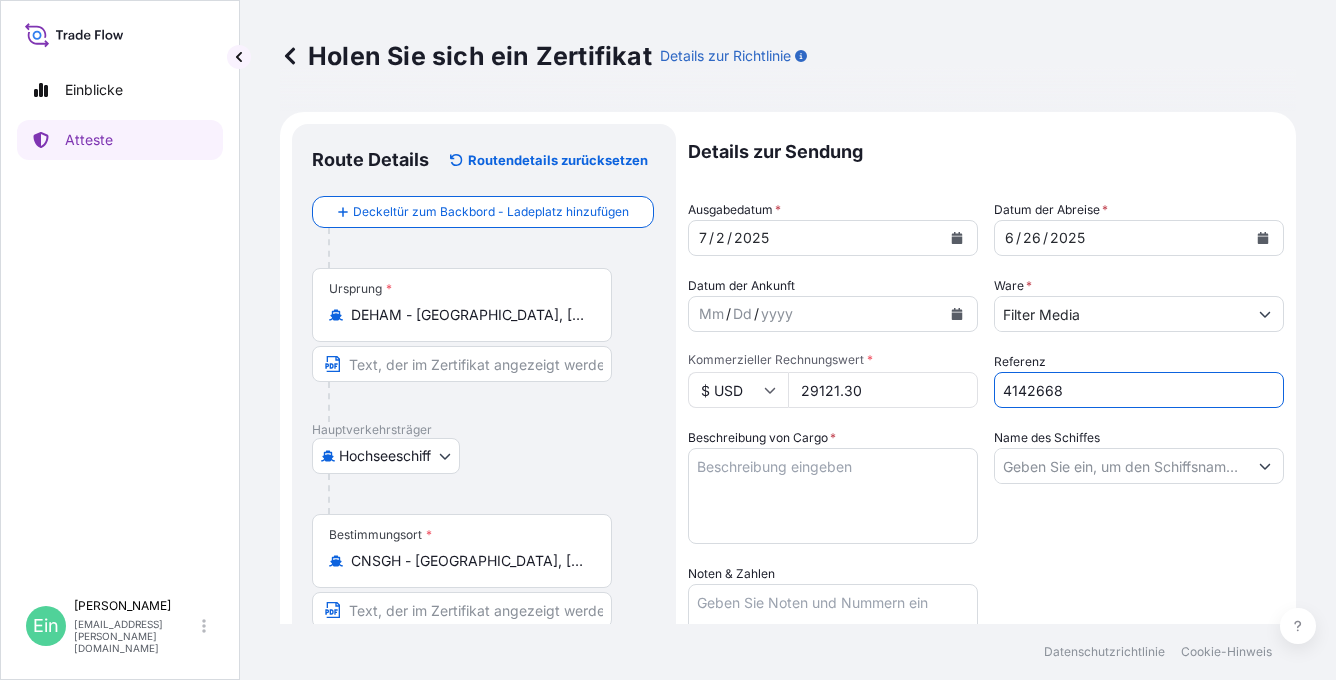 type on "4142668" 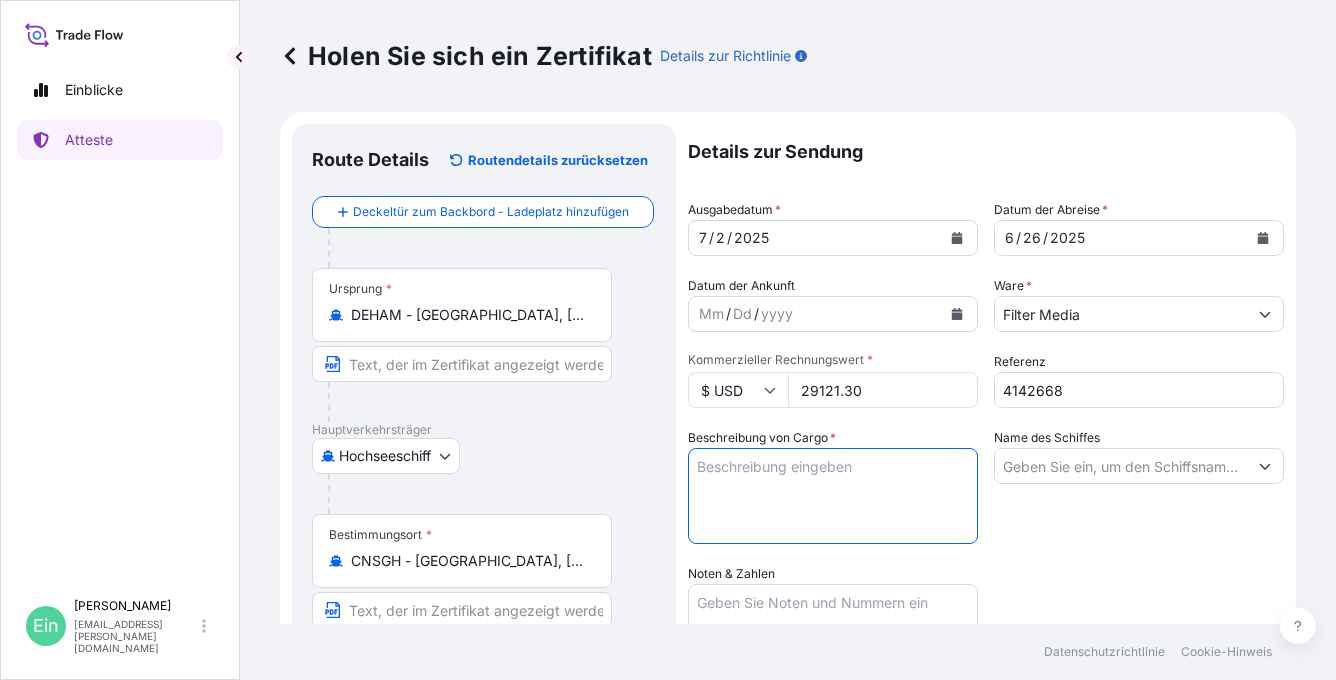 click on "Beschreibung von Cargo *" at bounding box center (833, 496) 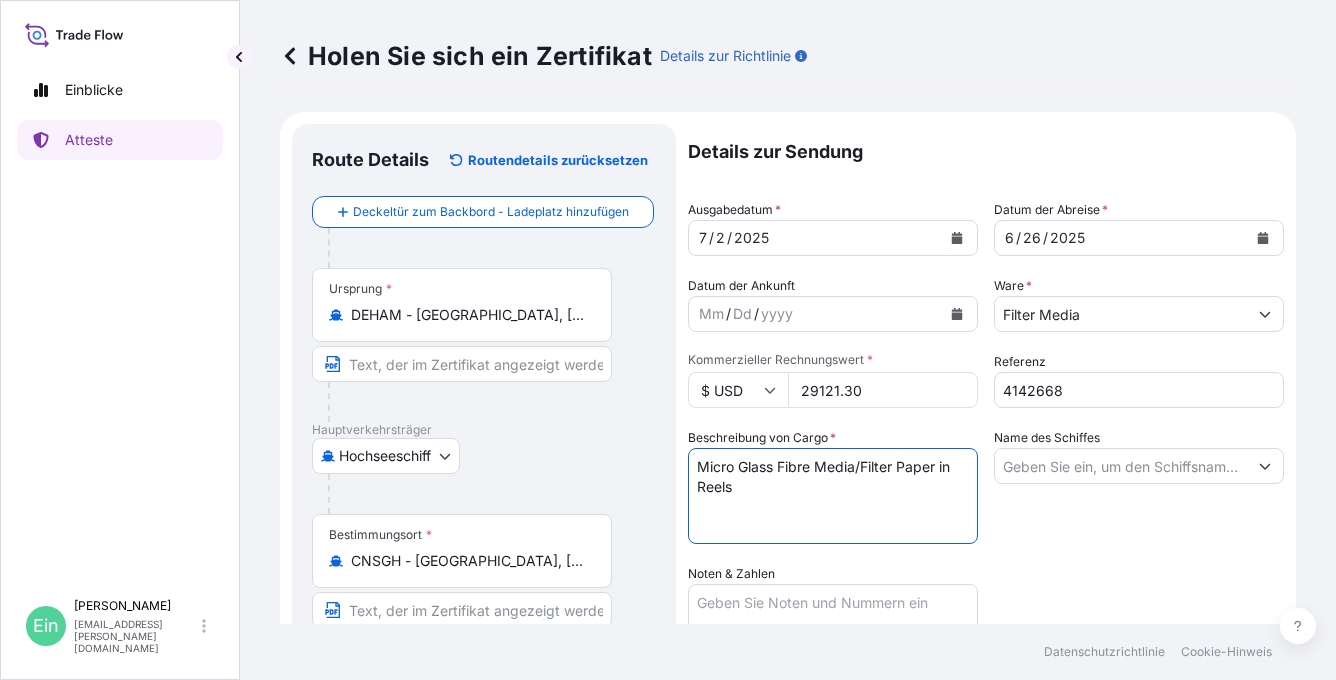 paste on "21 PALLETS
PACKED IN 20FT CONTAINER NO.: CSNU 227 264-6
SEAL NO.:   068607" 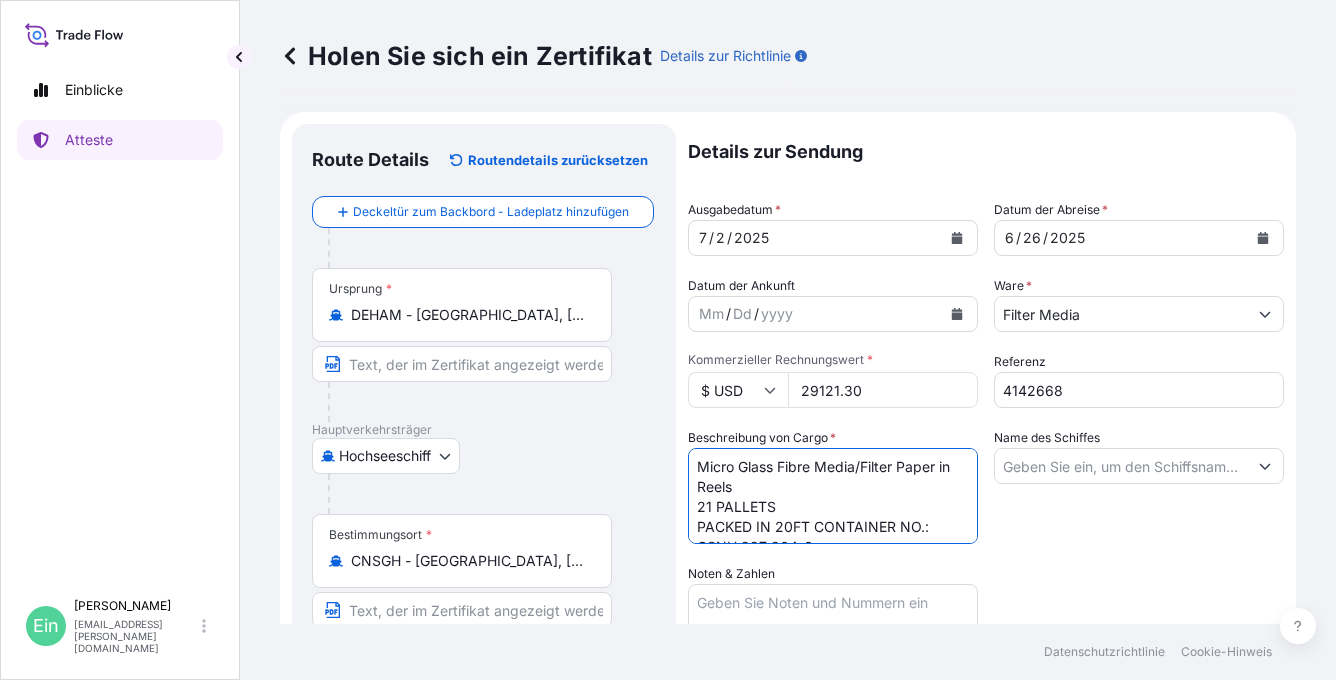 scroll, scrollTop: 32, scrollLeft: 0, axis: vertical 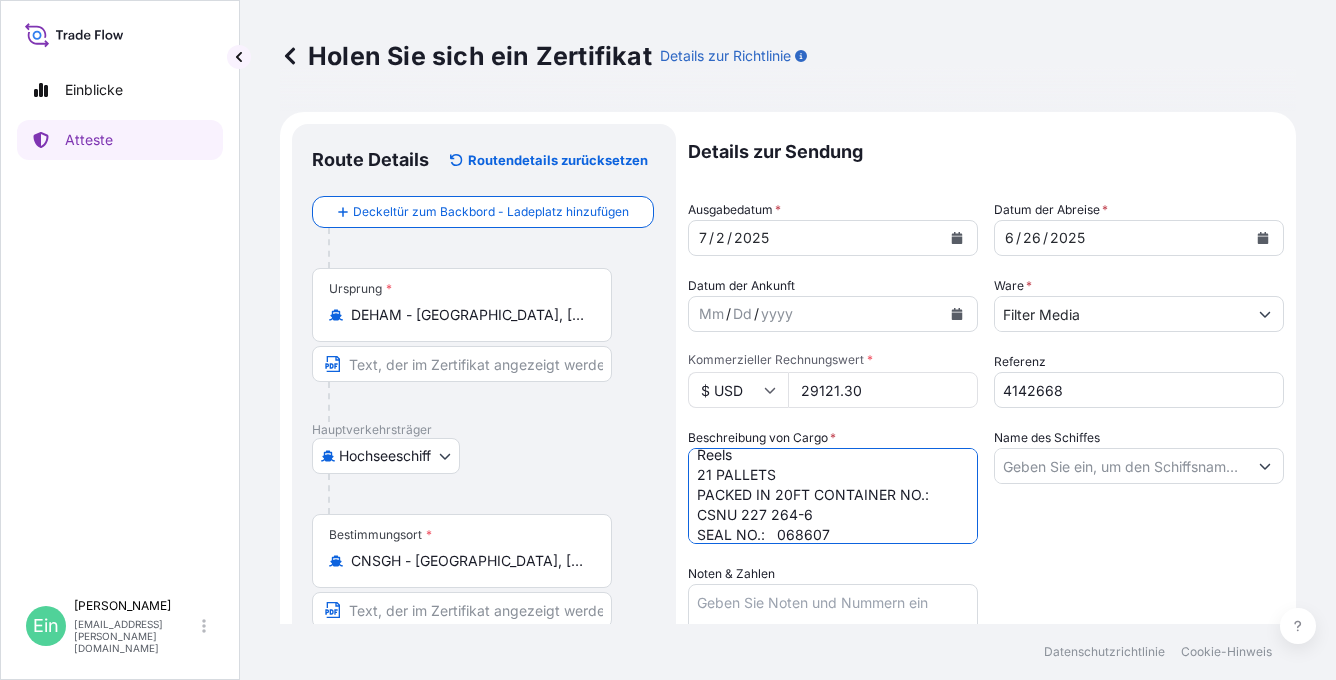 drag, startPoint x: 705, startPoint y: 476, endPoint x: 732, endPoint y: 454, distance: 34.828148 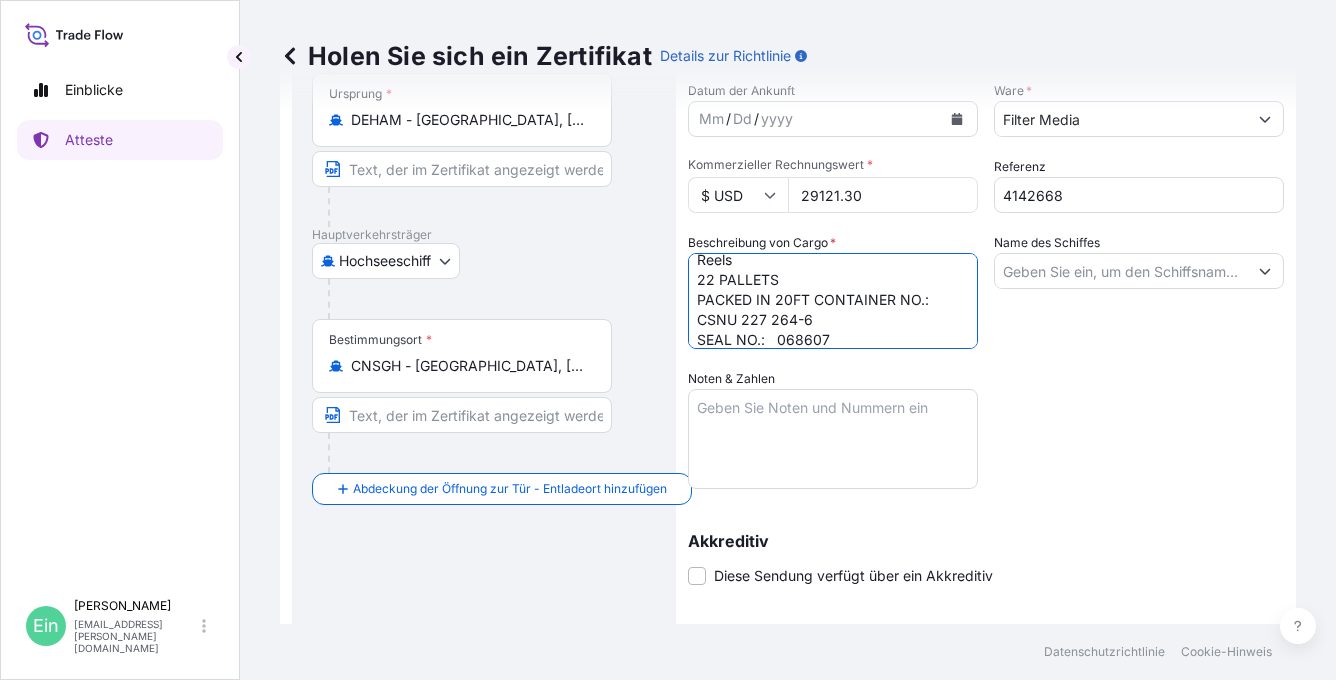 scroll, scrollTop: 200, scrollLeft: 0, axis: vertical 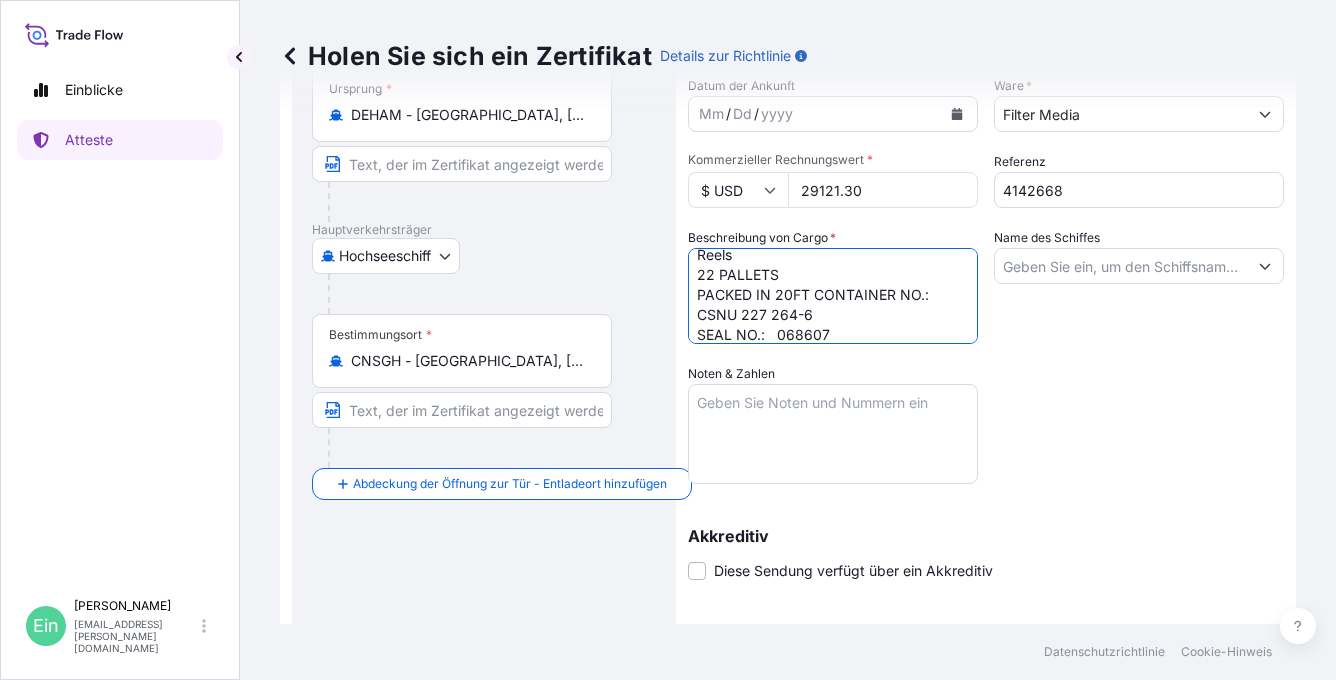type on "Micro Glass Fibre Media/Filter Paper in Reels
22 PALLETS
PACKED IN 20FT CONTAINER NO.: CSNU 227 264-6
SEAL NO.:   068607" 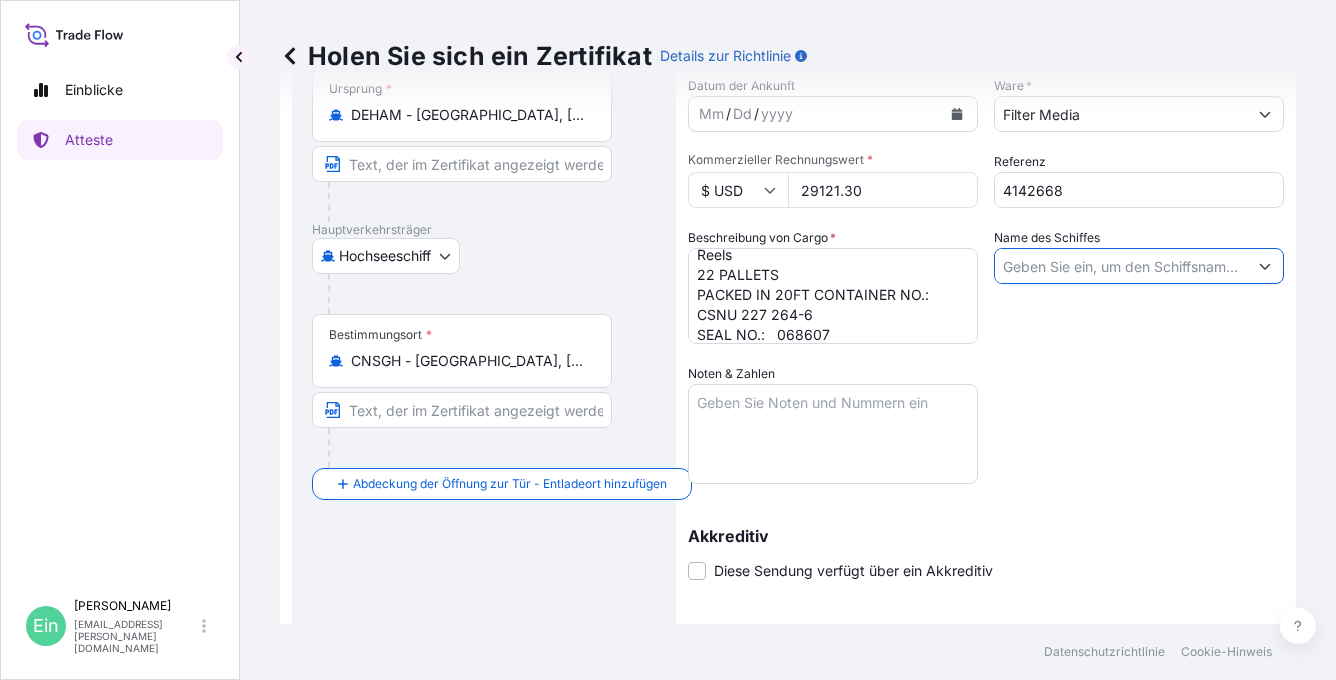 click on "Name des Schiffes" at bounding box center (1121, 266) 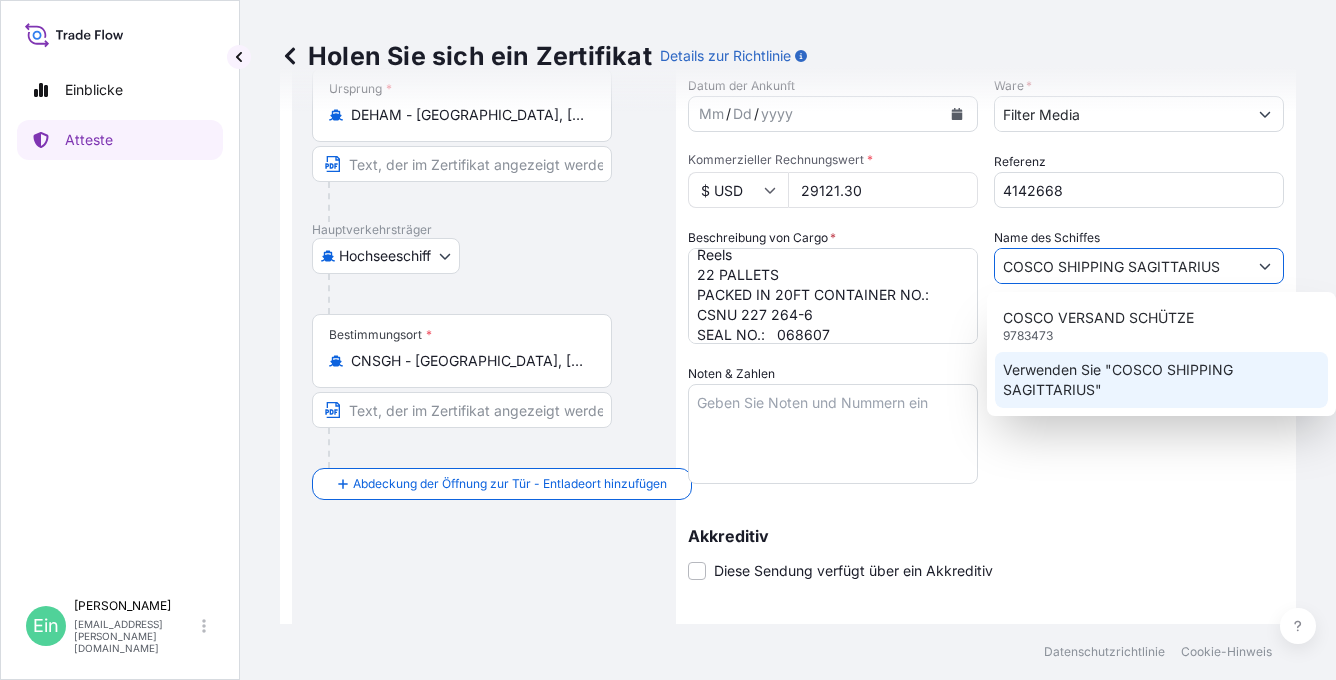 type on "COSCO SHIPPING SAGITTARIUS" 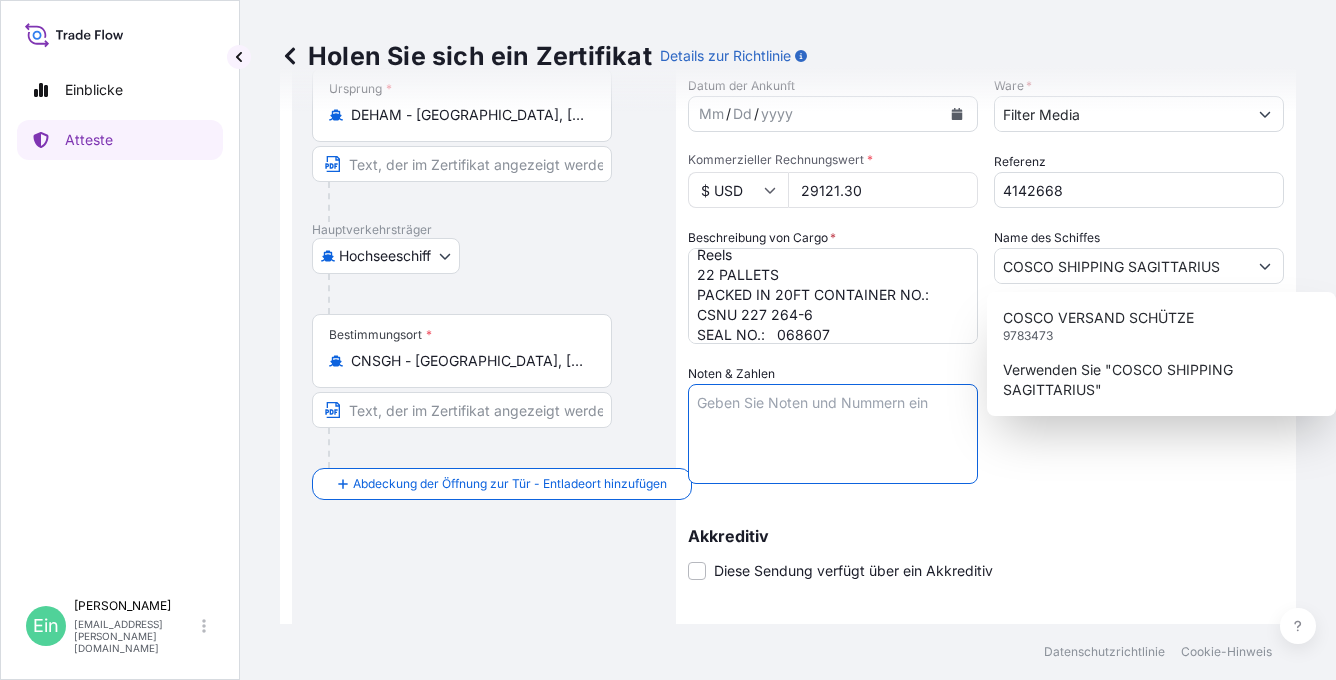 click on "Noten & Zahlen" at bounding box center (833, 434) 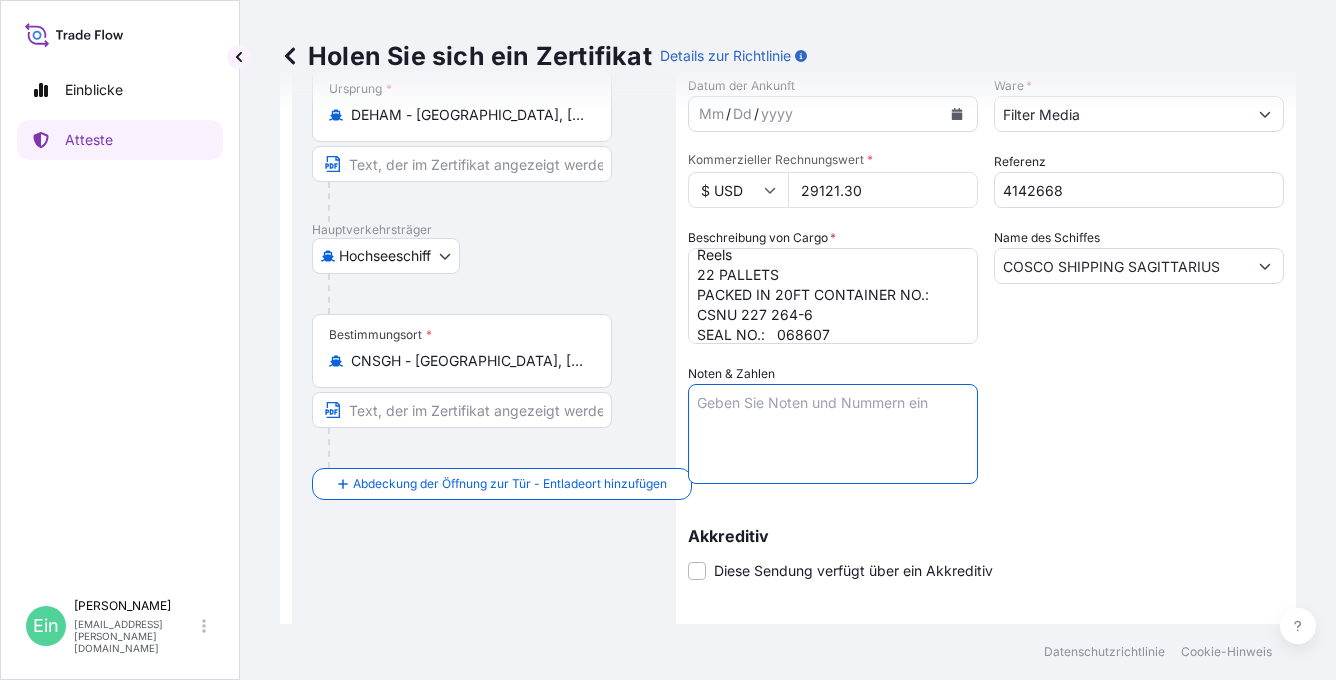 click on "Noten & Zahlen" at bounding box center (833, 434) 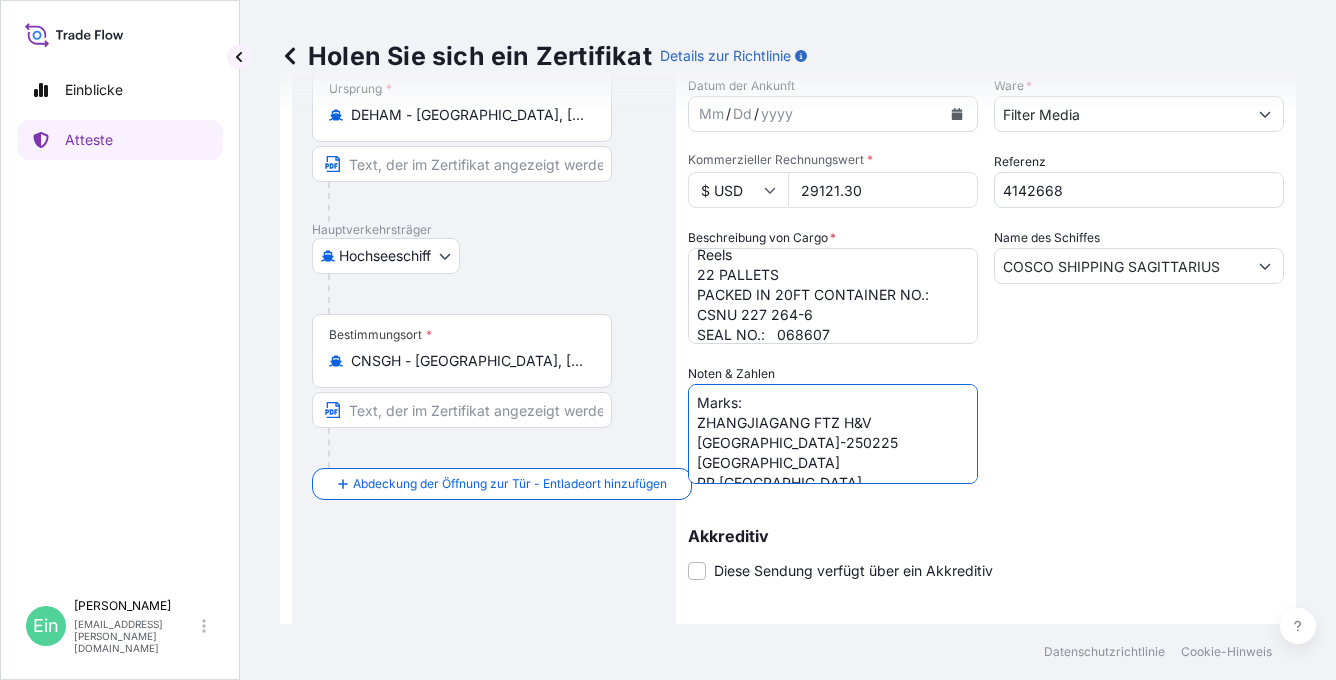 scroll, scrollTop: 8, scrollLeft: 0, axis: vertical 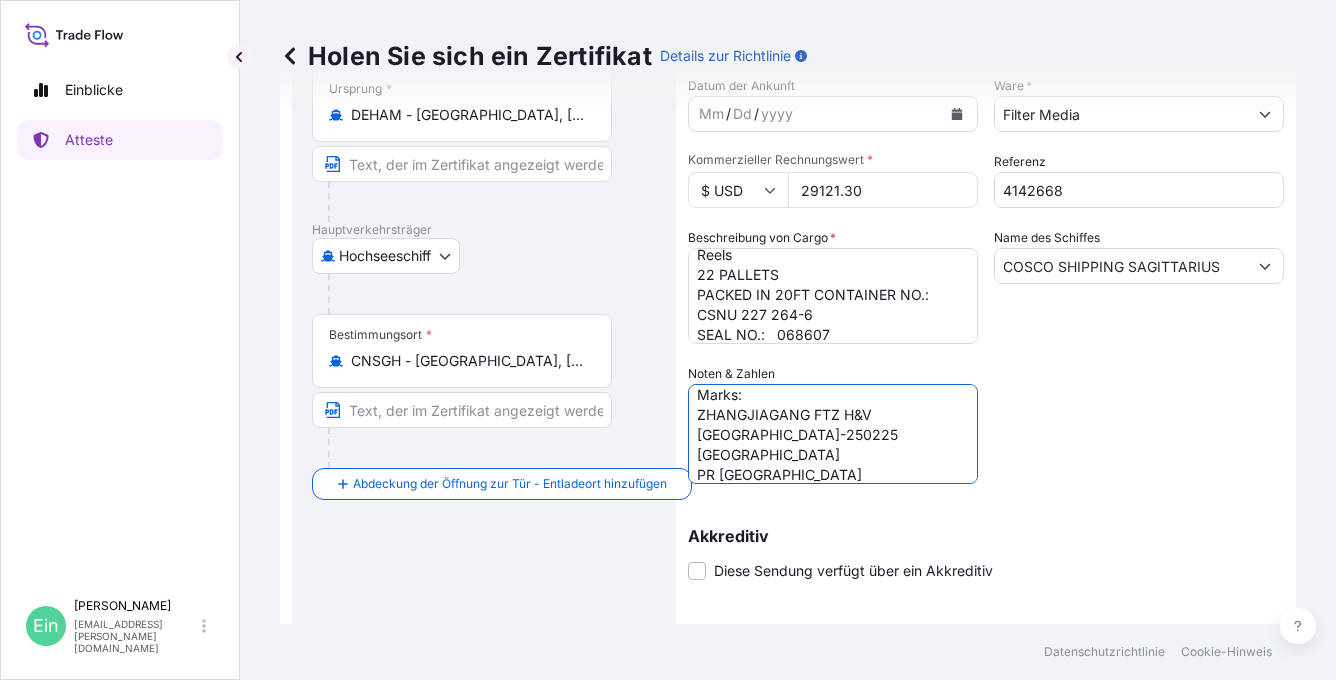 drag, startPoint x: 864, startPoint y: 432, endPoint x: 659, endPoint y: 440, distance: 205.15604 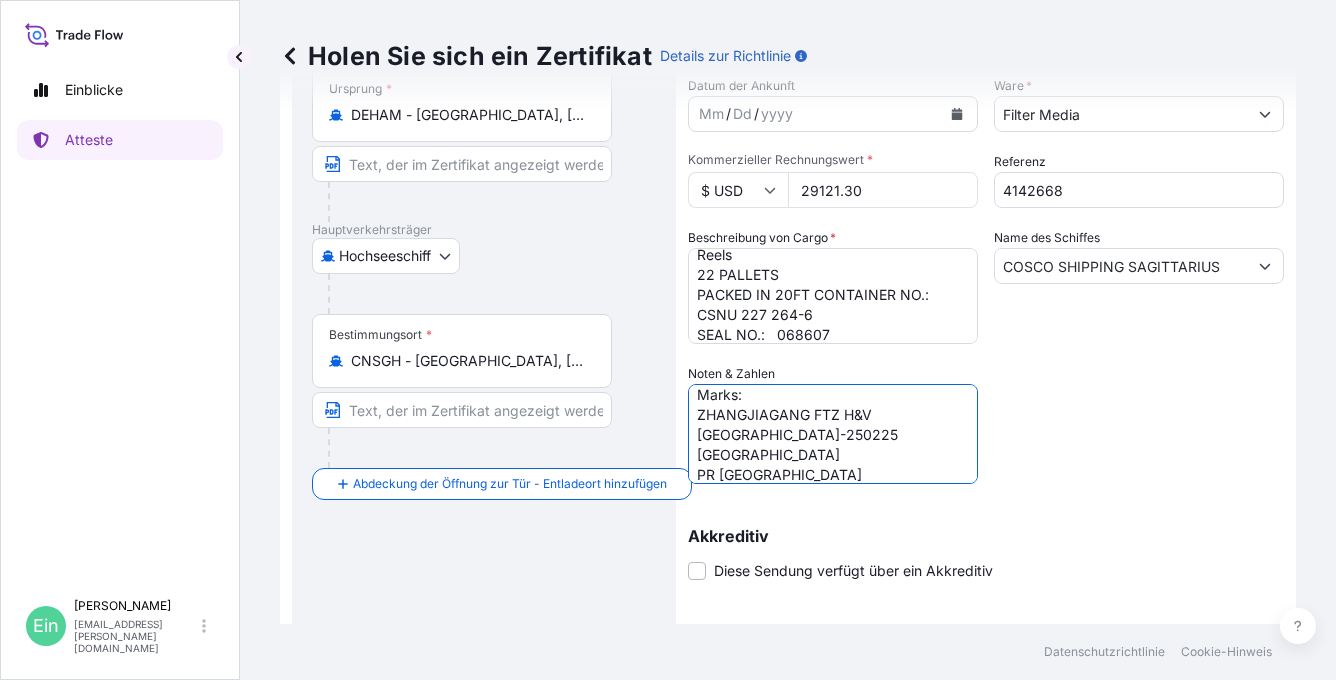 click on "Route Details Routendetails zurücksetzen   Deckeltür zum Backbord - Ladeplatz hinzufügen Place of loading Road / Inland Road / Inland Ursprung * DEHAM - Hamburg, Germany Hauptverkehrsträger Hochseeschiff Luft Straße Hochseeschiff Hochseeschiff - An Deck Bestimmungsort * CNSGH - Shanghai, China Abdeckung der Öffnung zur Tür - Entladeort hinzufügen Road / Inland Road / Inland Place of Discharge Details zur Sendung Ausgabedatum * 7 / 2 / 2025 Datum der Abreise * 6 / 26 / 2025 Datum der Ankunft Mm / Dd / yyyy Ware * Filter Media Packing Category Kommerzieller Rechnungswert    * $ USD 29121.30 Referenz 4142668 Beschreibung von Cargo * Micro Glass Fibre Media/Filter Paper in Reels
22 PALLETS
PACKED IN 20FT CONTAINER NO.: CSNU 227 264-6
SEAL NO.:   068607 Name des Schiffes COSCO SHIPPING SAGITTARIUS Noten & Zahlen Marks:
ZHANGJIAGANG FTZ H&V CHINA
PO HVOEQ3563-250225
SHANGHAI SEAPORT
PR CHINA Akkreditiv Diese Sendung verfügt über ein Akkreditiv Letter of credit * Gesicherte Details Primär versichert *" at bounding box center (788, 390) 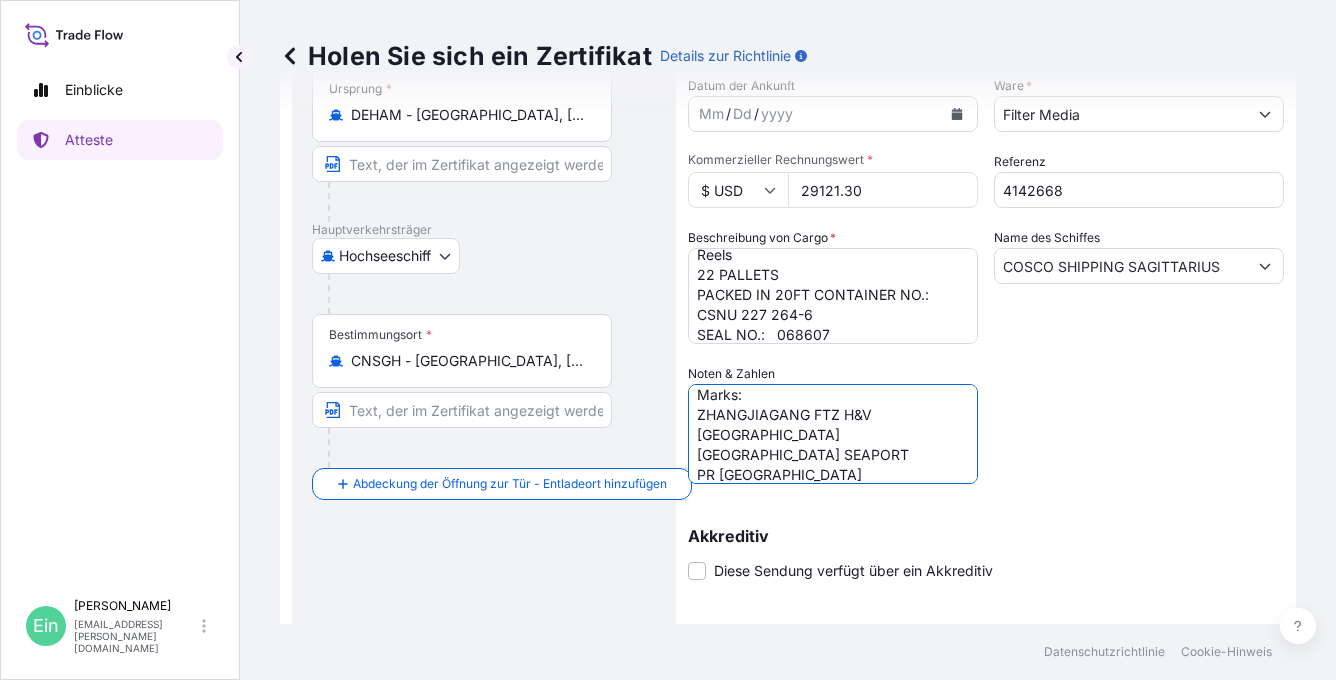 scroll, scrollTop: 0, scrollLeft: 0, axis: both 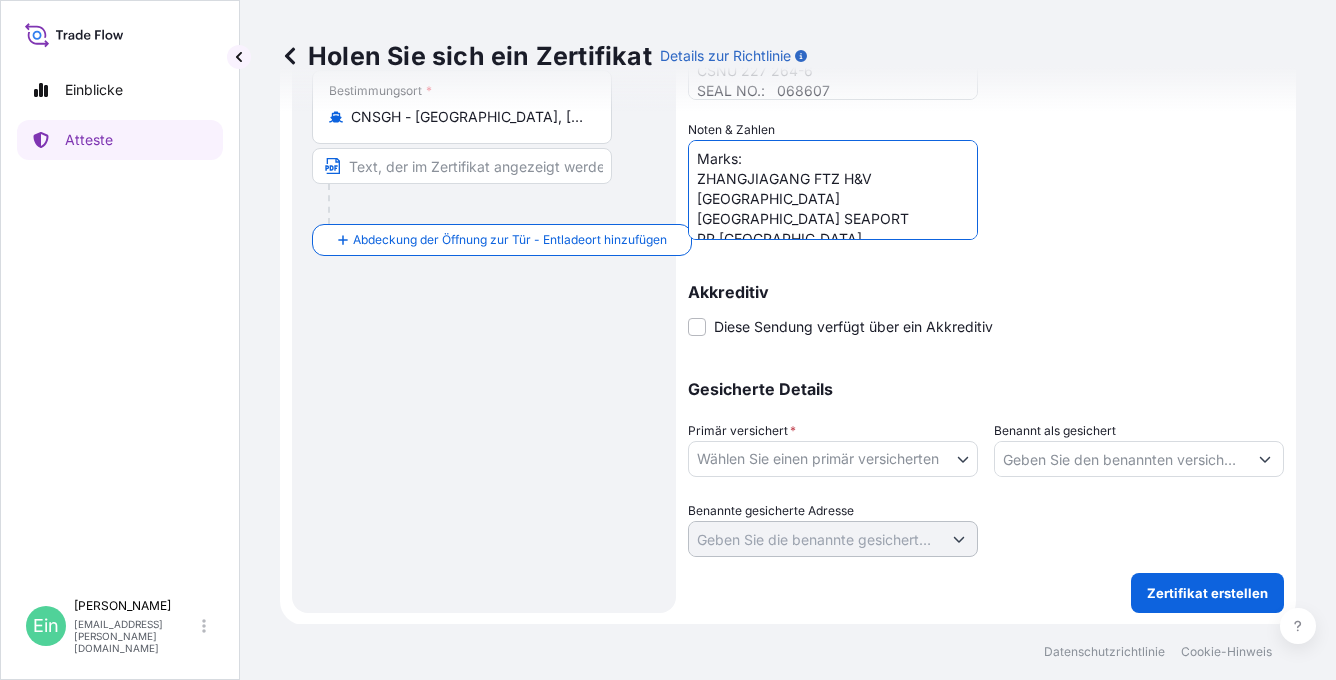type on "Marks:
ZHANGJIAGANG FTZ H&V CHINA
SHANGHAI SEAPORT
PR CHINA" 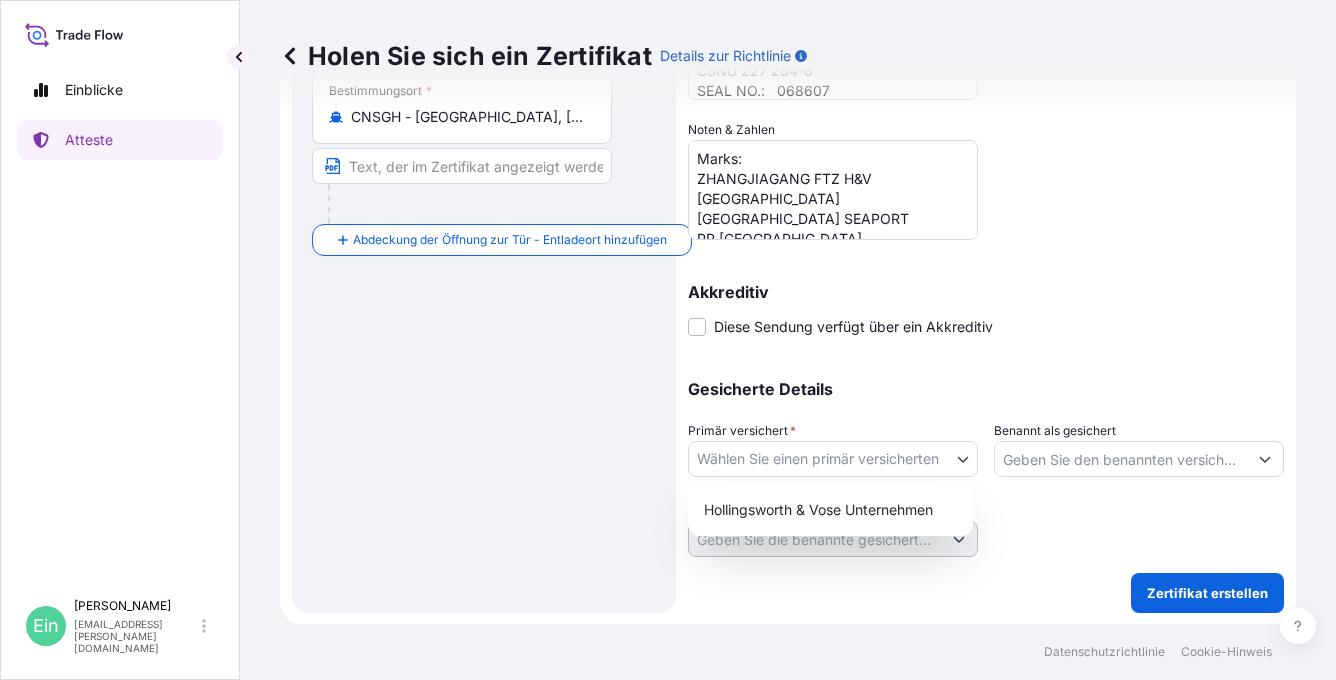 click on "Einblicke Atteste Ein Anke Nitsche anke.nitsche@hovo.de Holen Sie sich ein Zertifikat Details zur Richtlinie Route Details Routendetails zurücksetzen   Deckeltür zum Backbord - Ladeplatz hinzufügen Place of loading Road / Inland Road / Inland Ursprung * DEHAM - Hamburg, Germany Hauptverkehrsträger Hochseeschiff Luft Straße Hochseeschiff Hochseeschiff - An Deck Bestimmungsort * CNSGH - Shanghai, China Abdeckung der Öffnung zur Tür - Entladeort hinzufügen Road / Inland Road / Inland Place of Discharge Details zur Sendung Ausgabedatum * 7 / 2 / 2025 Datum der Abreise * 6 / 26 / 2025 Datum der Ankunft Mm / Dd / yyyy Ware * Filter Media Packing Category Kommerzieller Rechnungswert    * $ USD 29121.30 Referenz 4142668 Beschreibung von Cargo * Micro Glass Fibre Media/Filter Paper in Reels
22 PALLETS
PACKED IN 20FT CONTAINER NO.: CSNU 227 264-6
SEAL NO.:   068607 Name des Schiffes COSCO SHIPPING SAGITTARIUS Noten & Zahlen Marks:
ZHANGJIAGANG FTZ H&V CHINA
SHANGHAI SEAPORT
PR CHINA Akkreditiv * *" at bounding box center [668, 340] 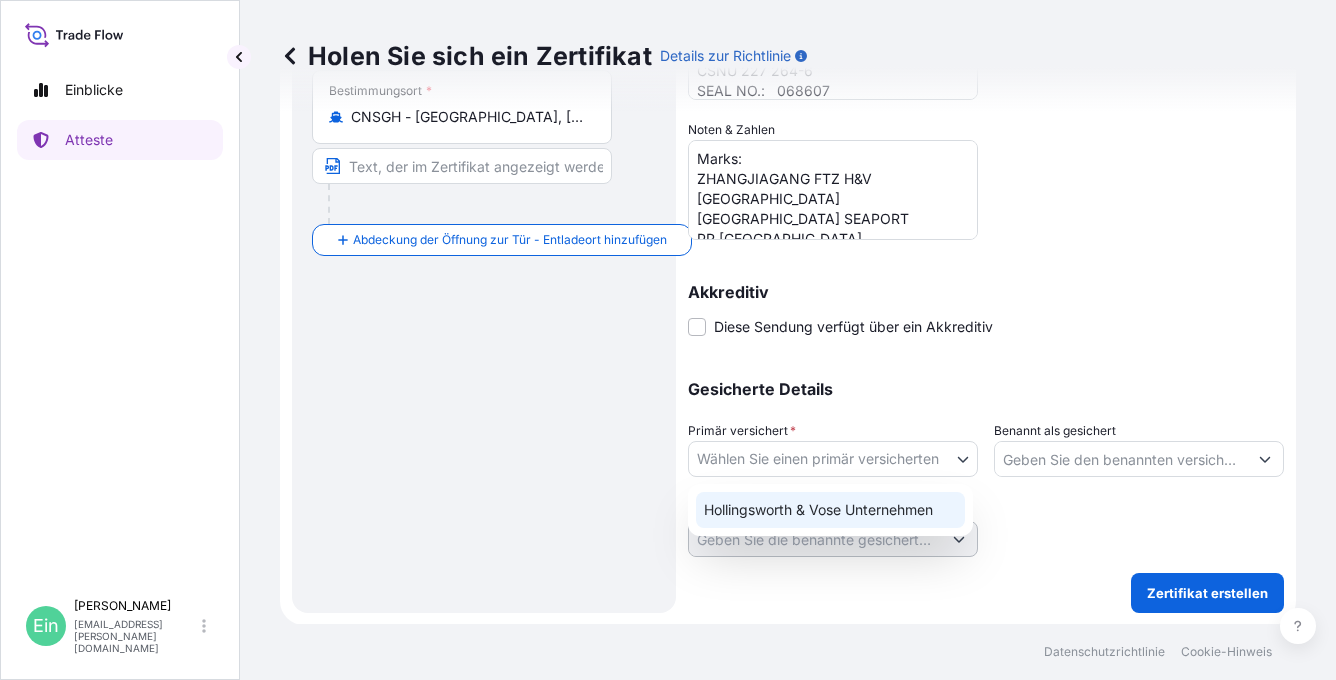 click on "Hollingsworth & Vose Unternehmen" at bounding box center (830, 510) 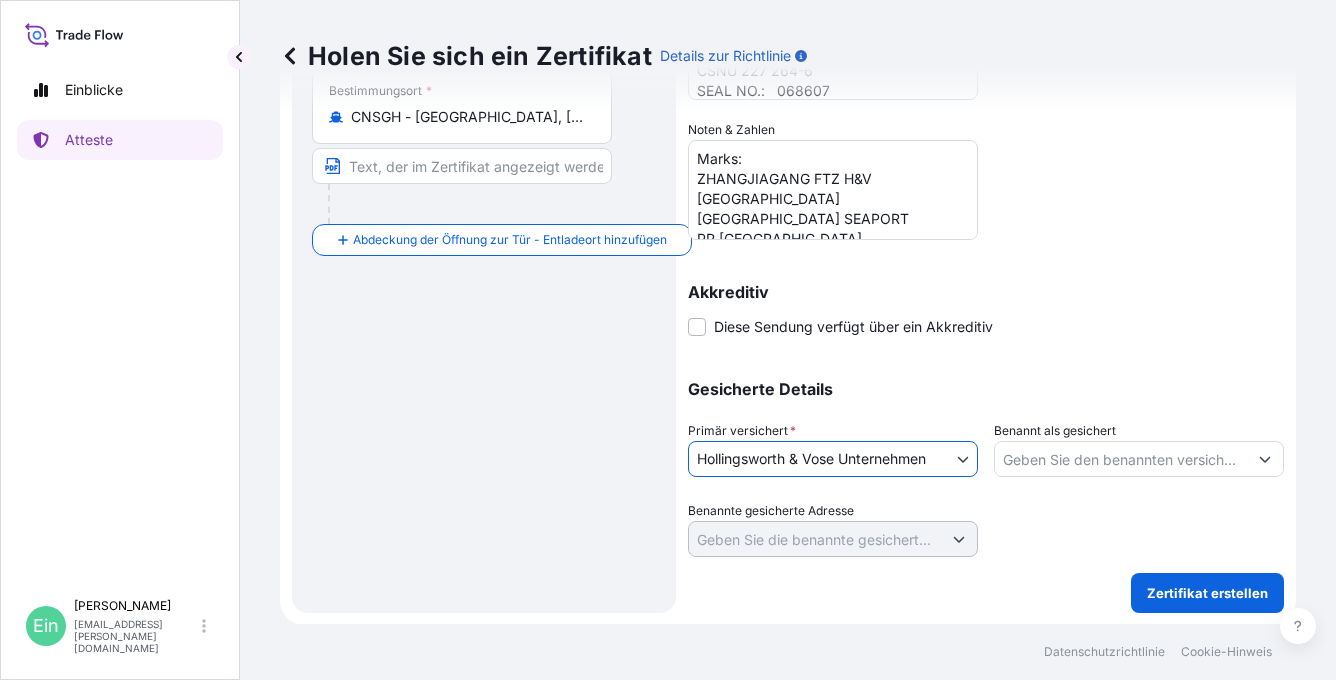 click 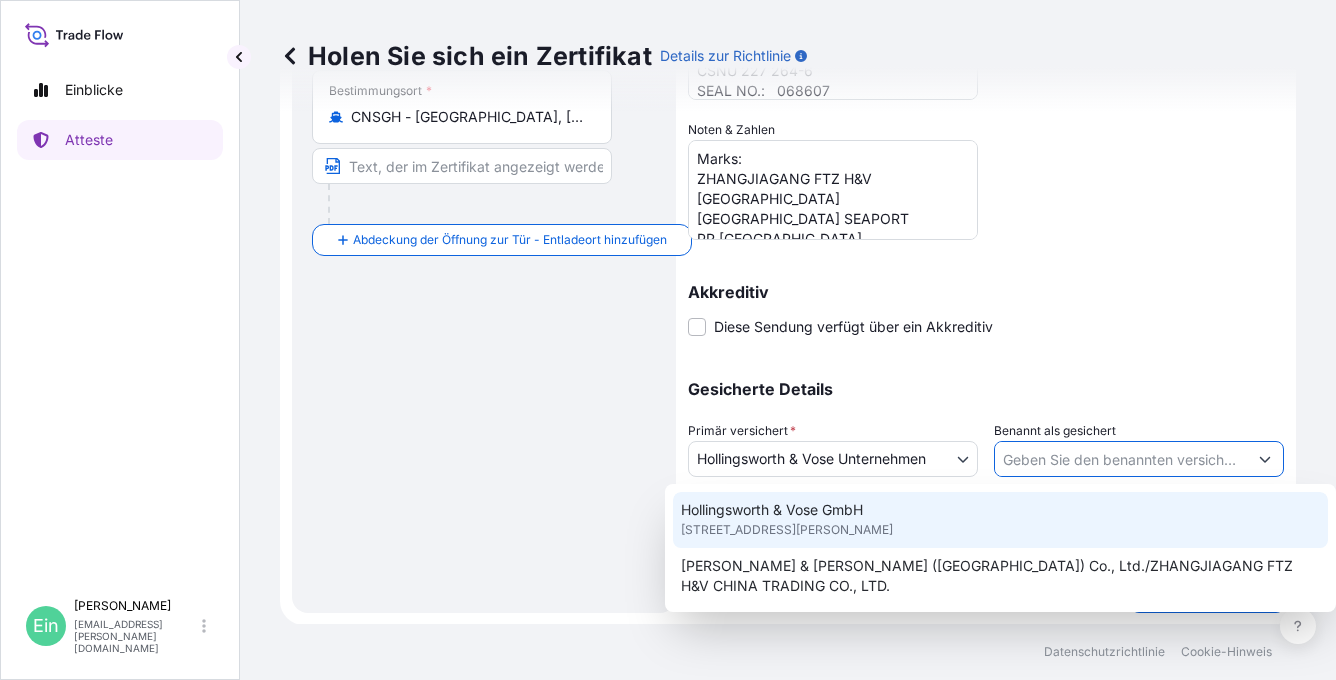 click on "Hollingsworth & Vose GmbH" at bounding box center (772, 510) 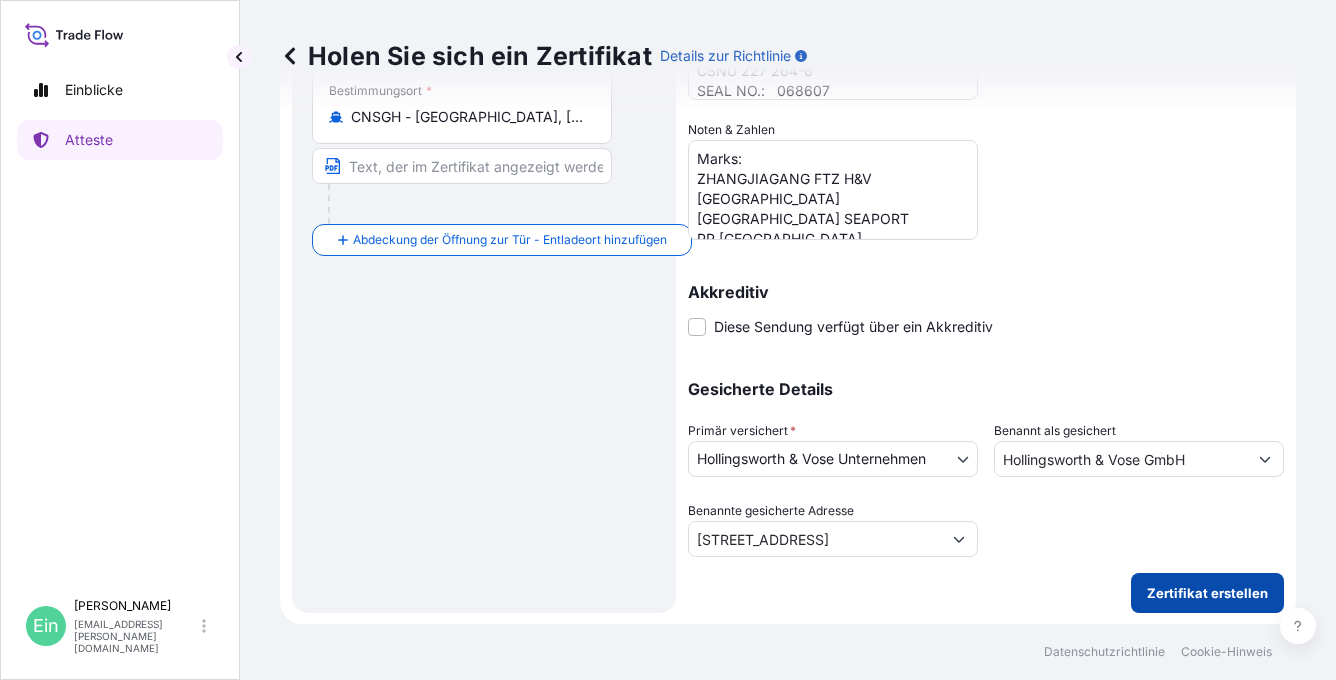 click on "Zertifikat erstellen" at bounding box center (1207, 593) 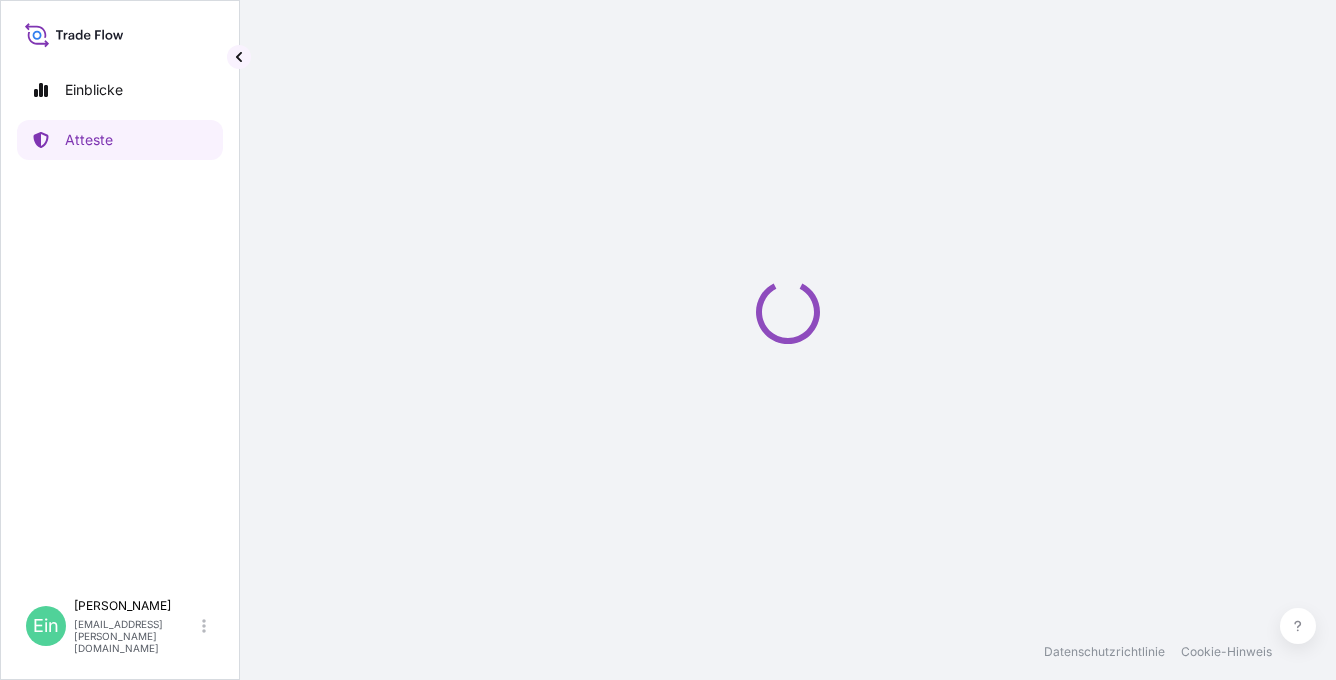 scroll, scrollTop: 0, scrollLeft: 0, axis: both 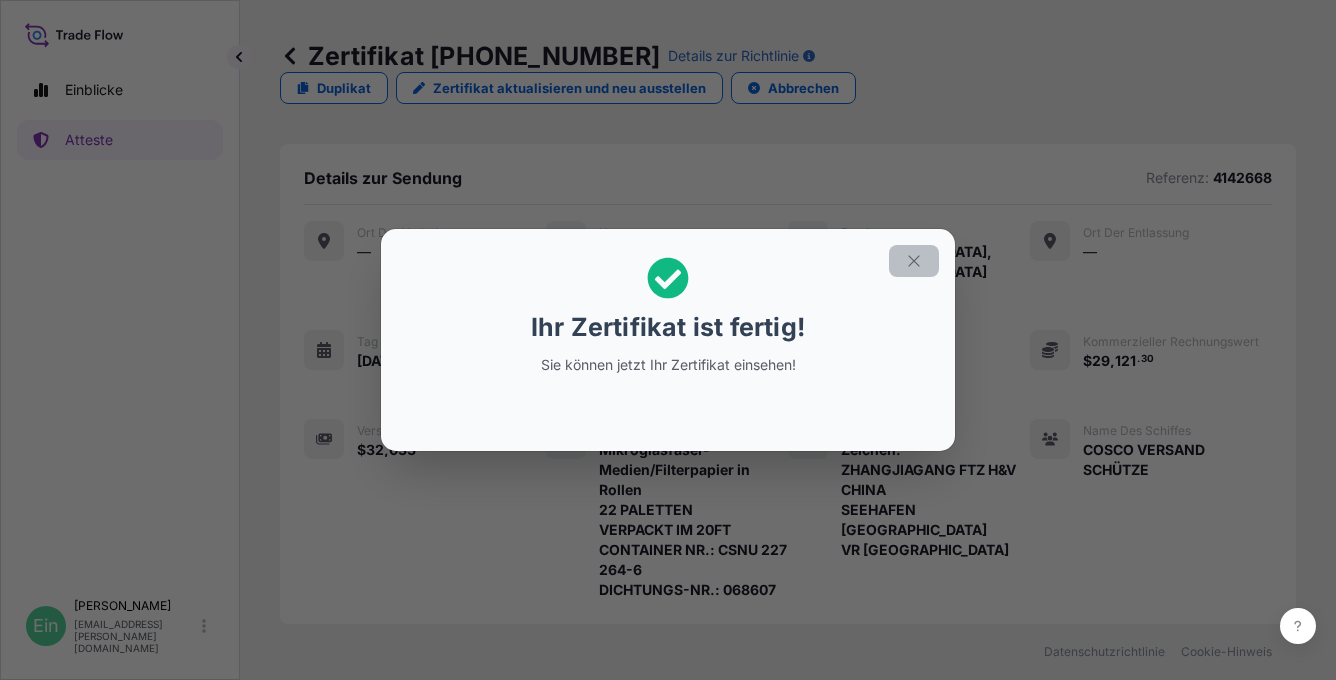 click 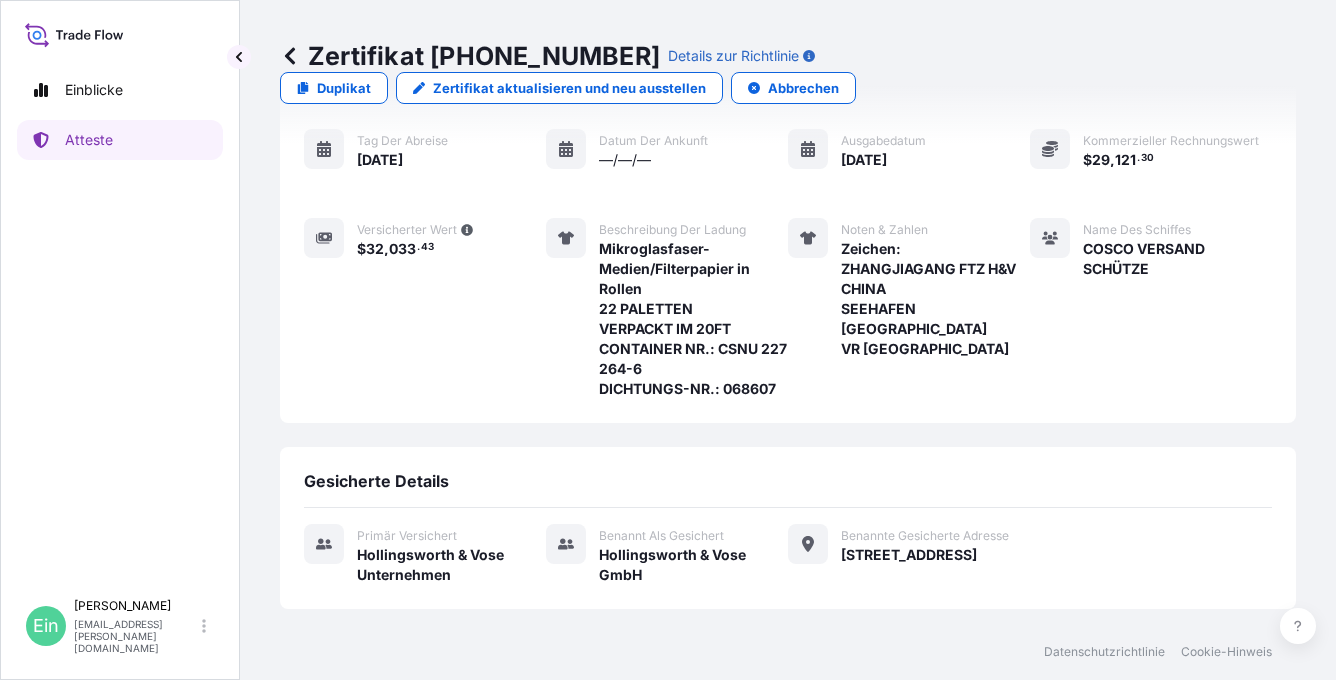scroll, scrollTop: 372, scrollLeft: 0, axis: vertical 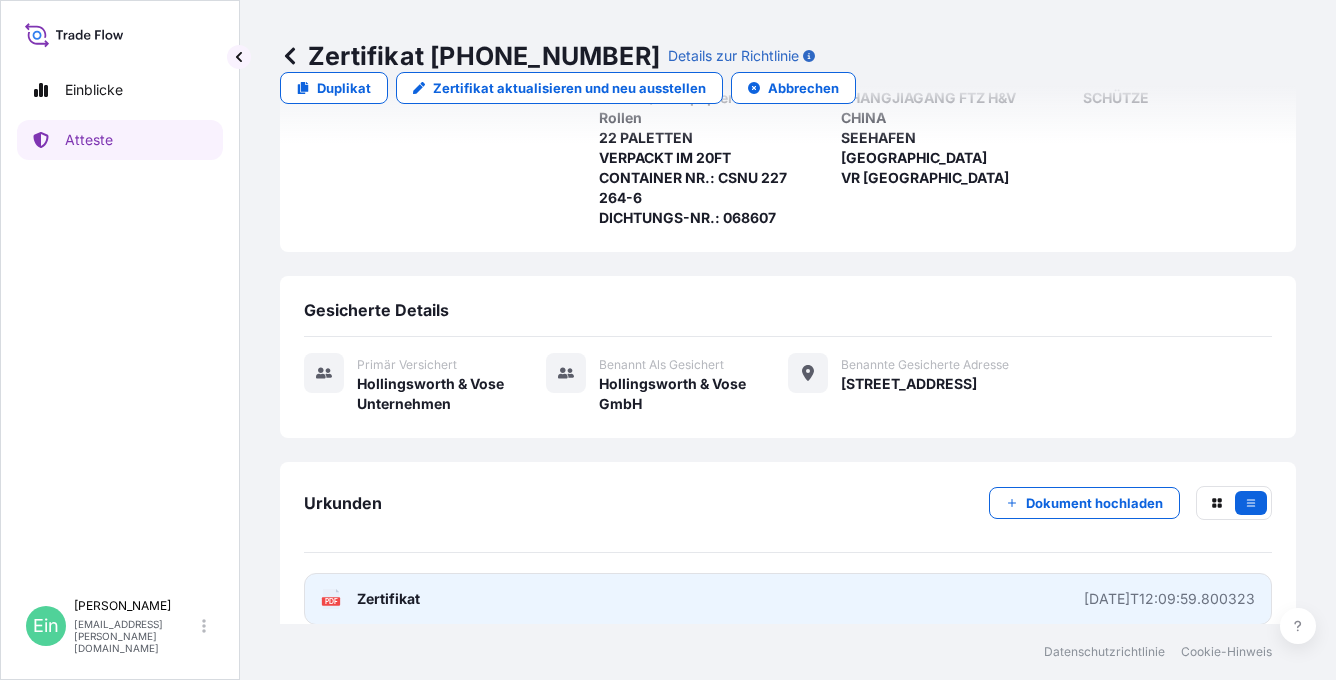 click on "PDF Zertifikat" at bounding box center (370, 599) 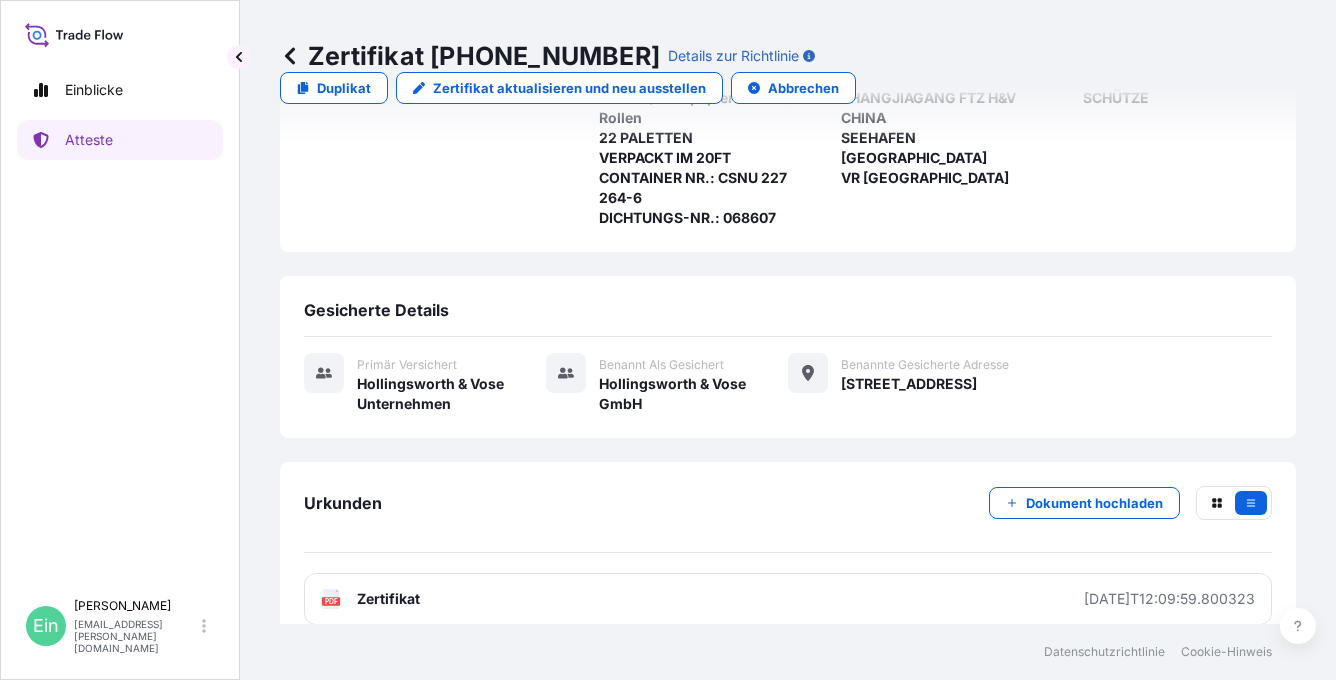 click 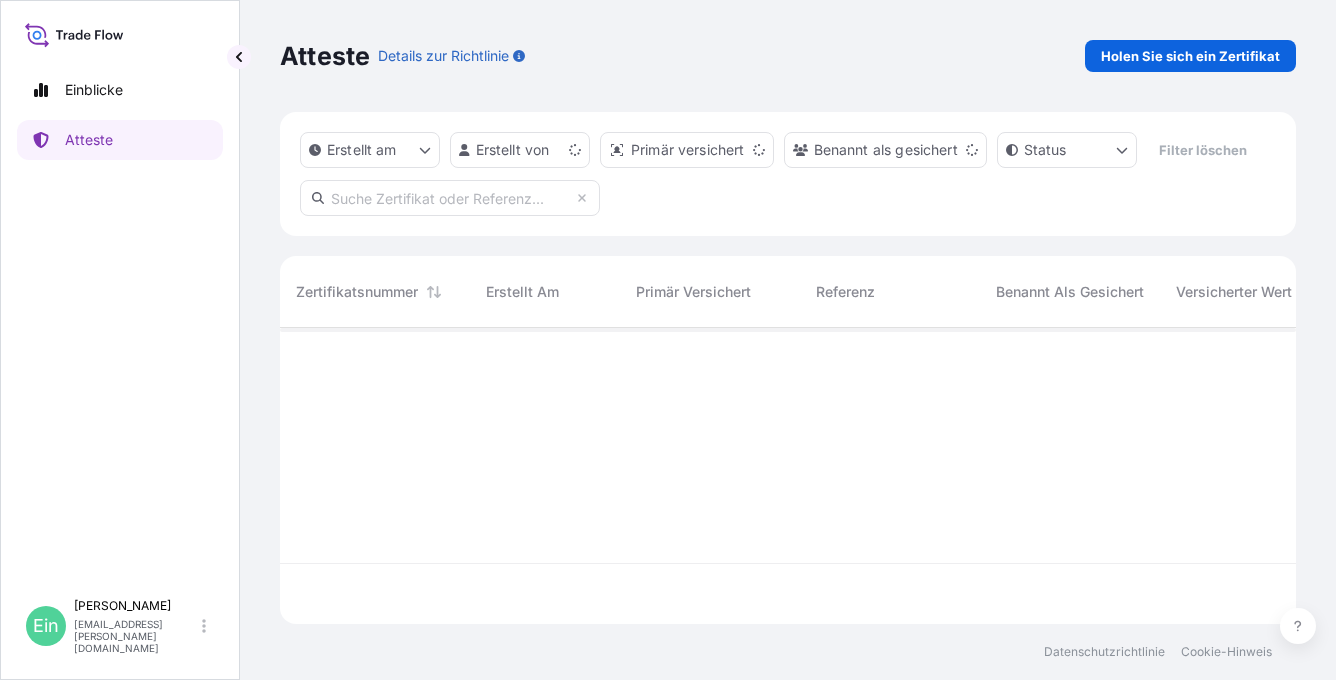 scroll, scrollTop: 0, scrollLeft: 0, axis: both 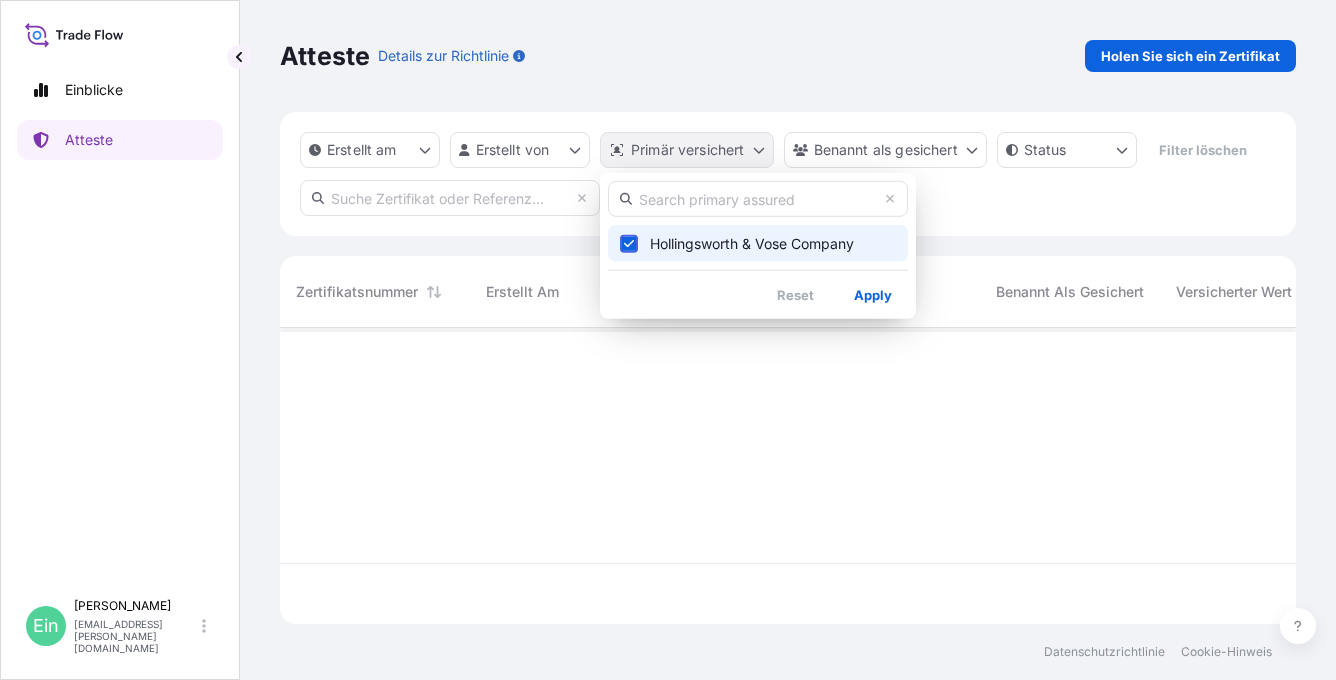 click on "Einblicke Atteste Ein Anke Nitsche anke.nitsche@hovo.de Atteste Details zur Richtlinie Holen Sie sich ein Zertifikat Erstellt am Erstellt von Primär versichert Benannt als gesichert Status Filter löschen Zertifikatsnummer Erstellt am Primär versichert Referenz Benannt als gesichert Versicherter Wert Abfahrt Ankunft Status Datenschutzrichtlinie Cookie-Hinweis
Hollingsworth & Vose Company Reset Apply" at bounding box center [668, 340] 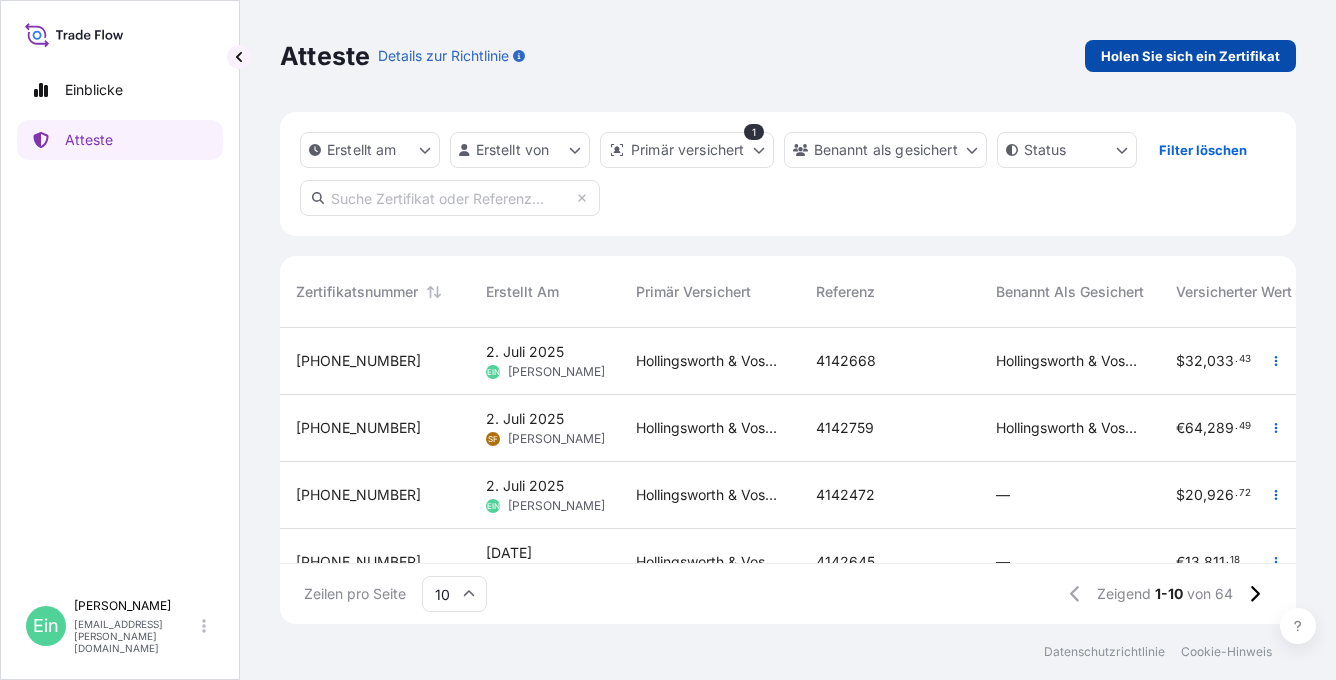click on "Holen Sie sich ein Zertifikat" at bounding box center [1190, 56] 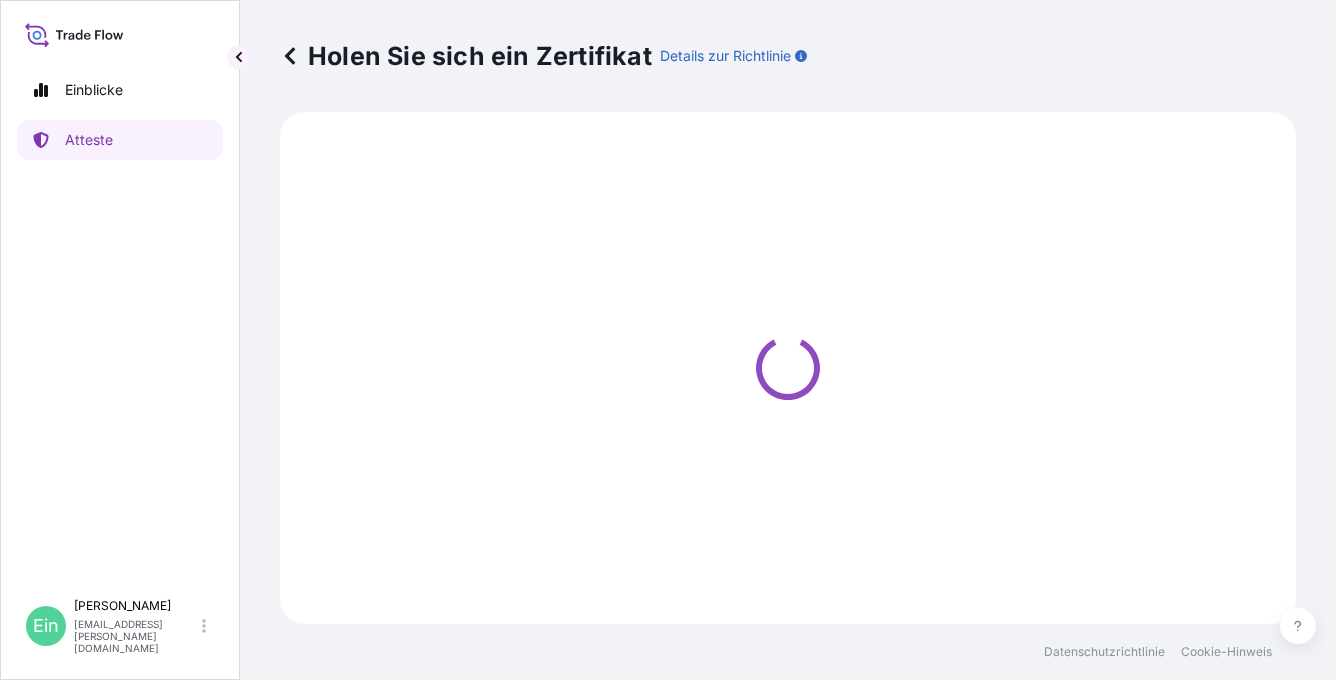 select on "Ocean Vessel" 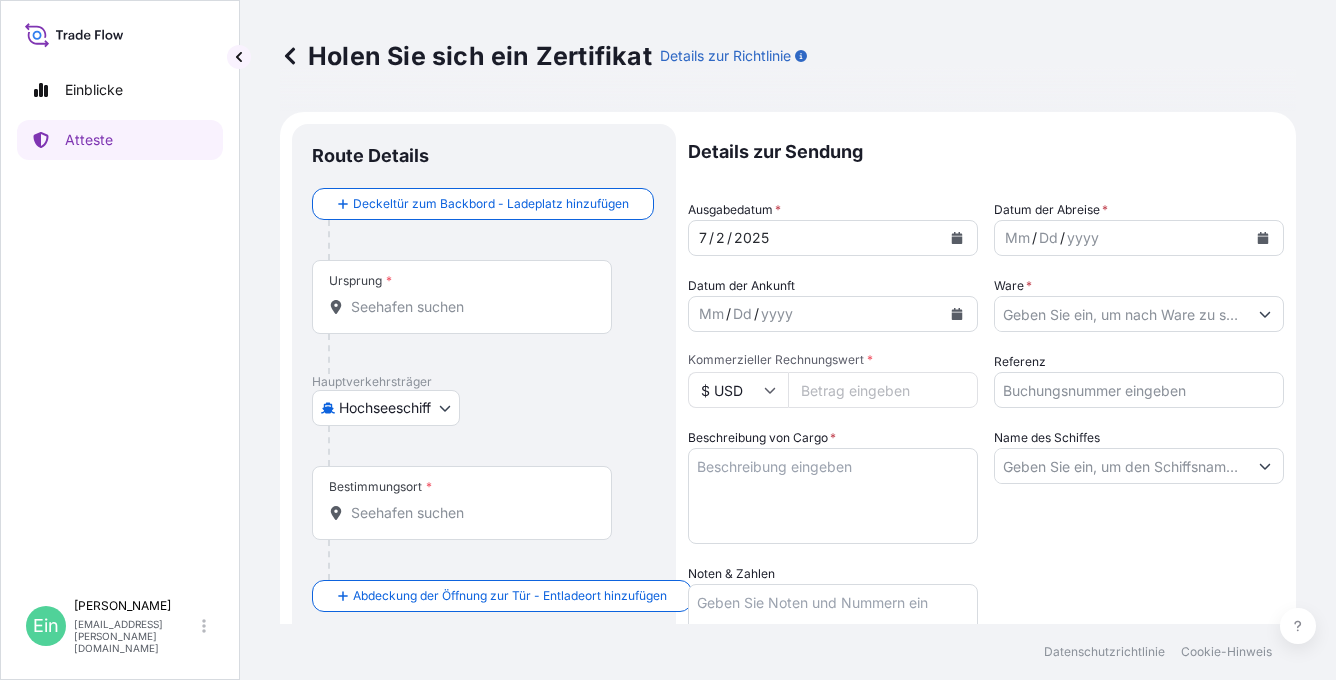 click on "Ursprung" at bounding box center [355, 281] 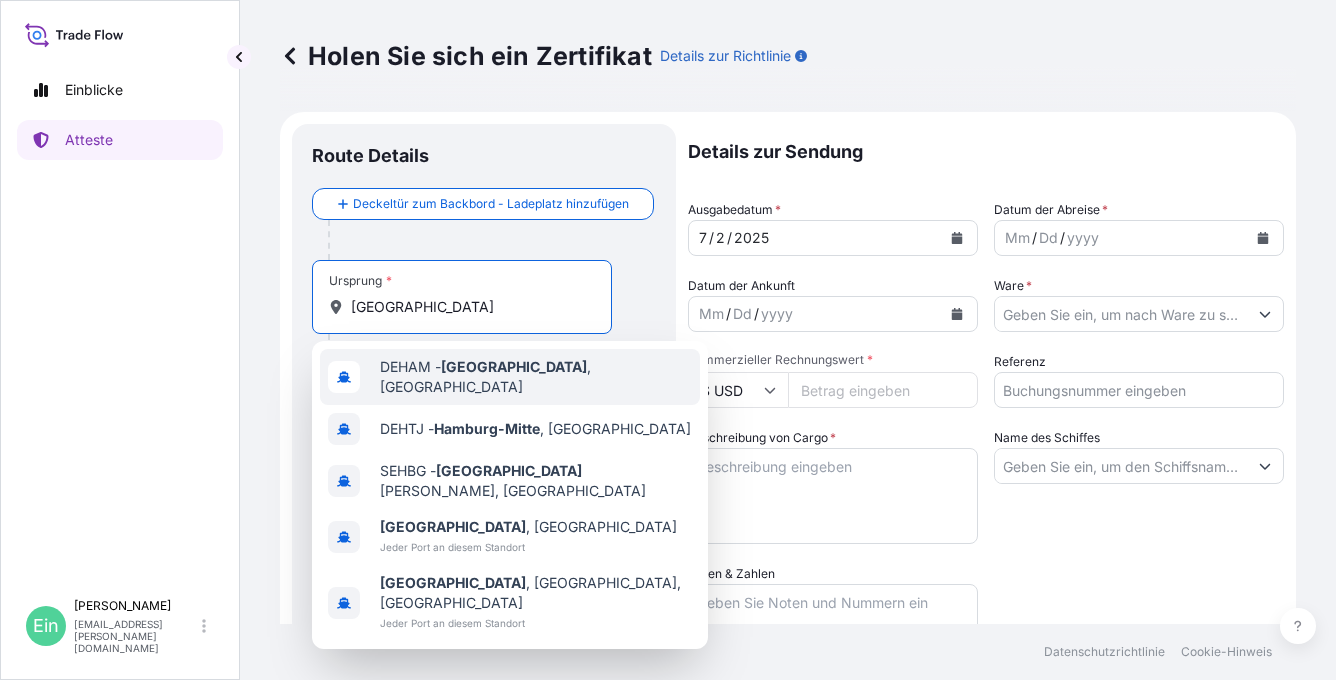 click on "DEHAM -  Hamburg , Deutschland" at bounding box center (510, 377) 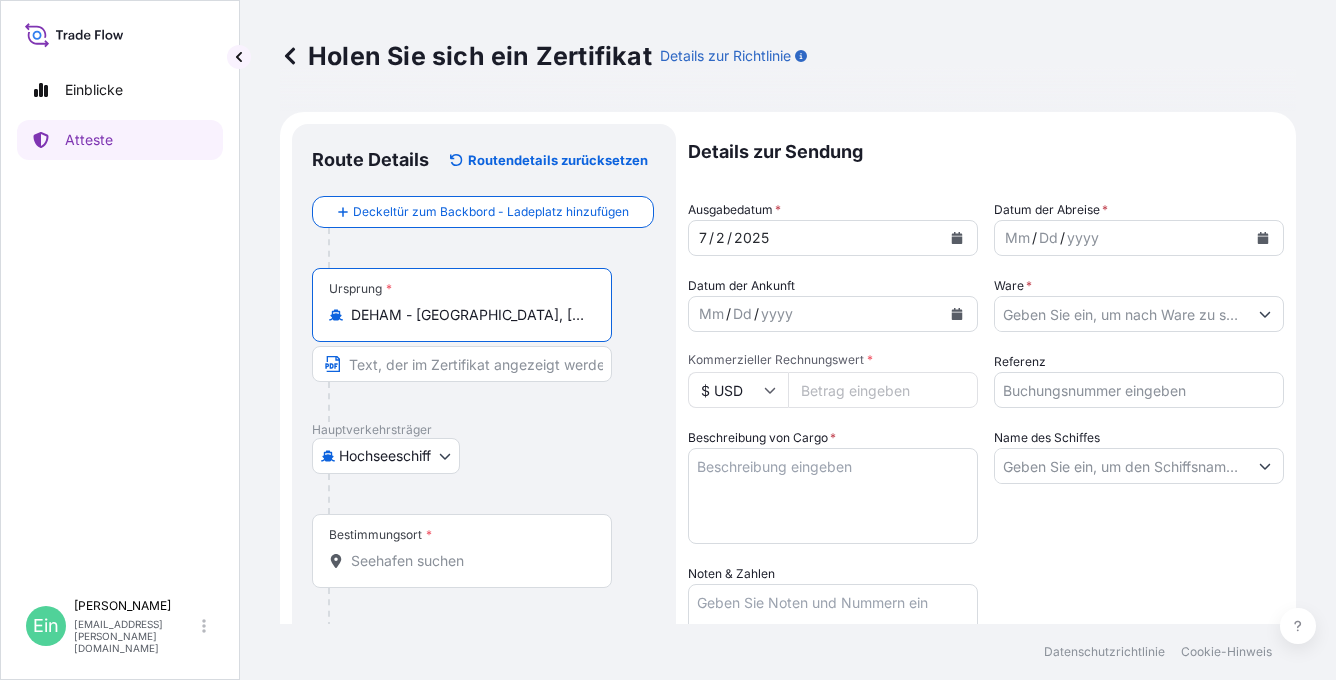 type on "DEHAM - Hamburg, Germany" 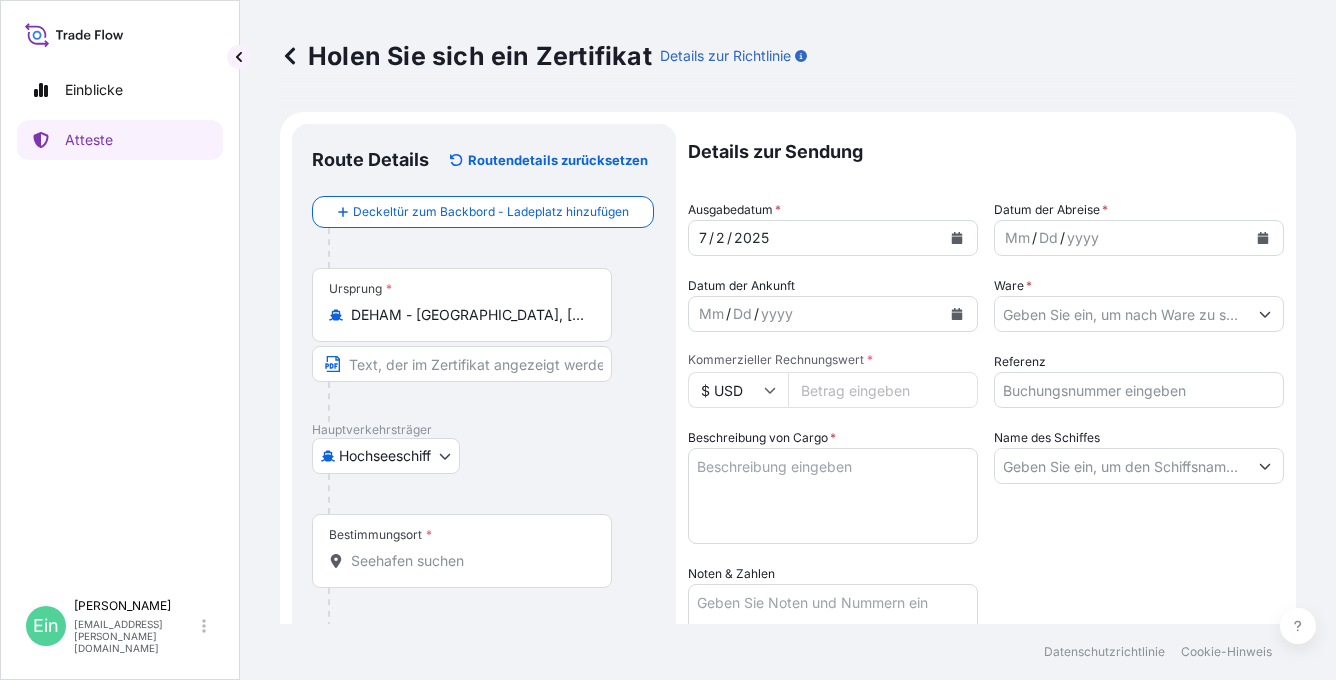 click on "Bestimmungsort" at bounding box center [375, 535] 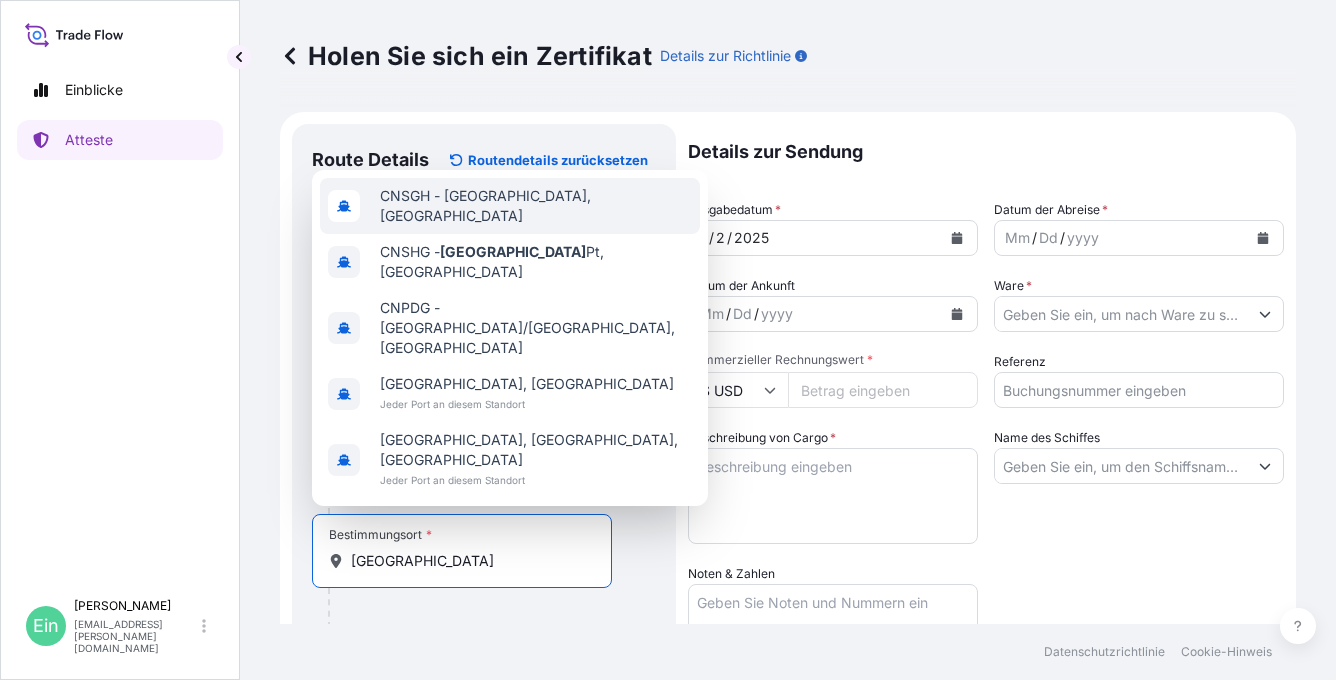 click on "CNSGH - Shanghai, China" at bounding box center [536, 206] 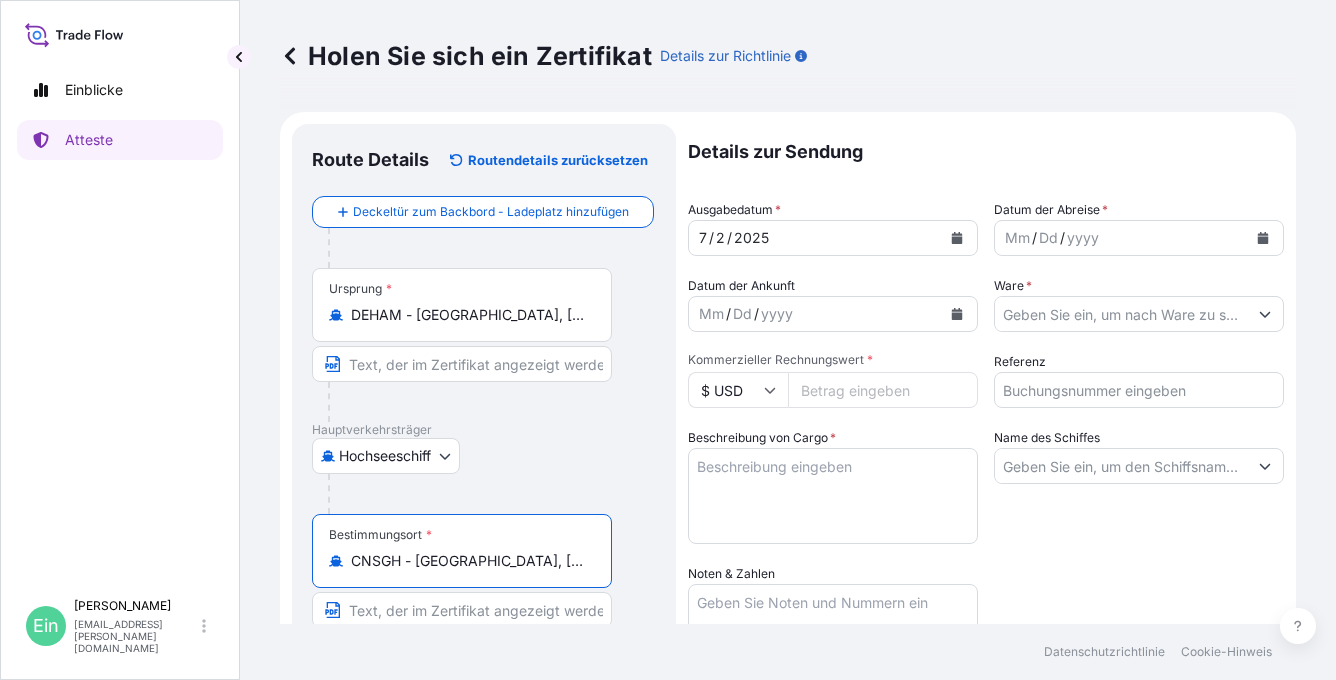 type on "CNSGH - Shanghai, China" 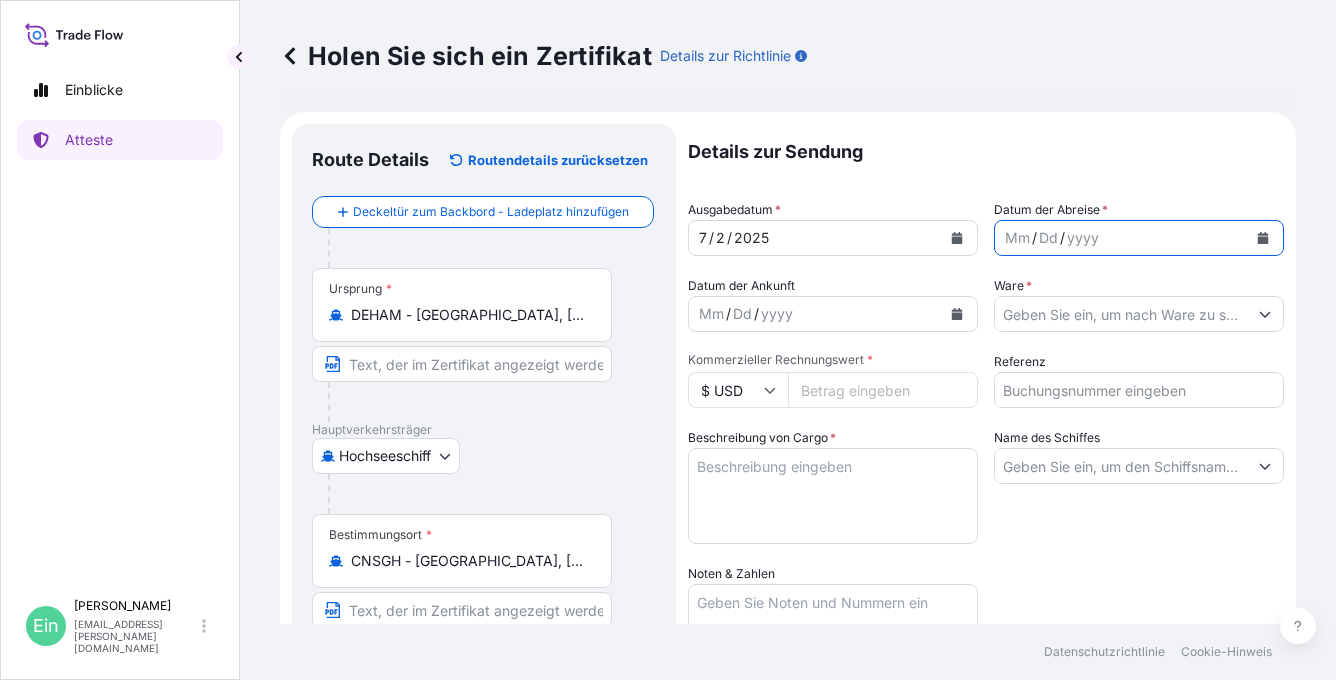 click 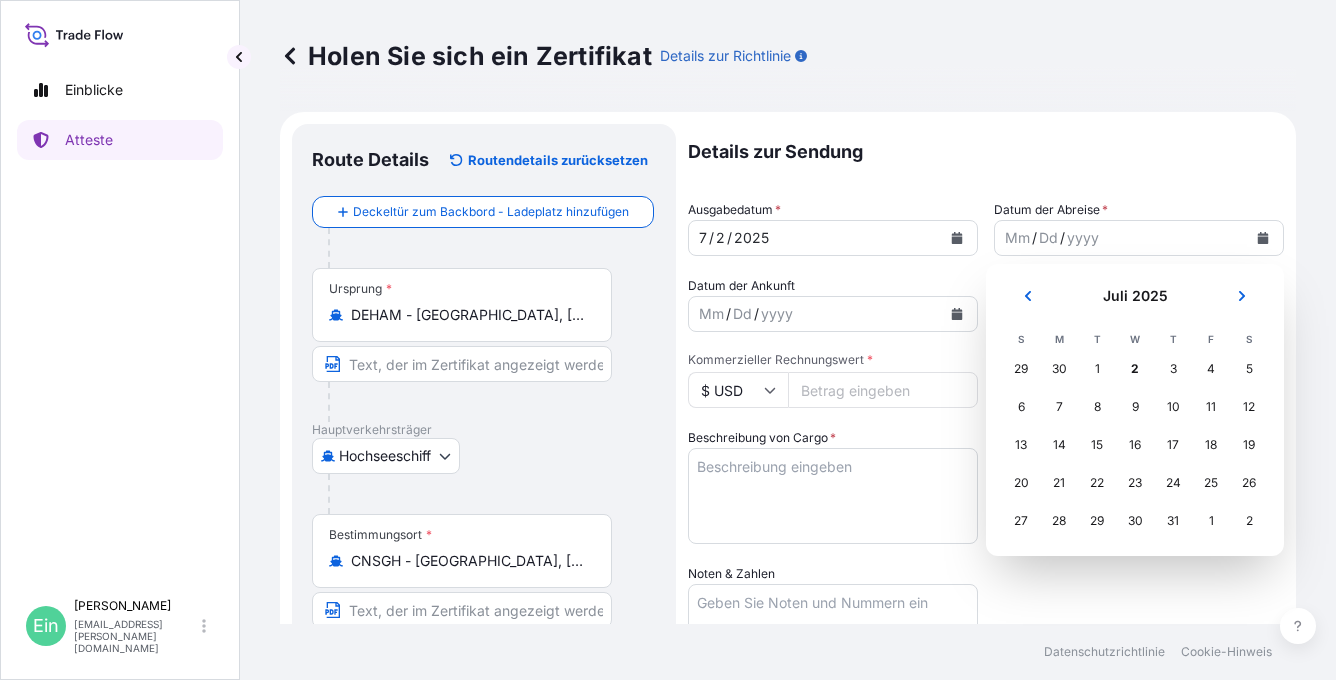 click on "29" at bounding box center [1021, 369] 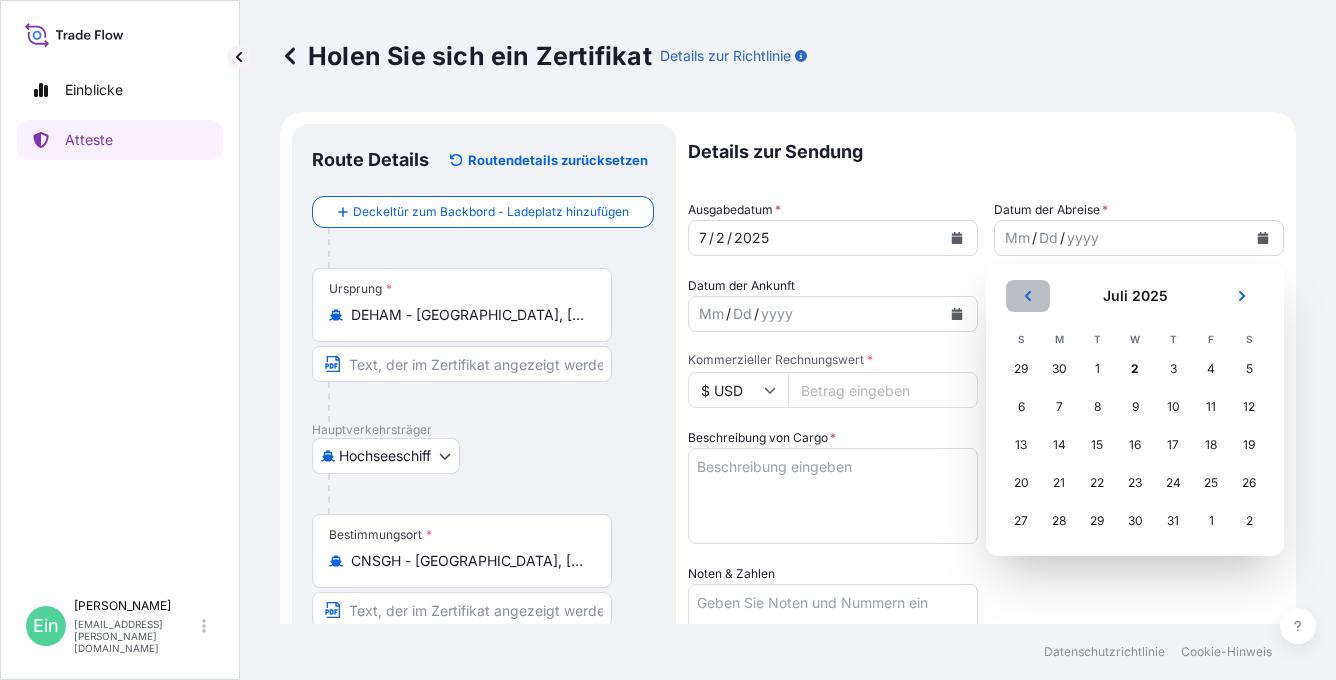 click 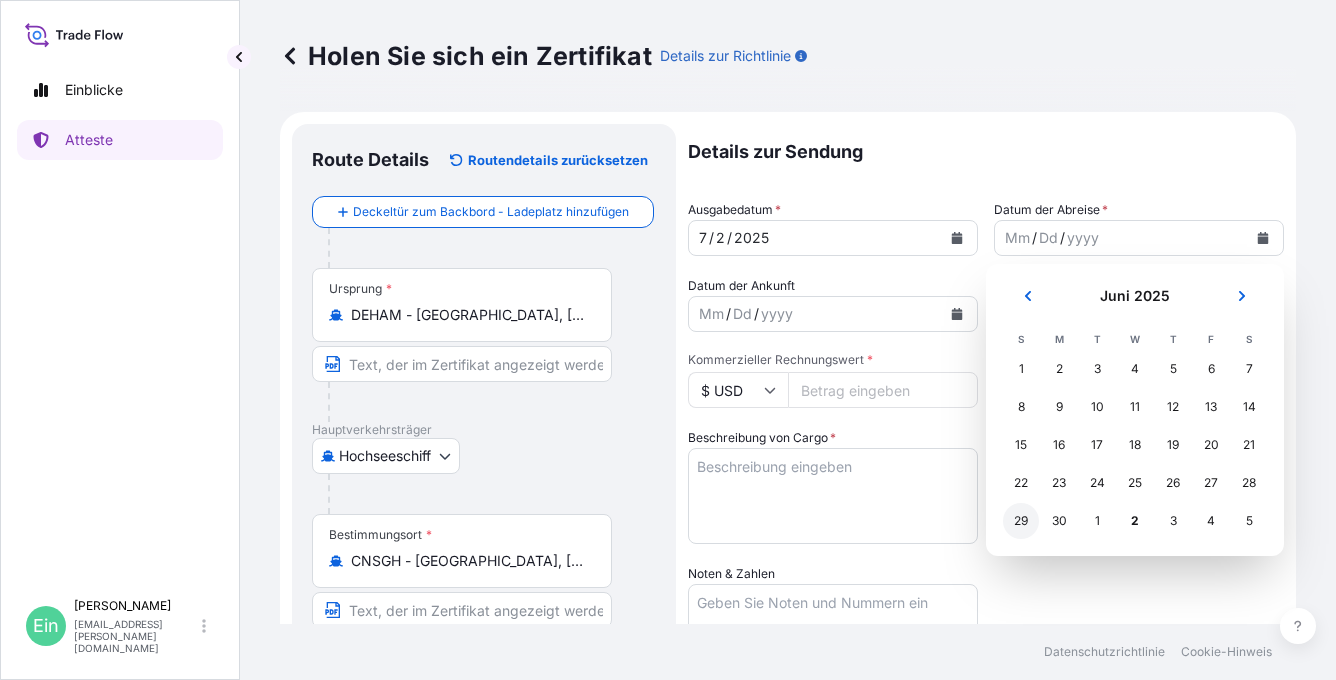 click on "29" at bounding box center [1021, 521] 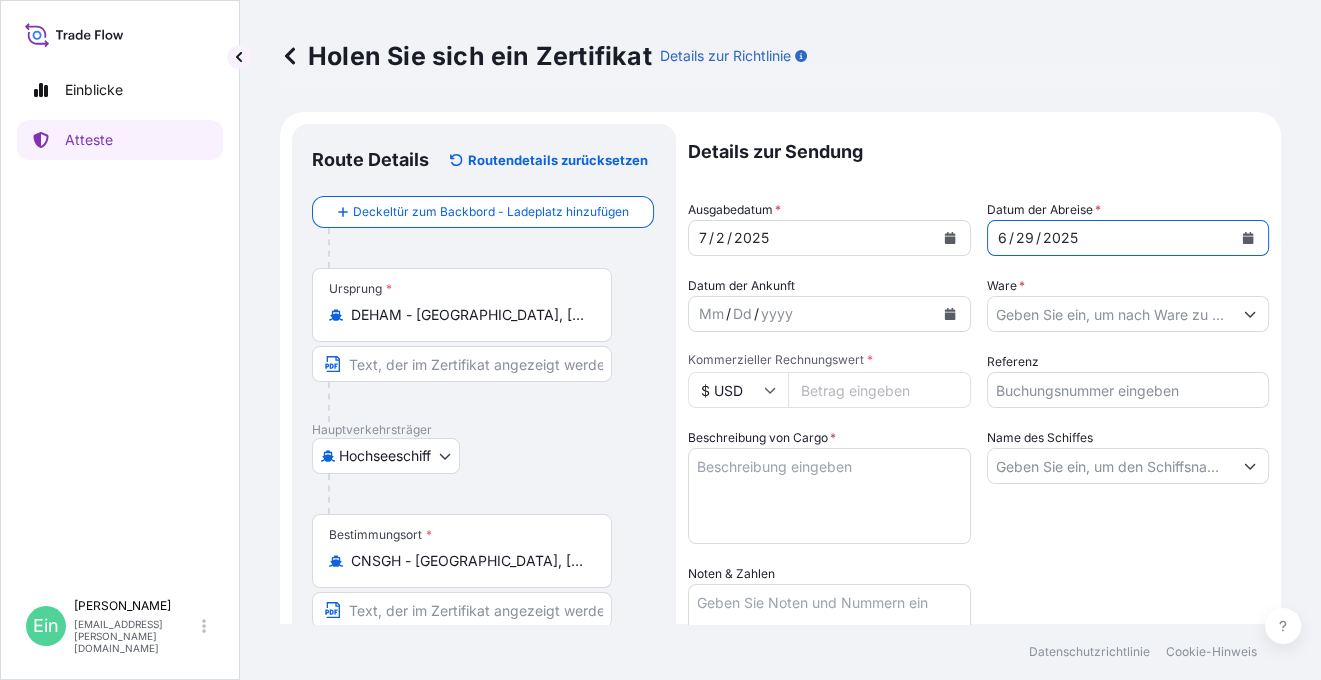 click at bounding box center (1250, 314) 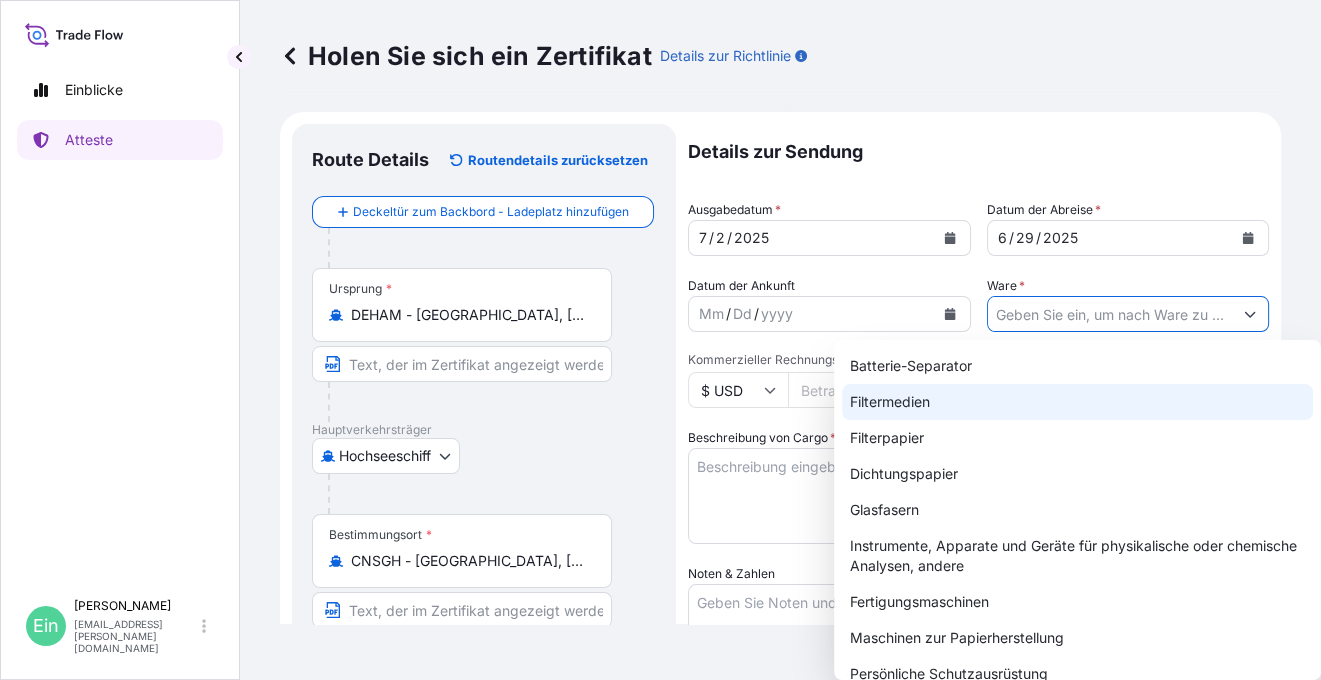 click on "Filtermedien" at bounding box center (1077, 402) 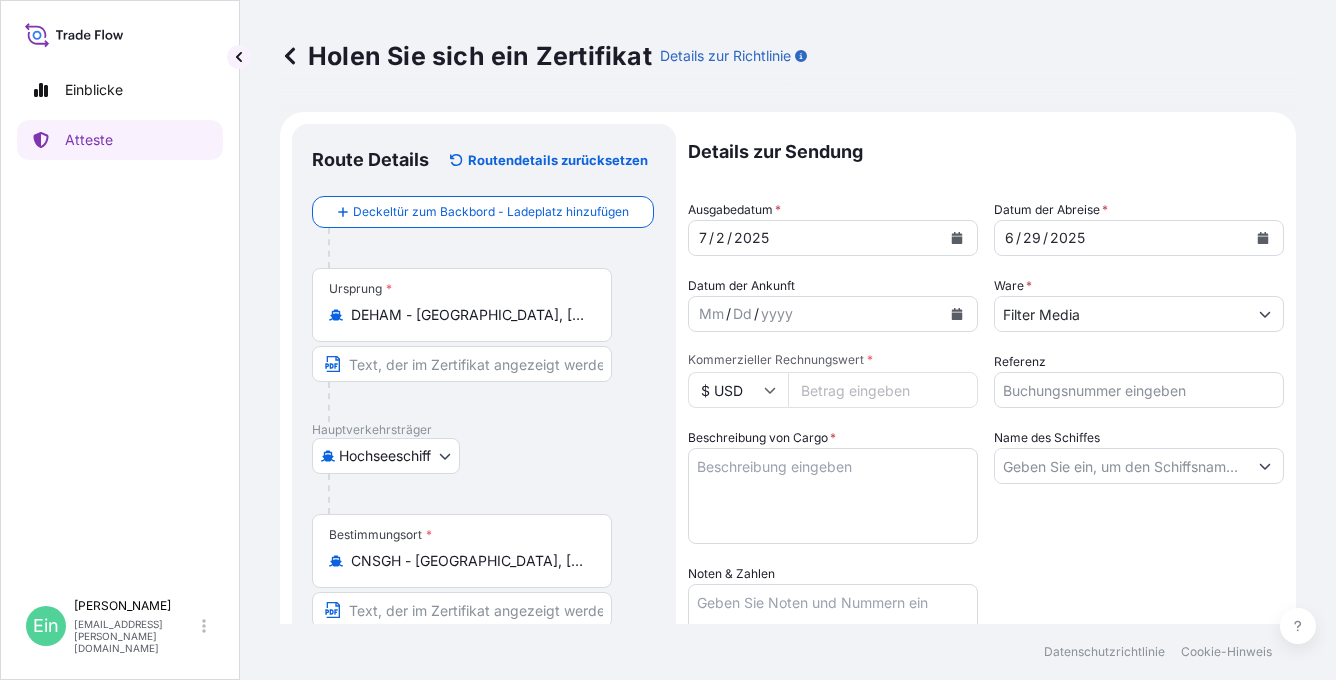 click on "Kommerzieller Rechnungswert    *" at bounding box center [883, 390] 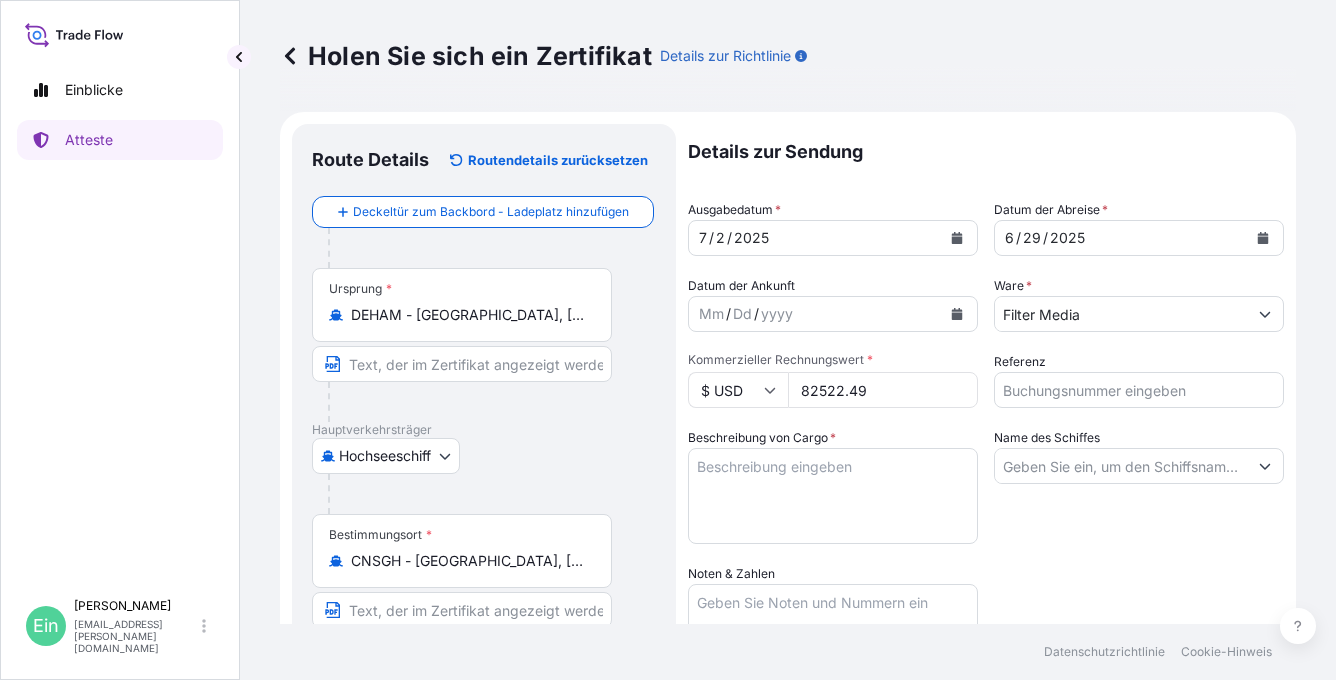 type on "82522.49" 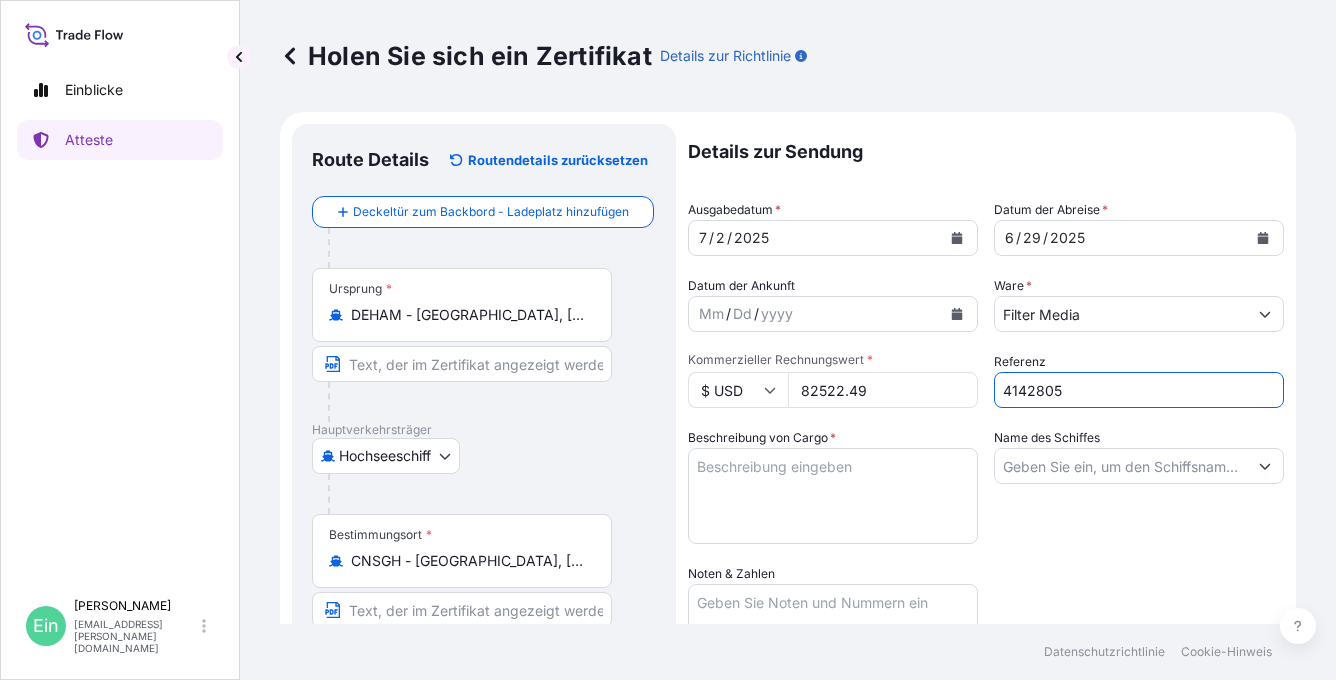 type on "4142805" 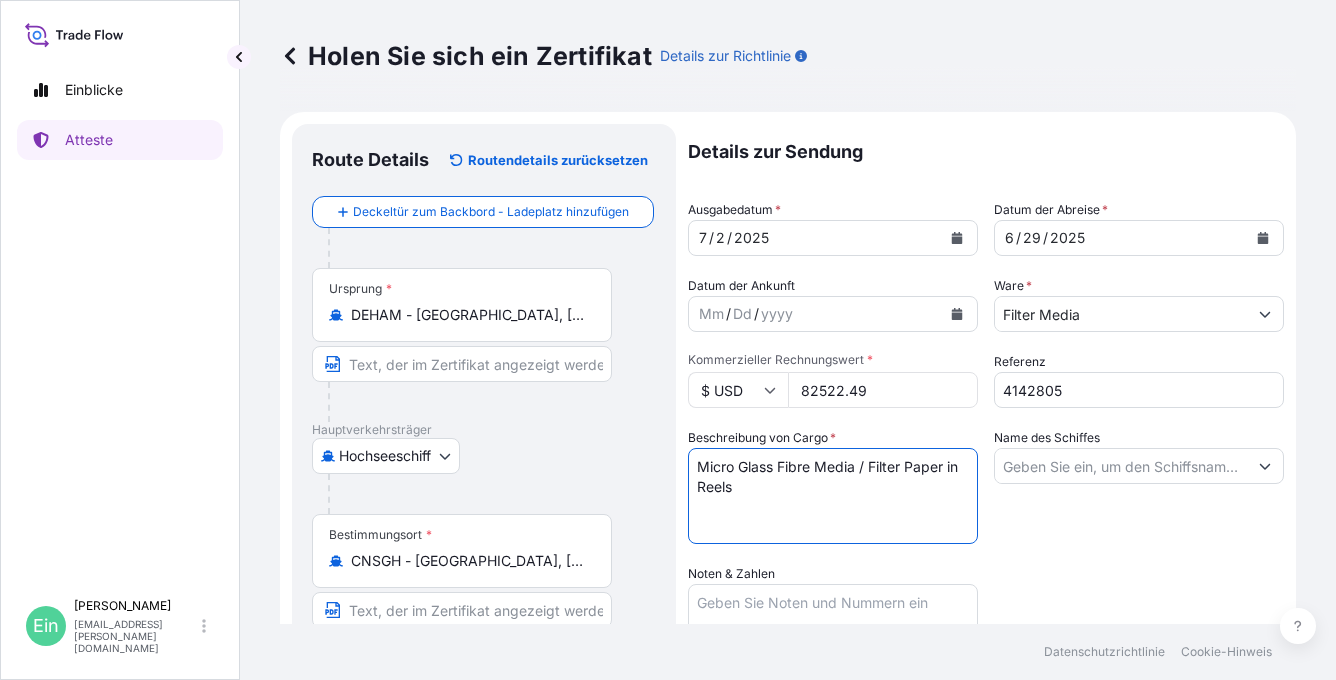 paste on "45 PALLETS
PACKED IN 40FT HC CONTAINER NO.: FANU 313 726-7
SEAL NO.:   068603" 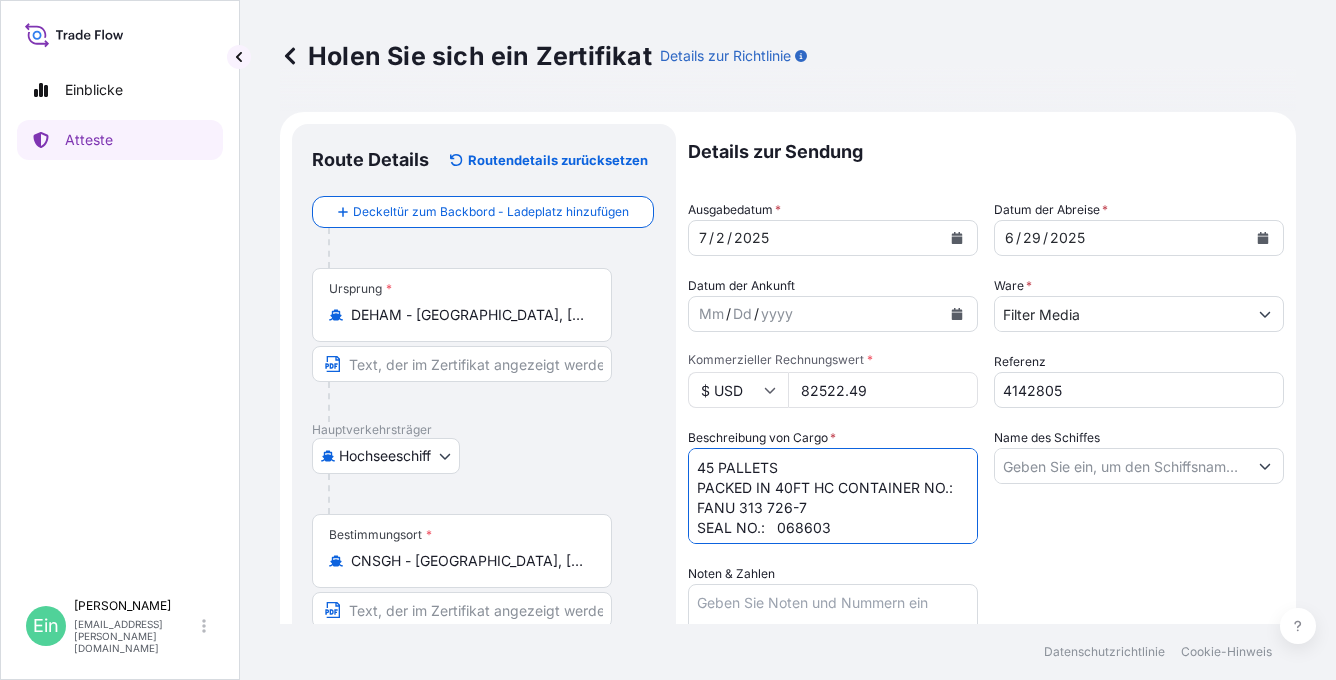 scroll, scrollTop: 61, scrollLeft: 0, axis: vertical 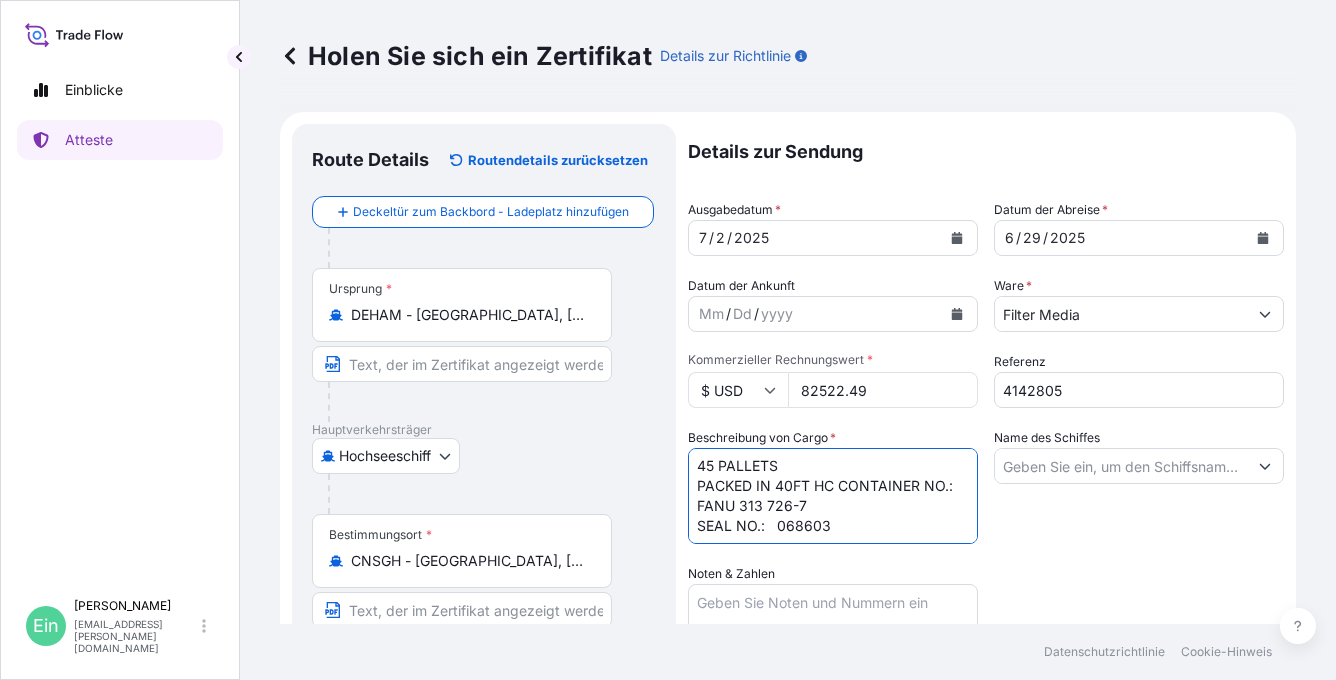 type on "Micro Glass Fibre Media / Filter Paper in Reels
45 PALLETS
PACKED IN 40FT HC CONTAINER NO.: FANU 313 726-7
SEAL NO.:   068603" 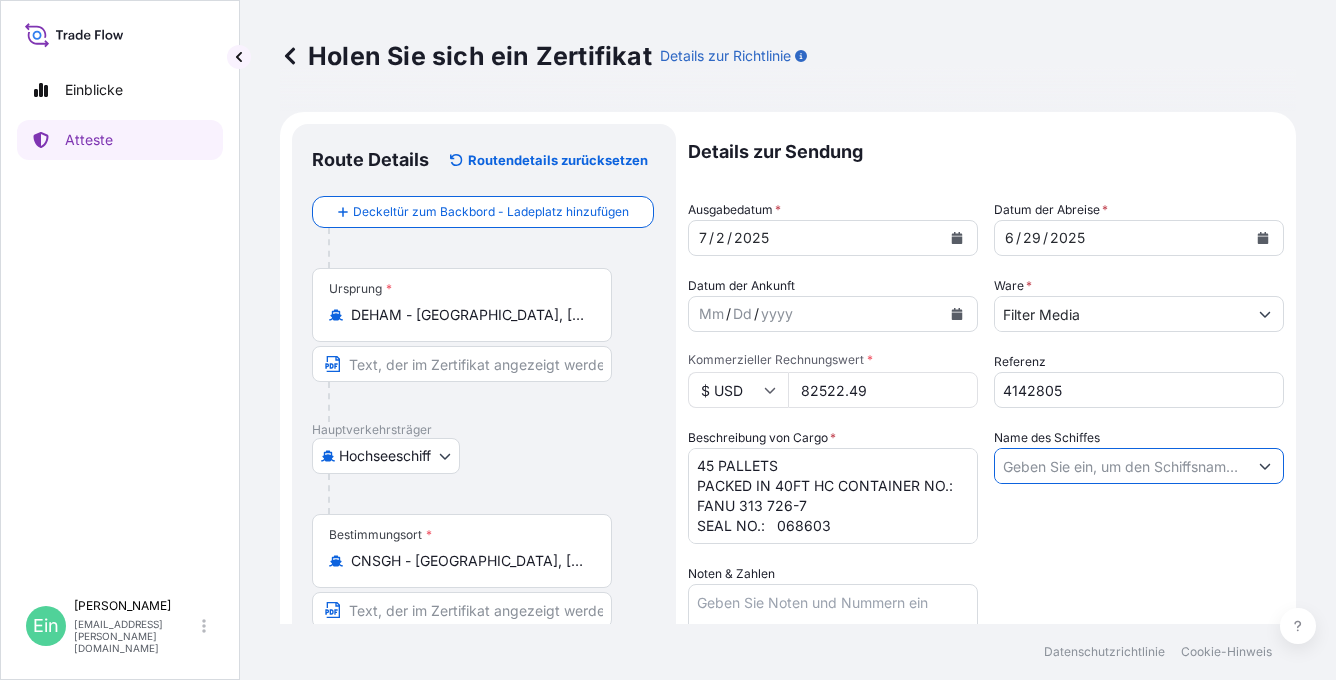 click on "Name des Schiffes" at bounding box center (1121, 466) 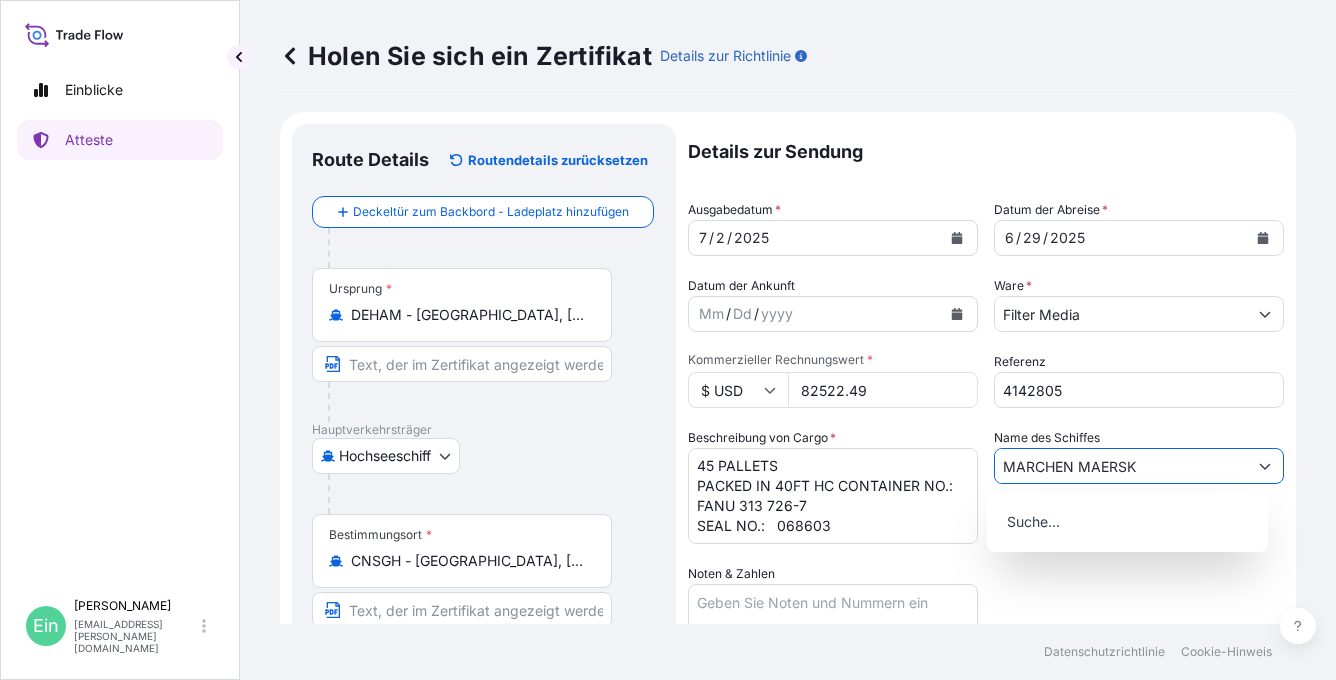 type on "MARCHEN MAERSK" 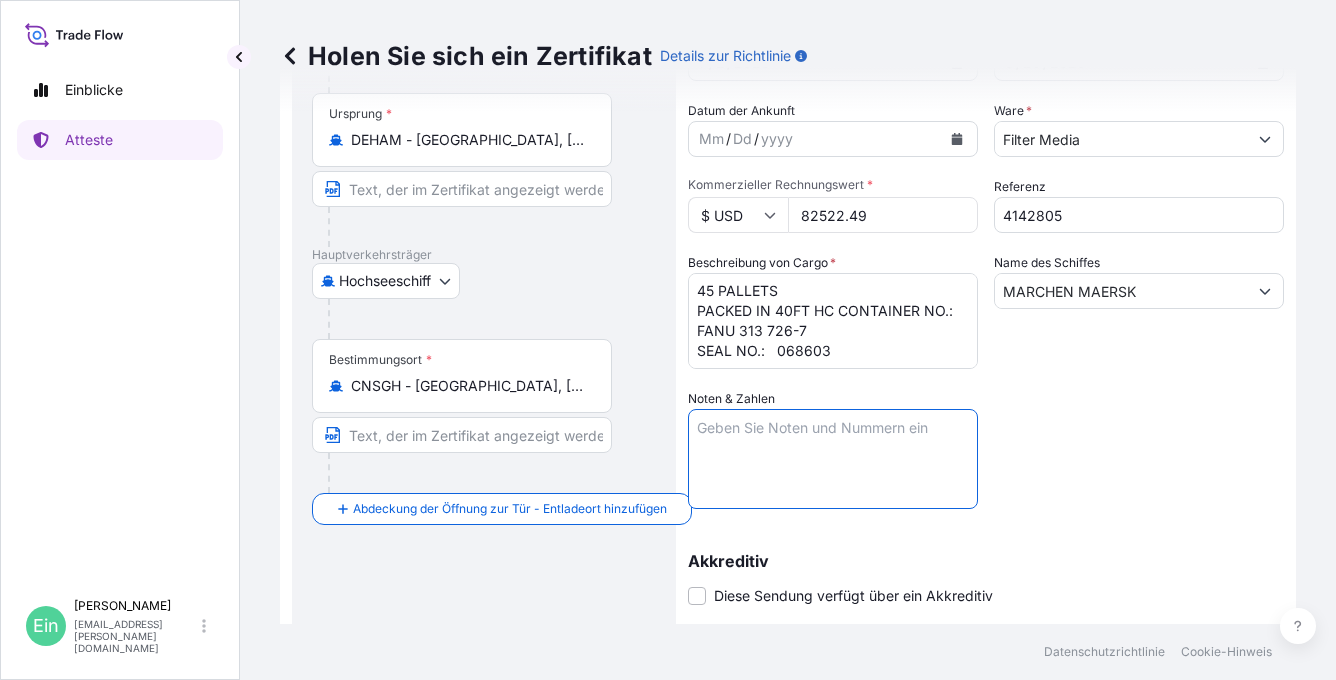 scroll, scrollTop: 200, scrollLeft: 0, axis: vertical 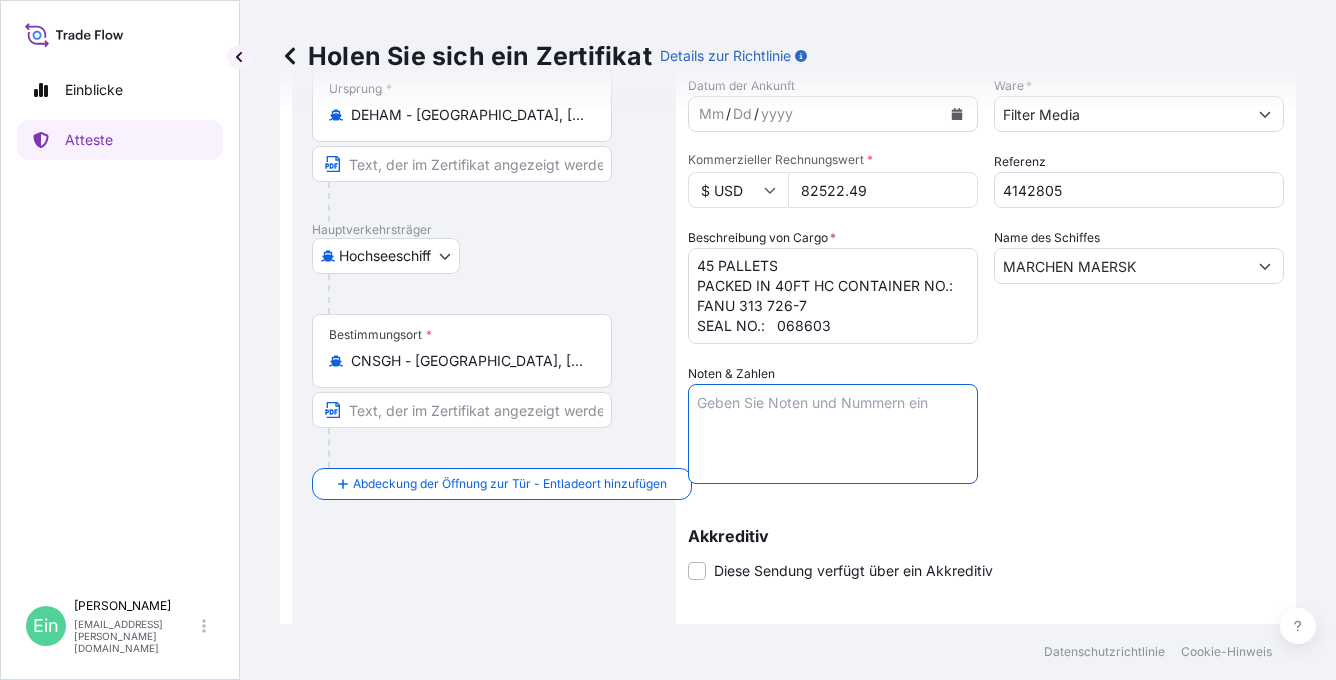 click on "Noten & Zahlen" at bounding box center (833, 434) 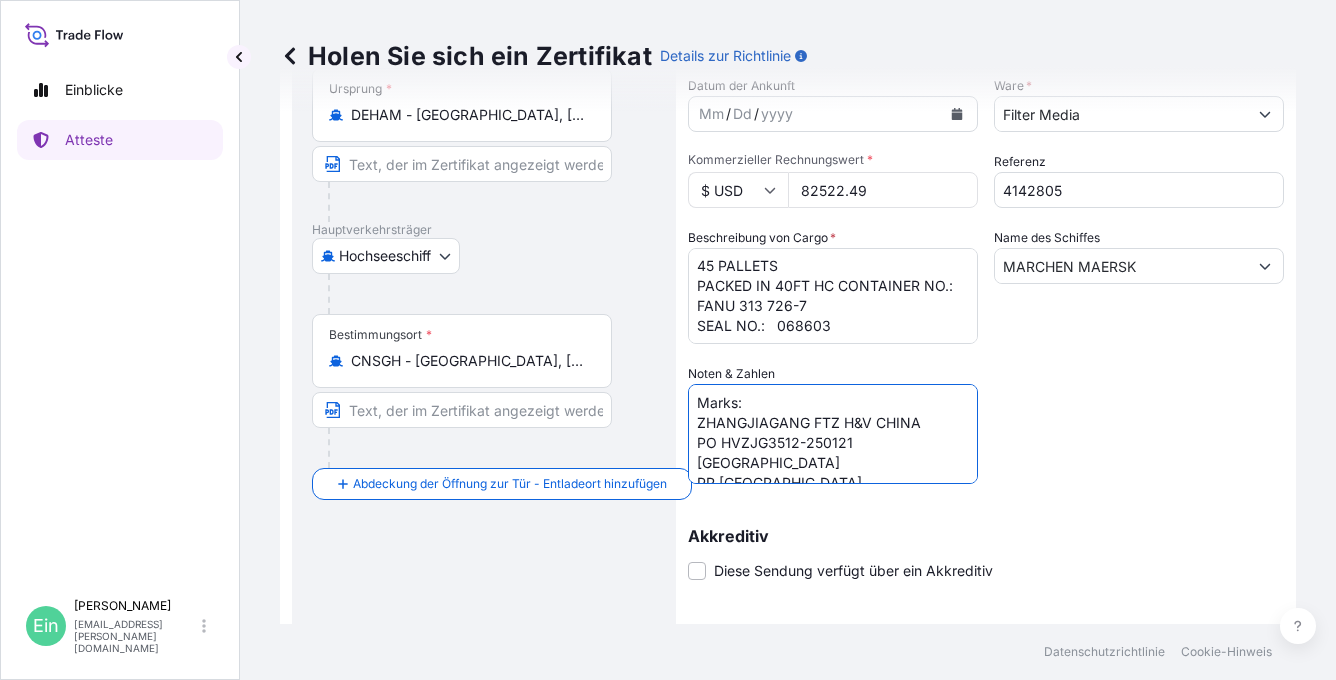 scroll, scrollTop: 8, scrollLeft: 0, axis: vertical 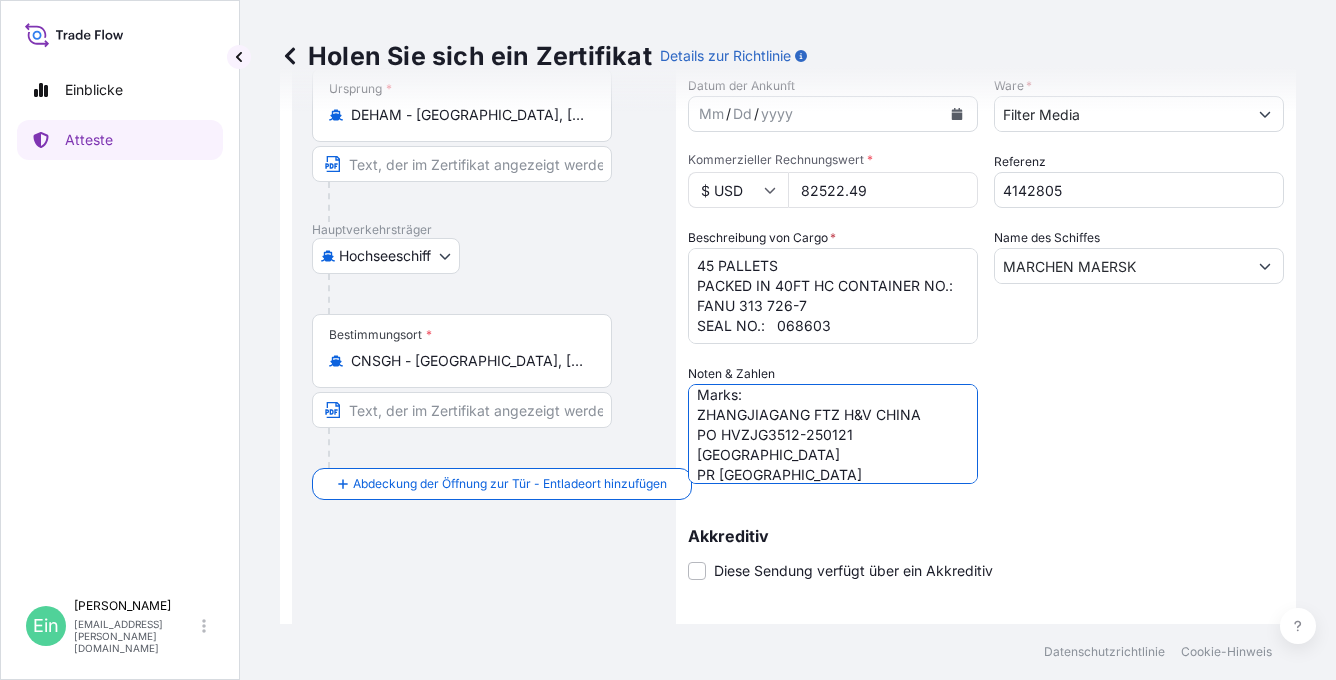 click on "Marks:
ZHANGJIAGANG FTZ H&V CHINA
PO HVZJG3512-250121
SHANGHAI SEAPORT
PR CHINA" at bounding box center (833, 434) 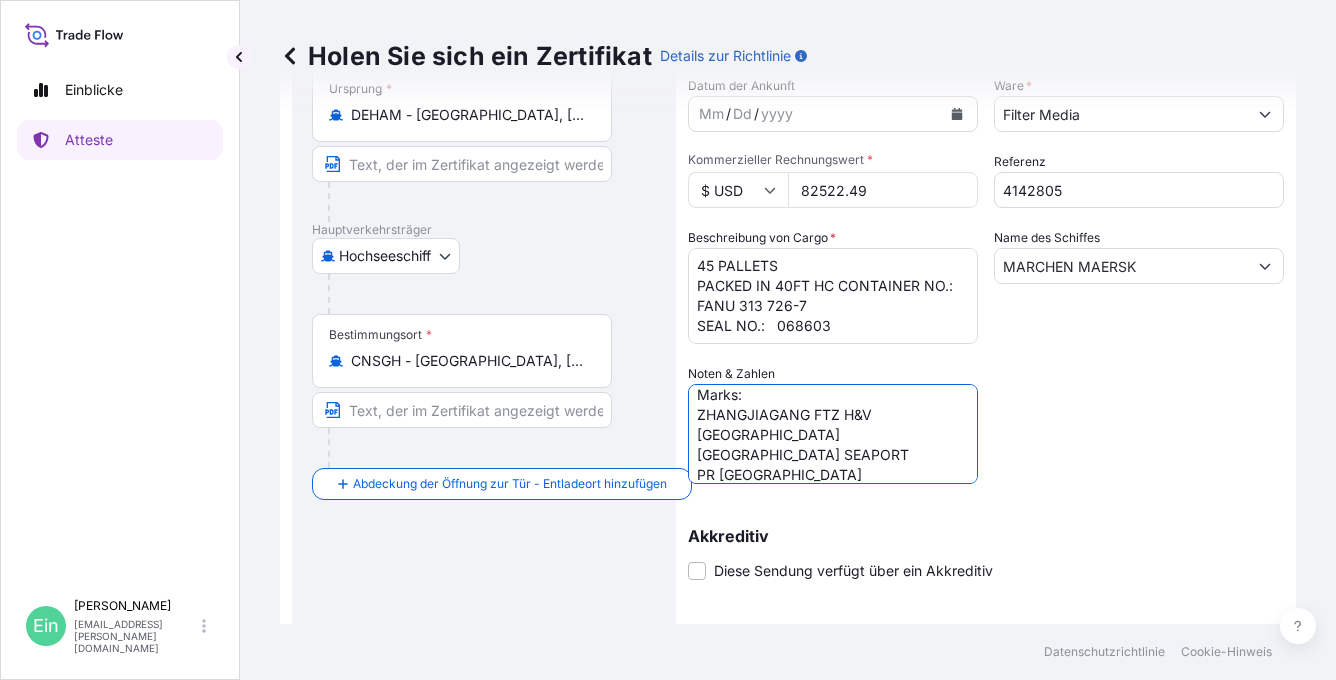 scroll, scrollTop: 0, scrollLeft: 0, axis: both 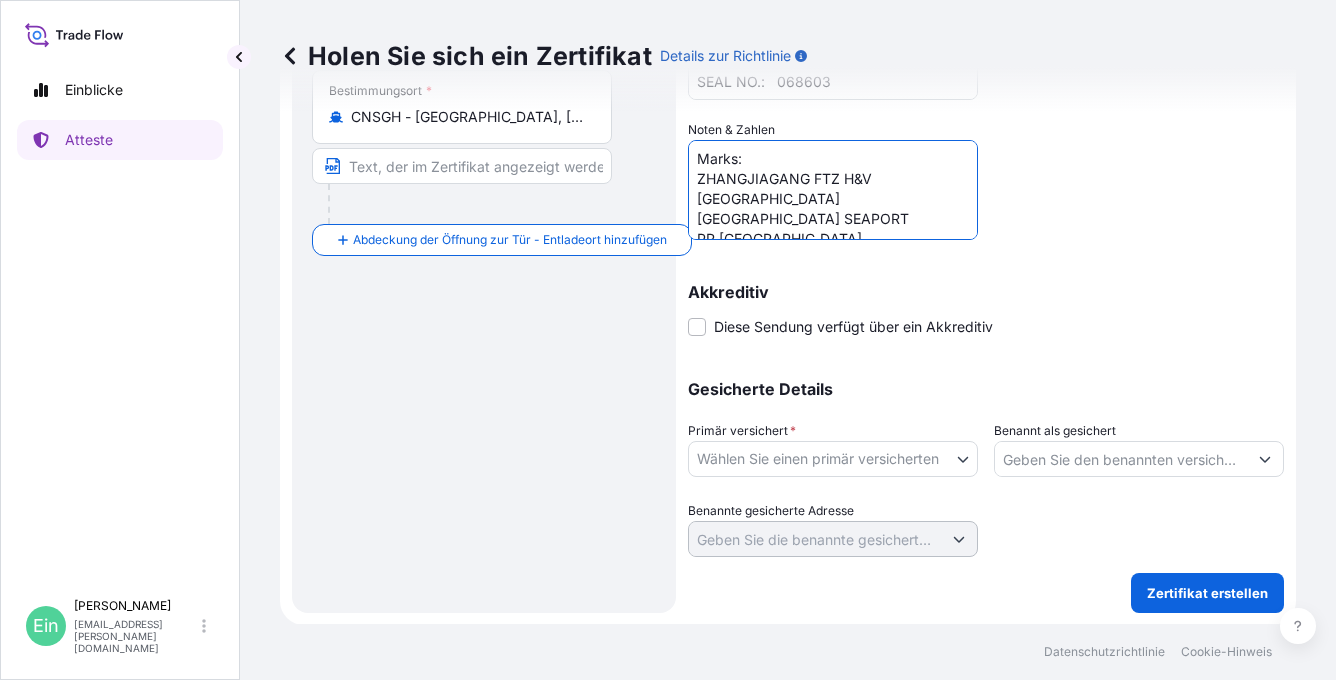 type on "Marks:
ZHANGJIAGANG FTZ H&V CHINA
SHANGHAI SEAPORT
PR CHINA" 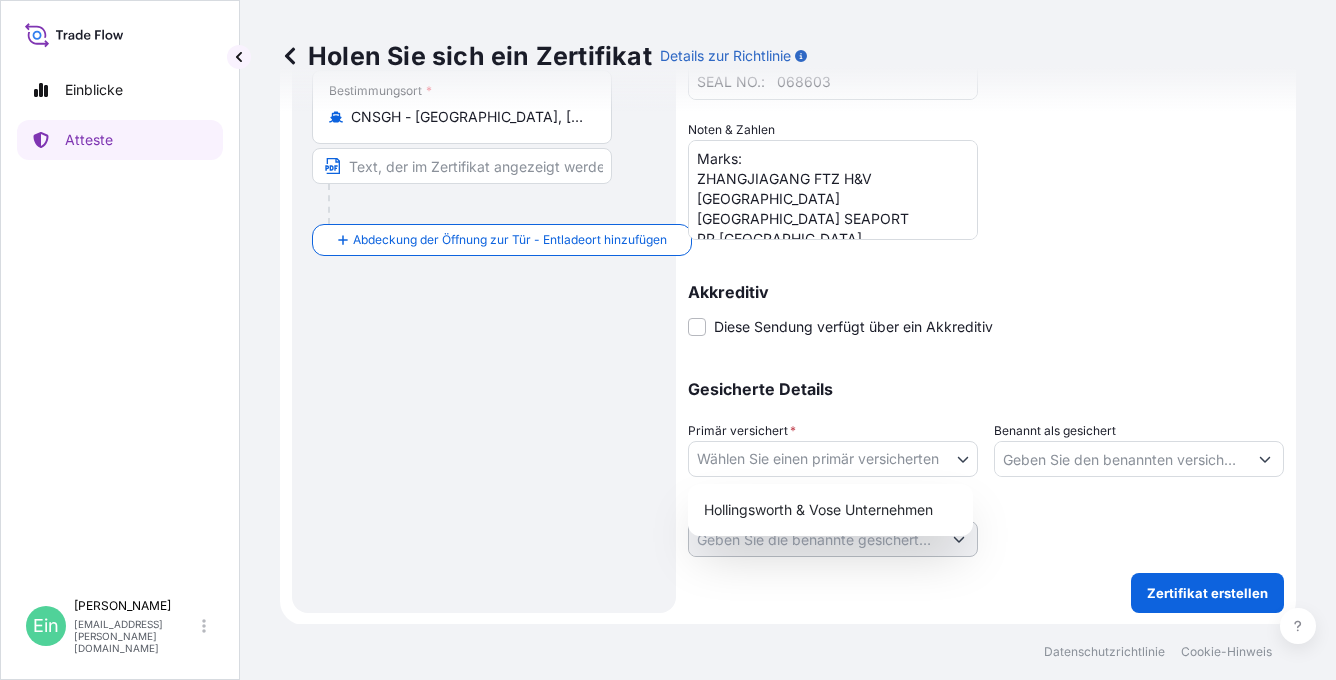 click on "Einblicke Atteste Ein Anke Nitsche anke.nitsche@hovo.de Holen Sie sich ein Zertifikat Details zur Richtlinie Route Details Routendetails zurücksetzen   Deckeltür zum Backbord - Ladeplatz hinzufügen Place of loading Road / Inland Road / Inland Ursprung * DEHAM - Hamburg, Germany Hauptverkehrsträger Hochseeschiff Luft Straße Hochseeschiff Hochseeschiff - An Deck Bestimmungsort * CNSGH - Shanghai, China Abdeckung der Öffnung zur Tür - Entladeort hinzufügen Road / Inland Road / Inland Place of Discharge Details zur Sendung Ausgabedatum * 7 / 2 / 2025 Datum der Abreise * 6 / 29 / 2025 Datum der Ankunft Mm / Dd / yyyy Ware * Filter Media Packing Category Kommerzieller Rechnungswert    * $ USD 82522.49 Referenz 4142805 Beschreibung von Cargo * Micro Glass Fibre Media / Filter Paper in Reels
45 PALLETS
PACKED IN 40FT HC CONTAINER NO.: FANU 313 726-7
SEAL NO.:   068603 Name des Schiffes MARCHEN MAERSK Noten & Zahlen Marks:
ZHANGJIAGANG FTZ H&V CHINA
SHANGHAI SEAPORT
PR CHINA Akkreditiv Letter of credit" at bounding box center [668, 340] 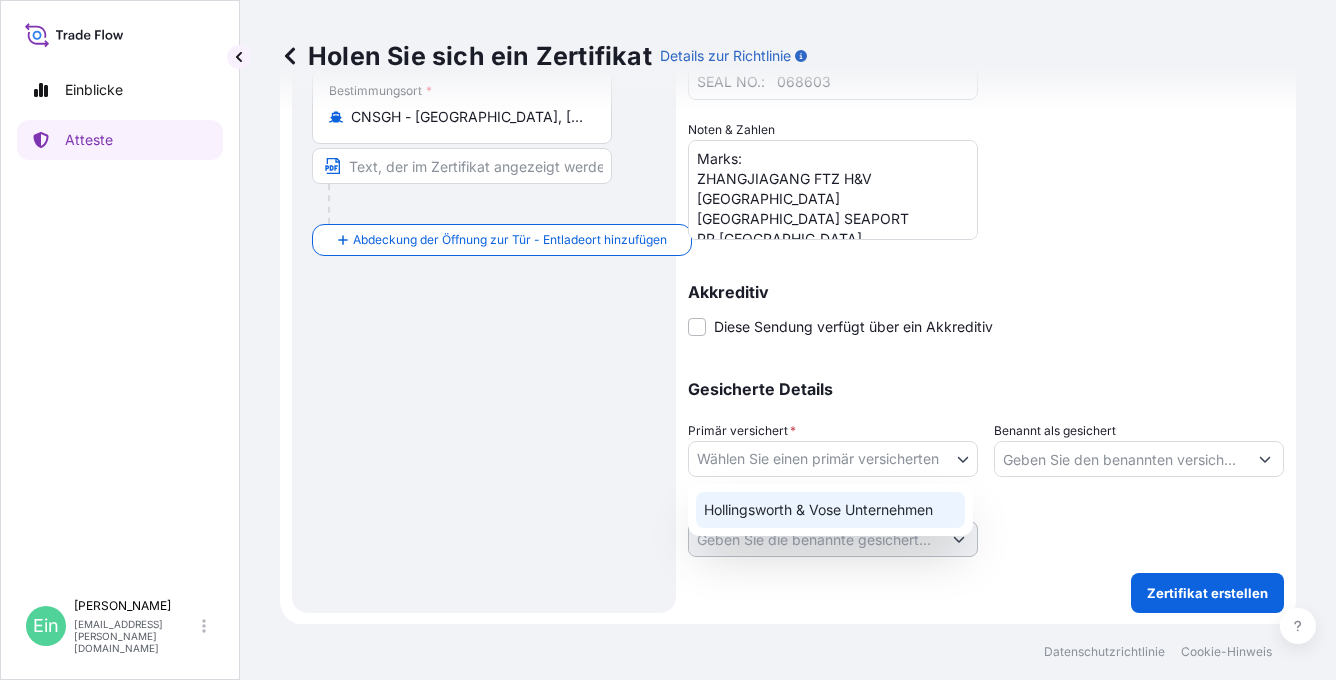 click on "Hollingsworth & Vose Unternehmen" at bounding box center (830, 510) 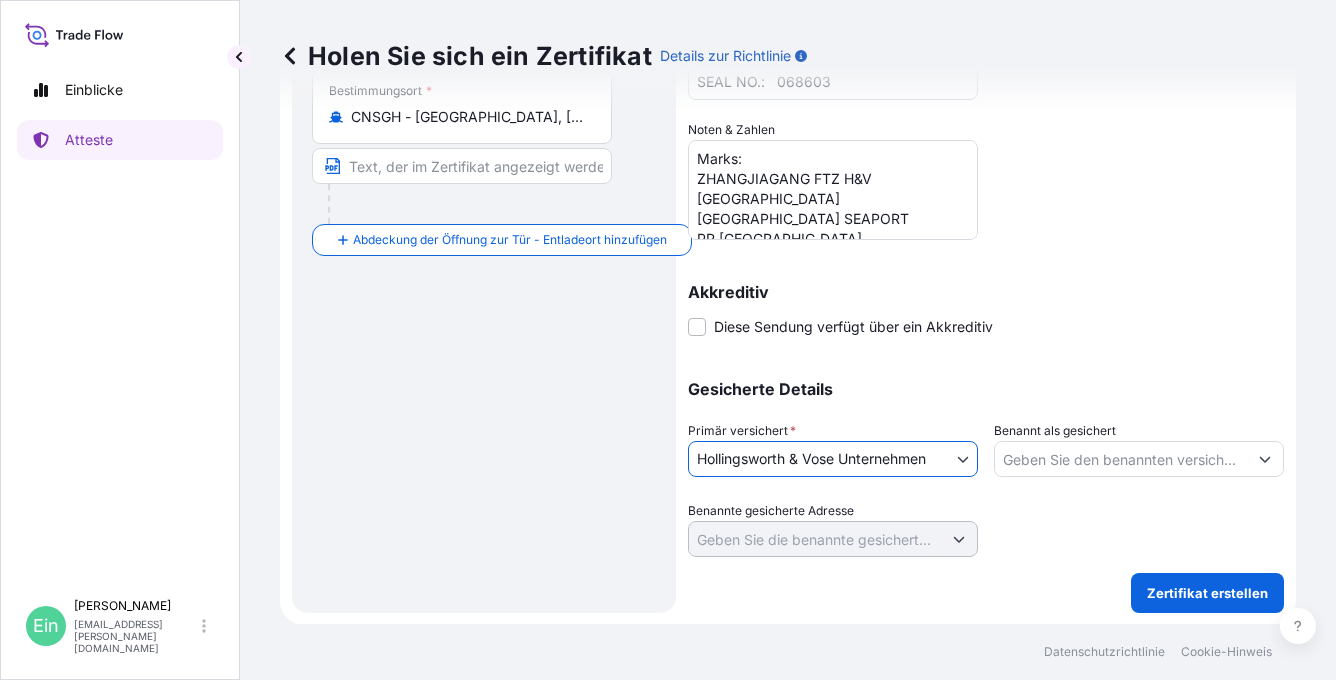 click 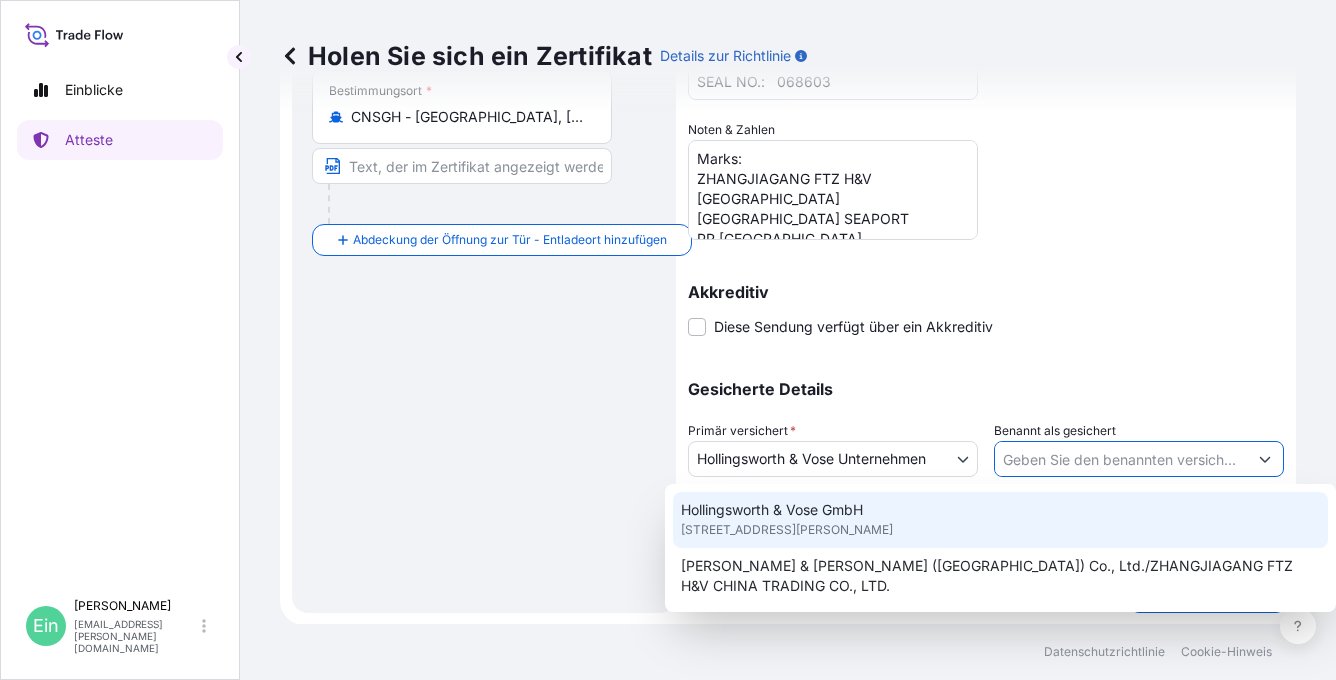 click on "Berleburger Str. 71, 35116, Hatzfeld/Eder, DEUTSCHLAND" at bounding box center (787, 530) 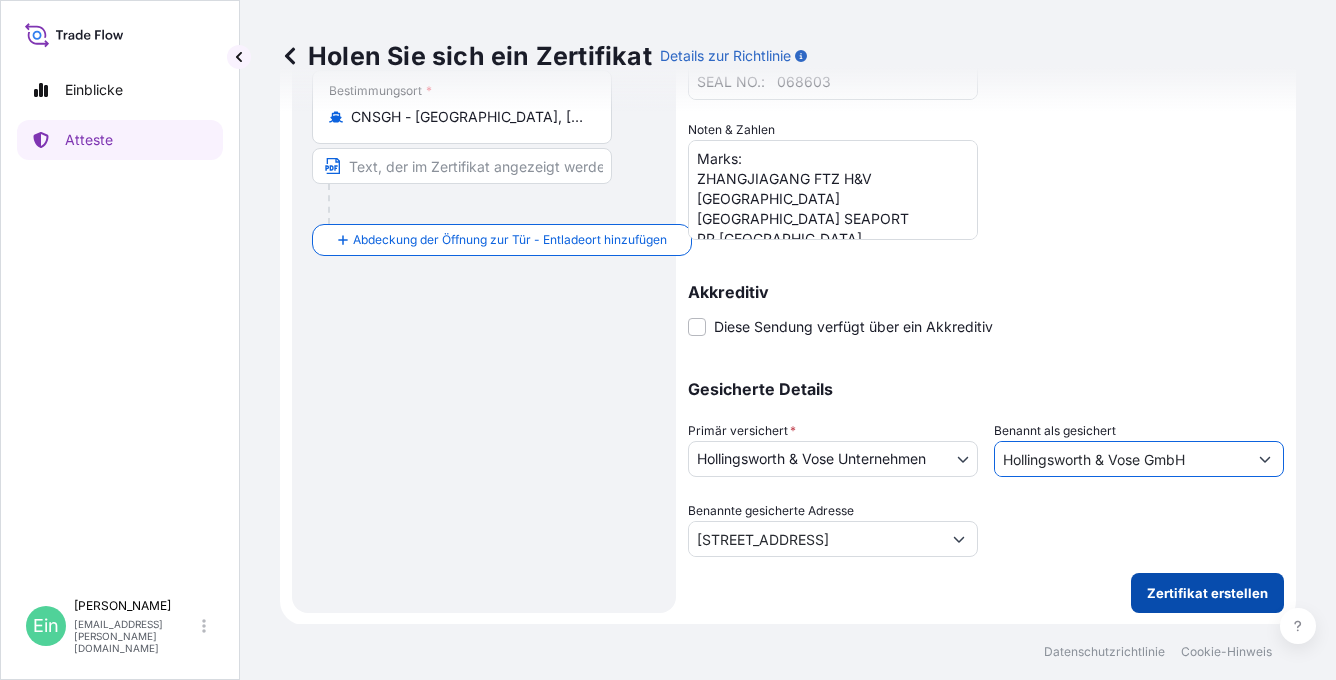 click on "Zertifikat erstellen" at bounding box center (1207, 593) 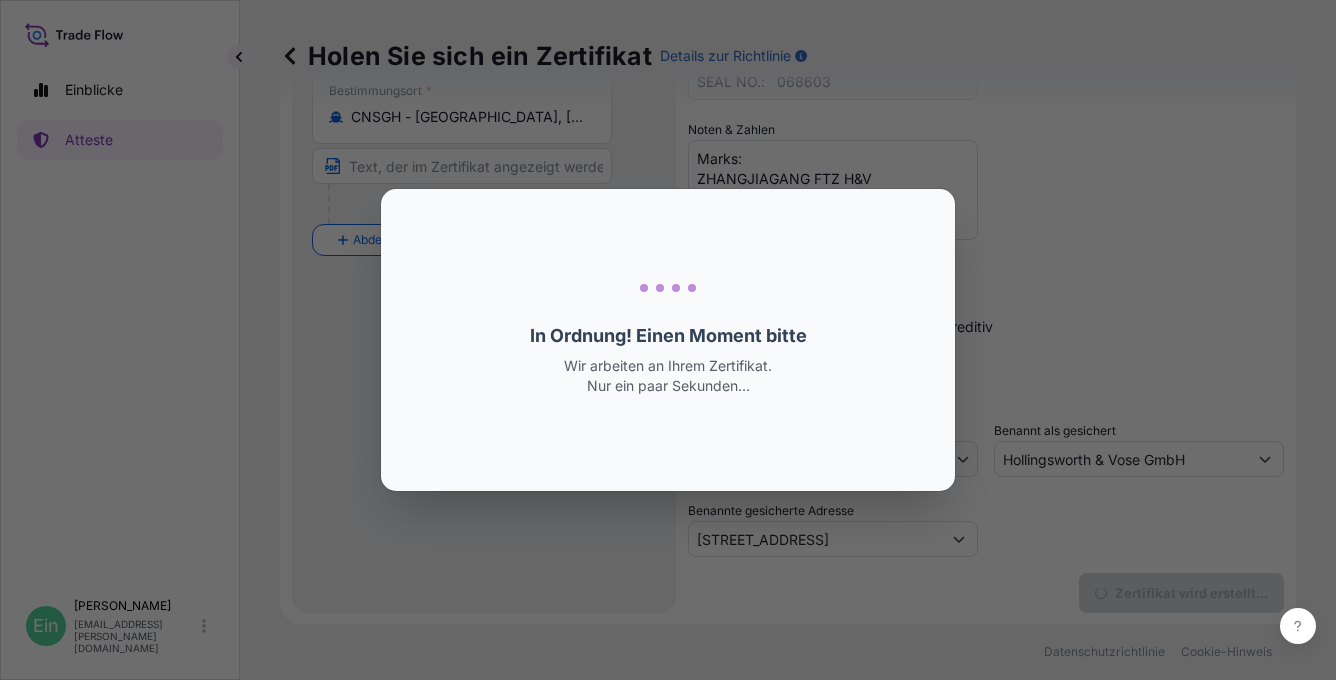scroll, scrollTop: 0, scrollLeft: 0, axis: both 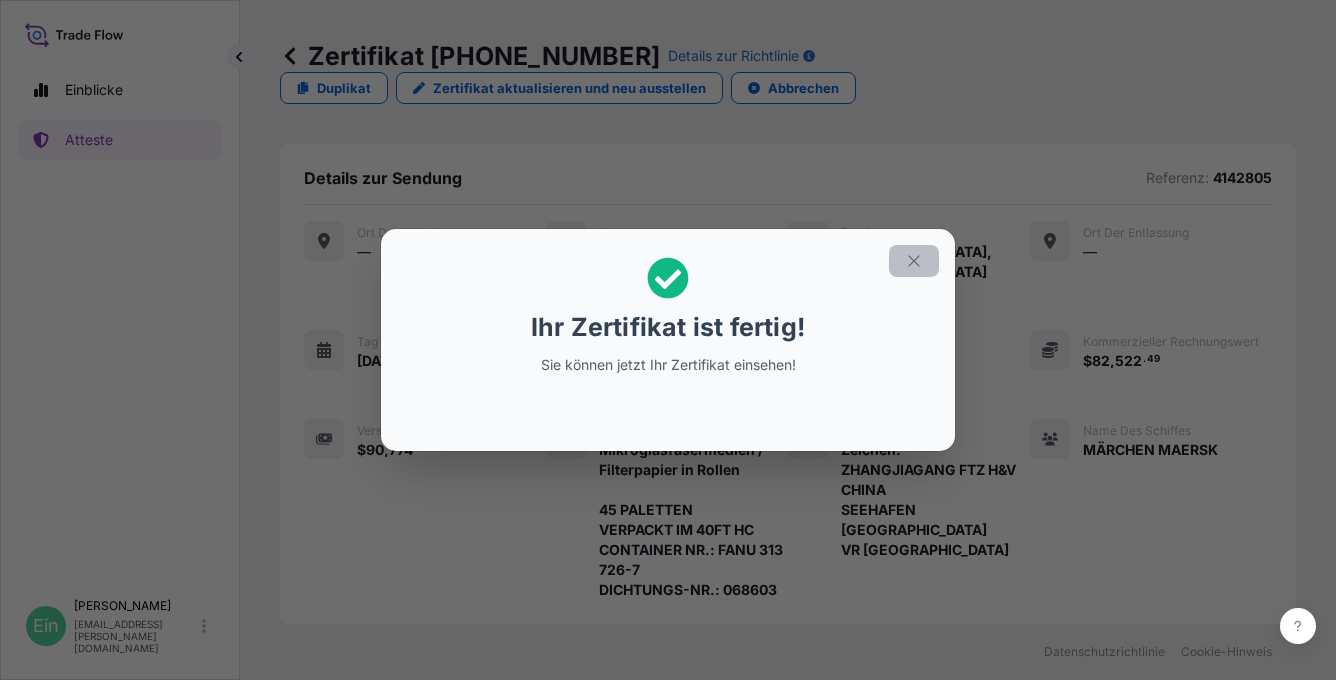 click 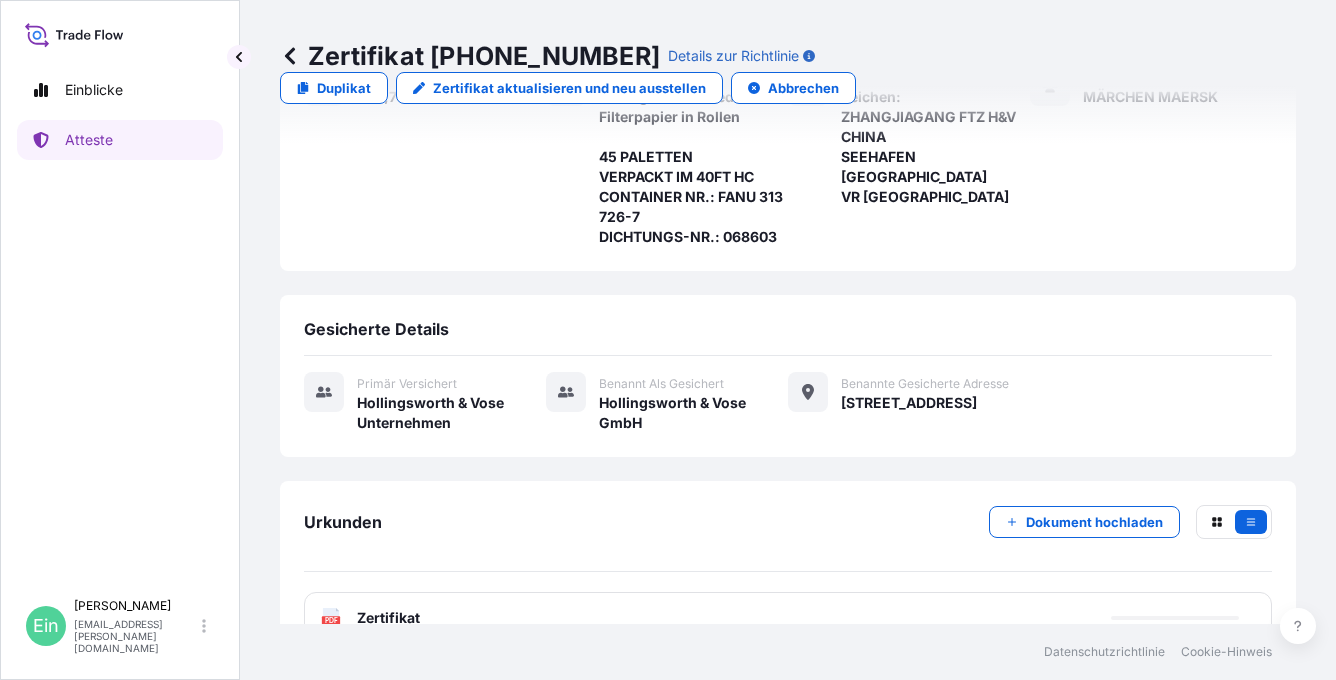 scroll, scrollTop: 372, scrollLeft: 0, axis: vertical 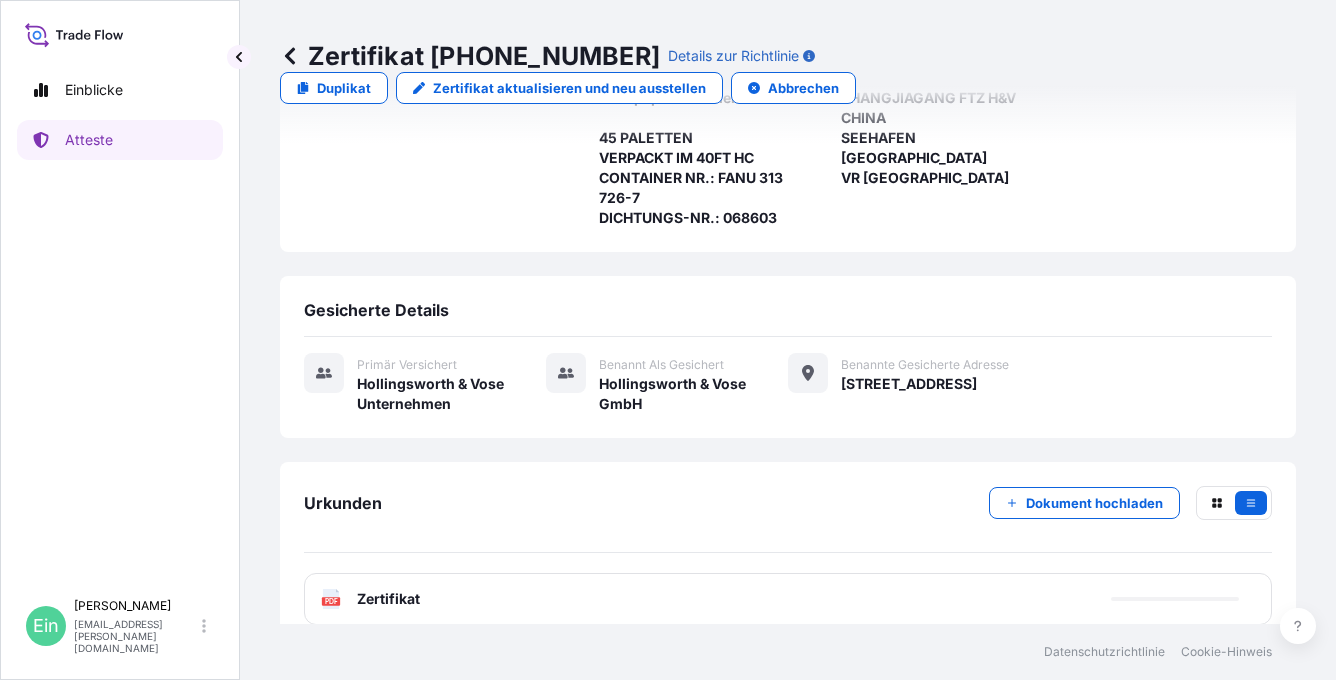 click 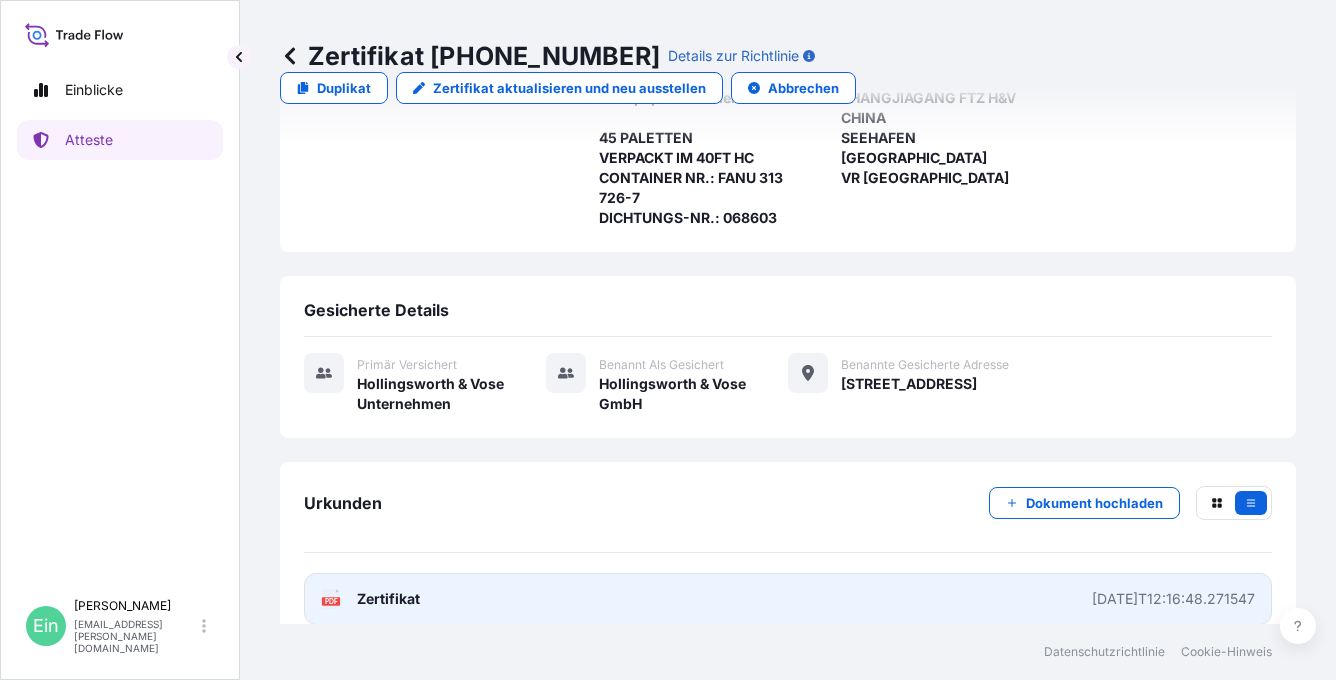 click on "Zertifikat" at bounding box center [388, 599] 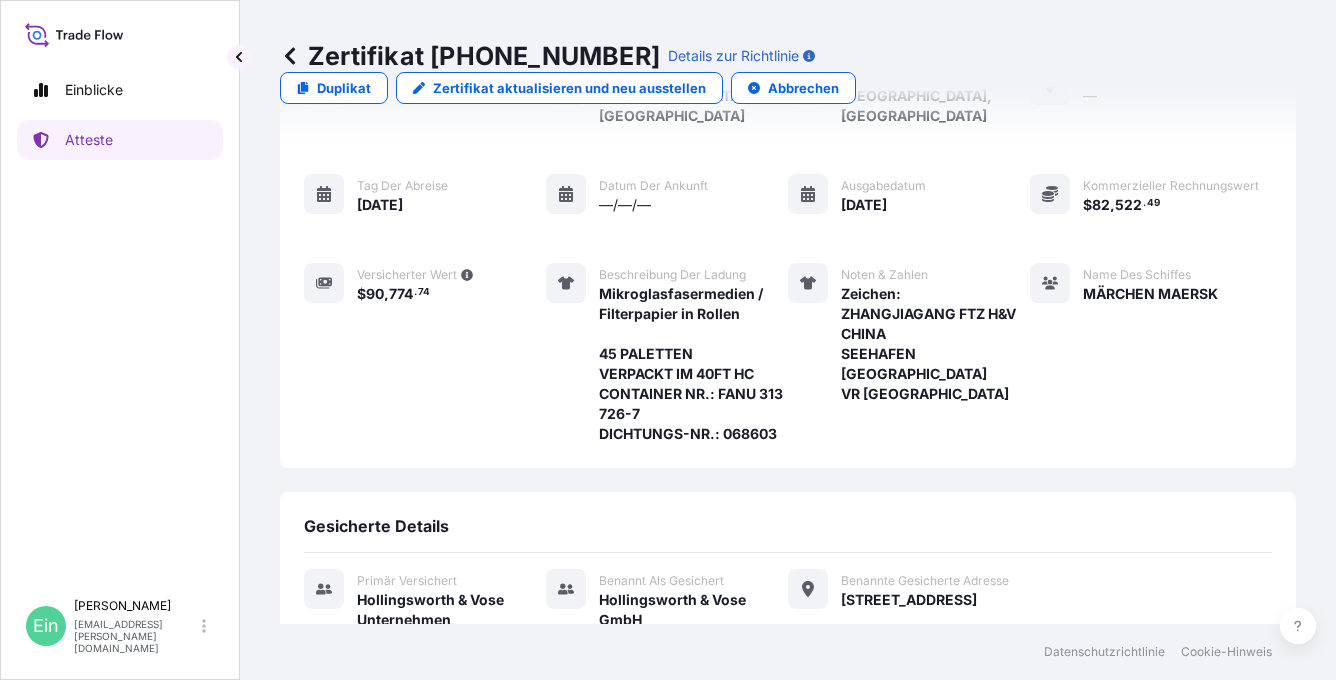 scroll, scrollTop: 0, scrollLeft: 0, axis: both 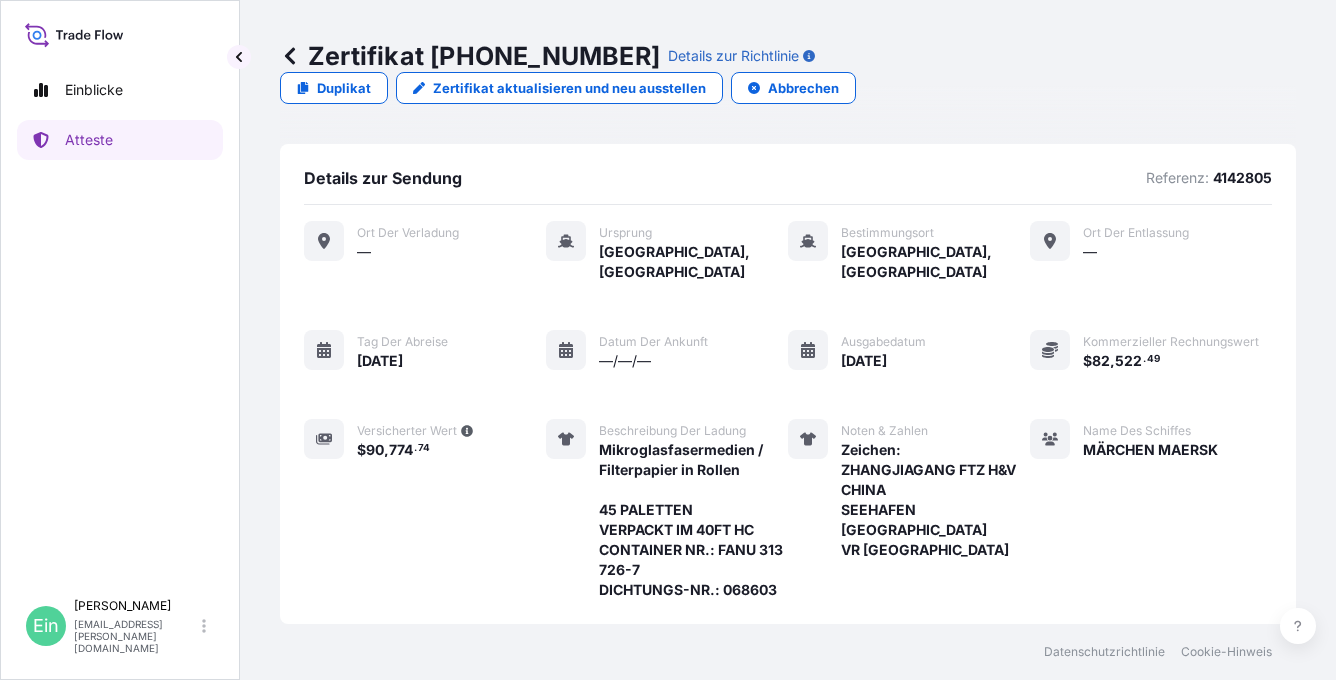 click 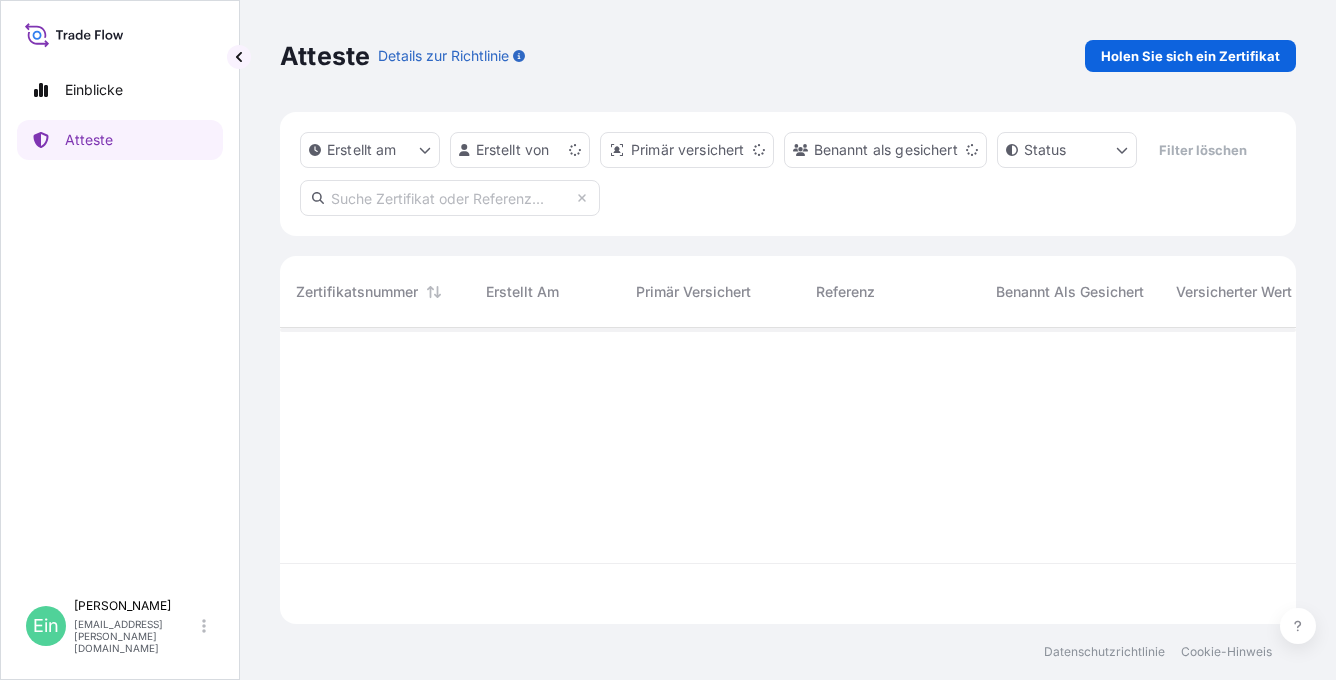scroll, scrollTop: 16, scrollLeft: 16, axis: both 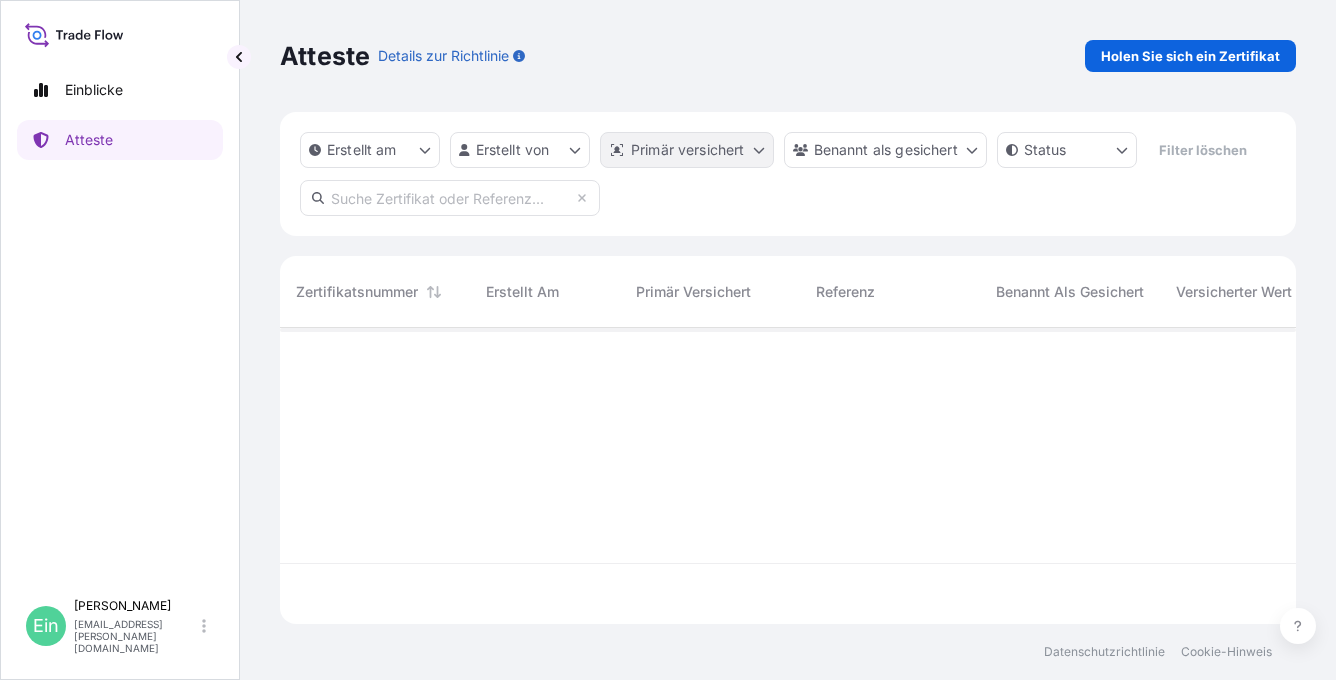 click on "Einblicke Atteste Ein Anke Nitsche anke.nitsche@hovo.de Atteste Details zur Richtlinie Holen Sie sich ein Zertifikat Erstellt am Erstellt von Primär versichert Benannt als gesichert Status Filter löschen Zertifikatsnummer Erstellt am Primär versichert Referenz Benannt als gesichert Versicherter Wert Abfahrt Ankunft Status Datenschutzrichtlinie Cookie-Hinweis" at bounding box center [668, 340] 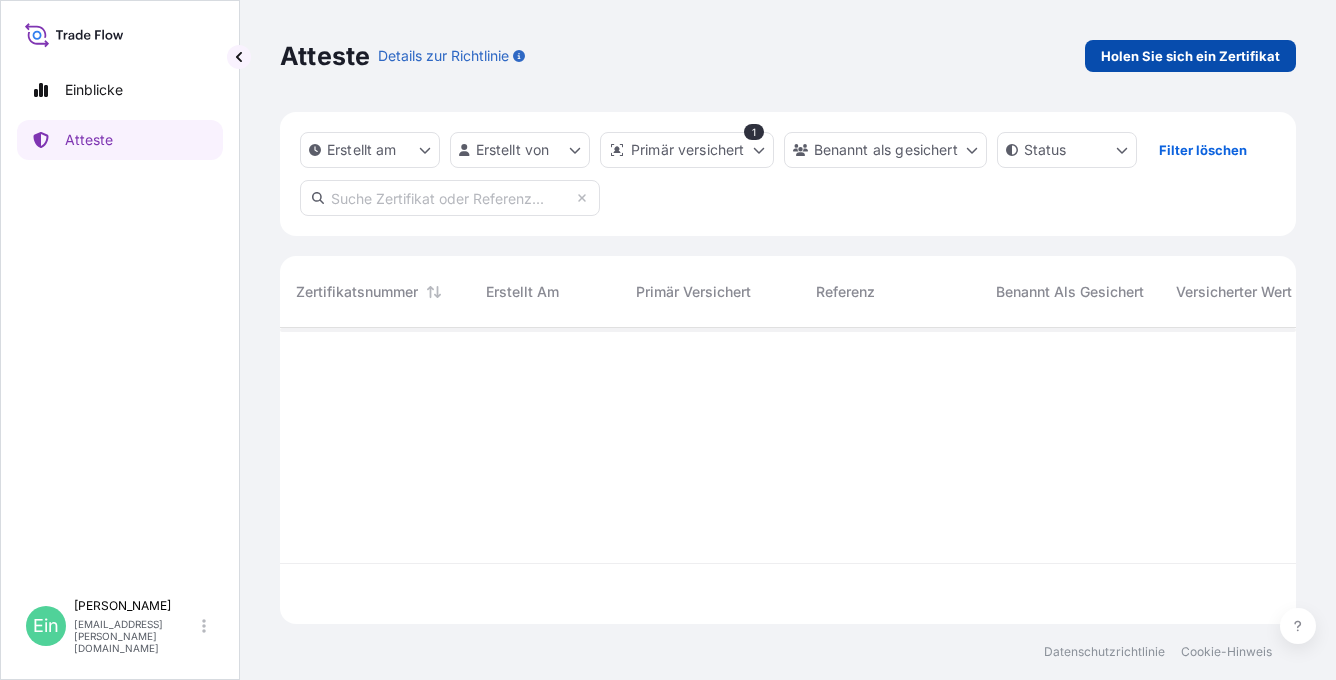 click on "Holen Sie sich ein Zertifikat" at bounding box center [1190, 56] 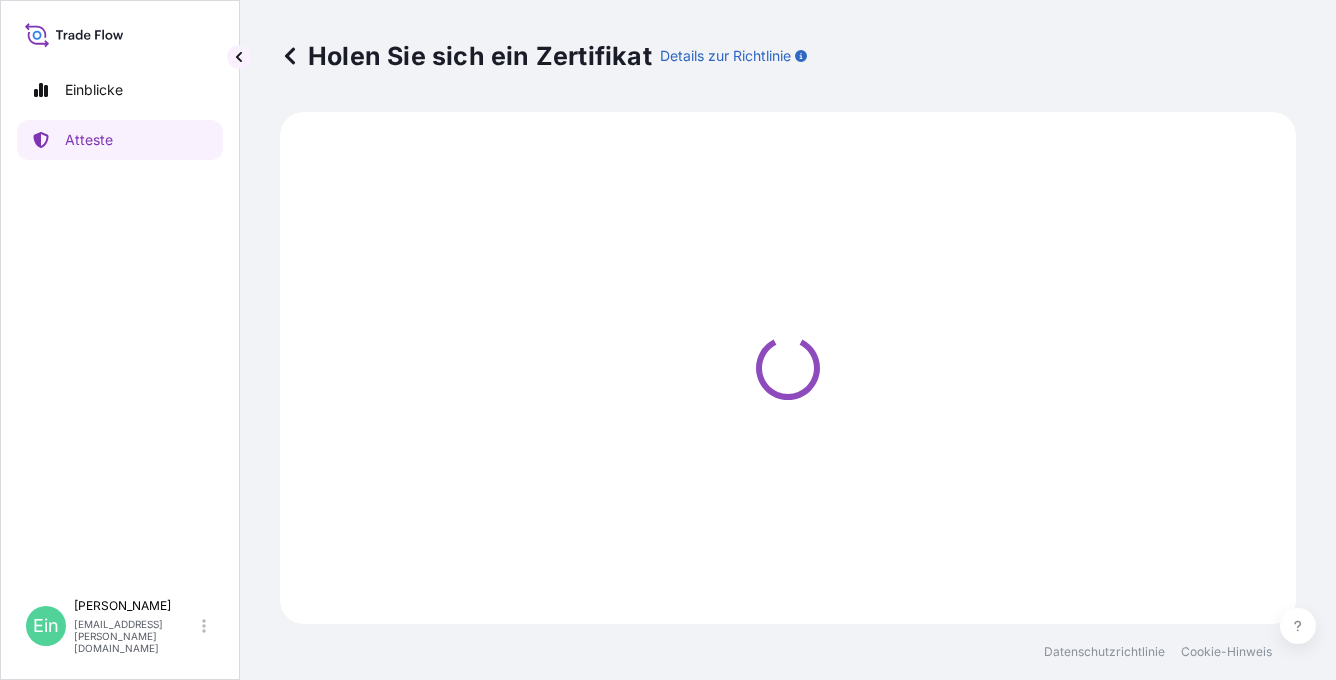 select on "Ocean Vessel" 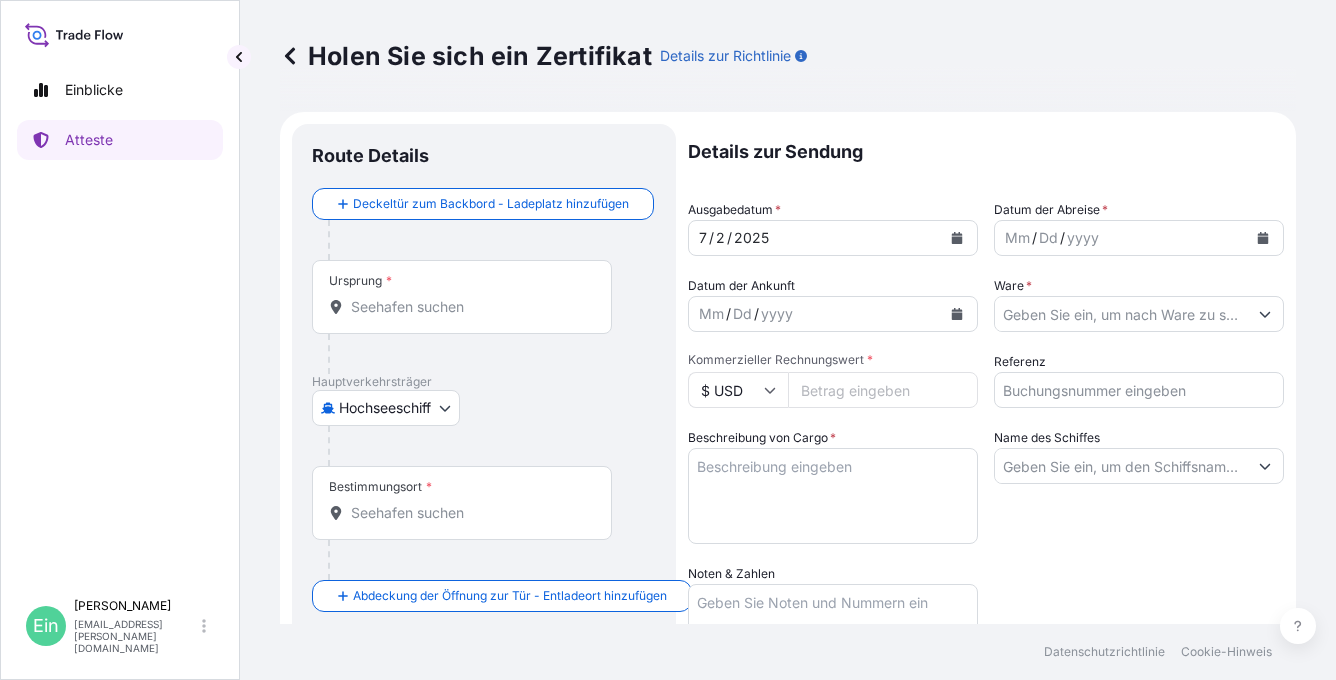 click on "Ursprung *" at bounding box center [469, 307] 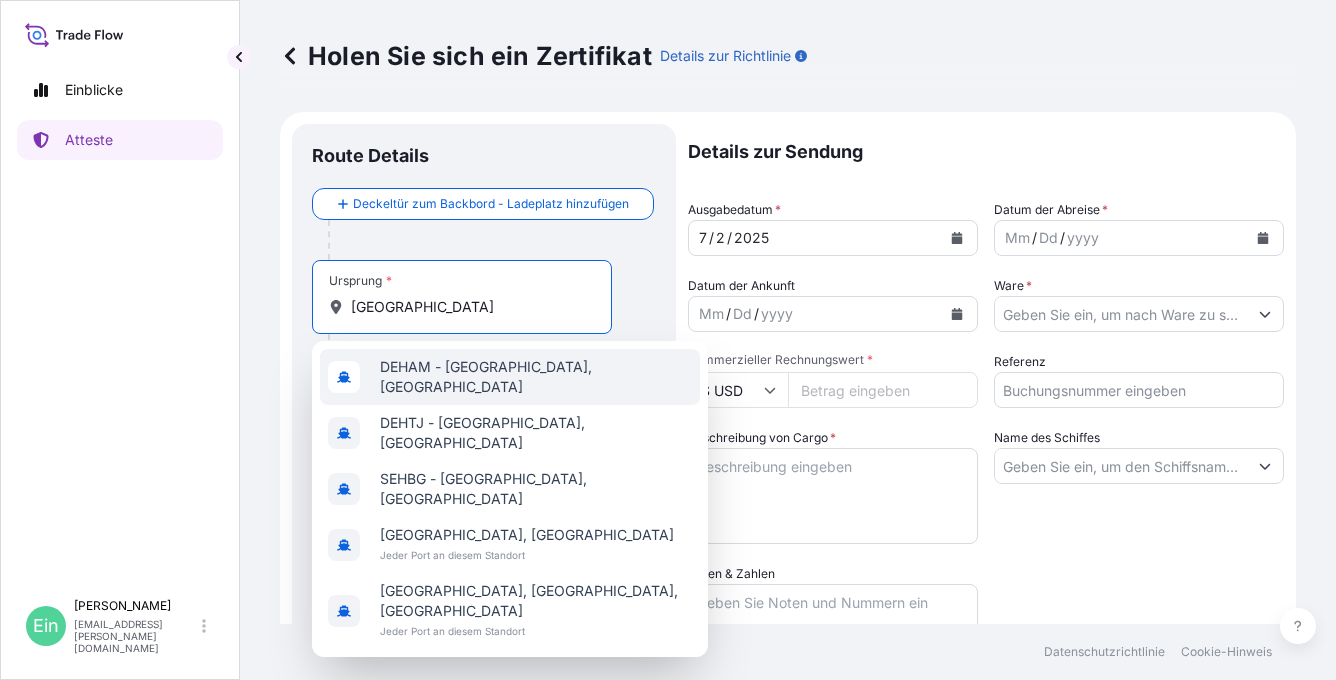 click on "DEHAM - Hamburg, Deutschland" at bounding box center (536, 377) 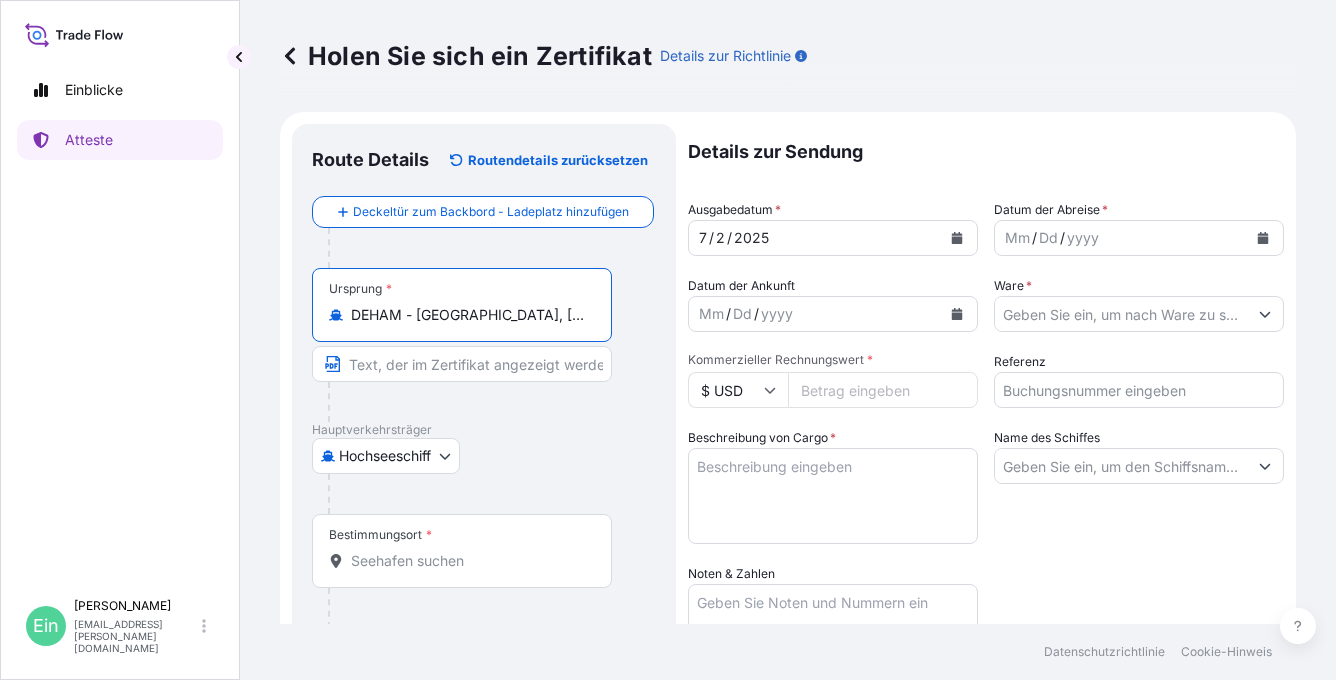 type on "DEHAM - Hamburg, Germany" 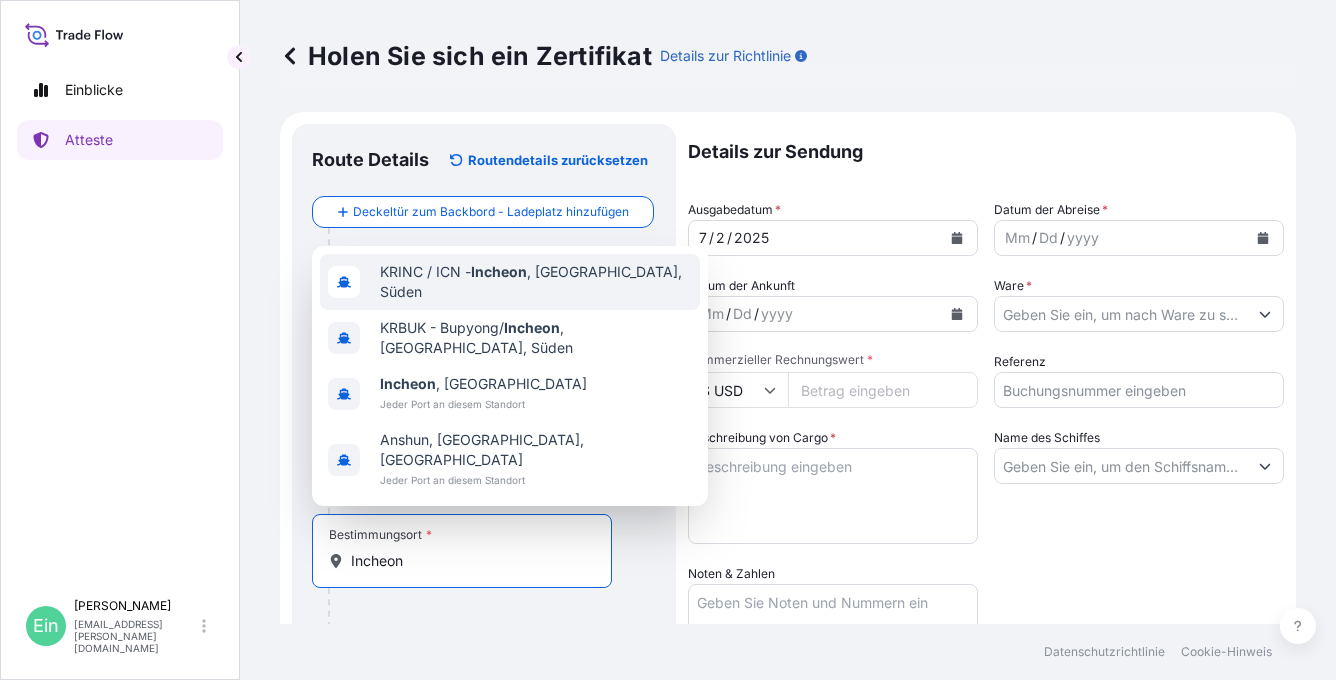 click on "KRINC / ICN -  Incheon , Korea, Süden" at bounding box center (536, 282) 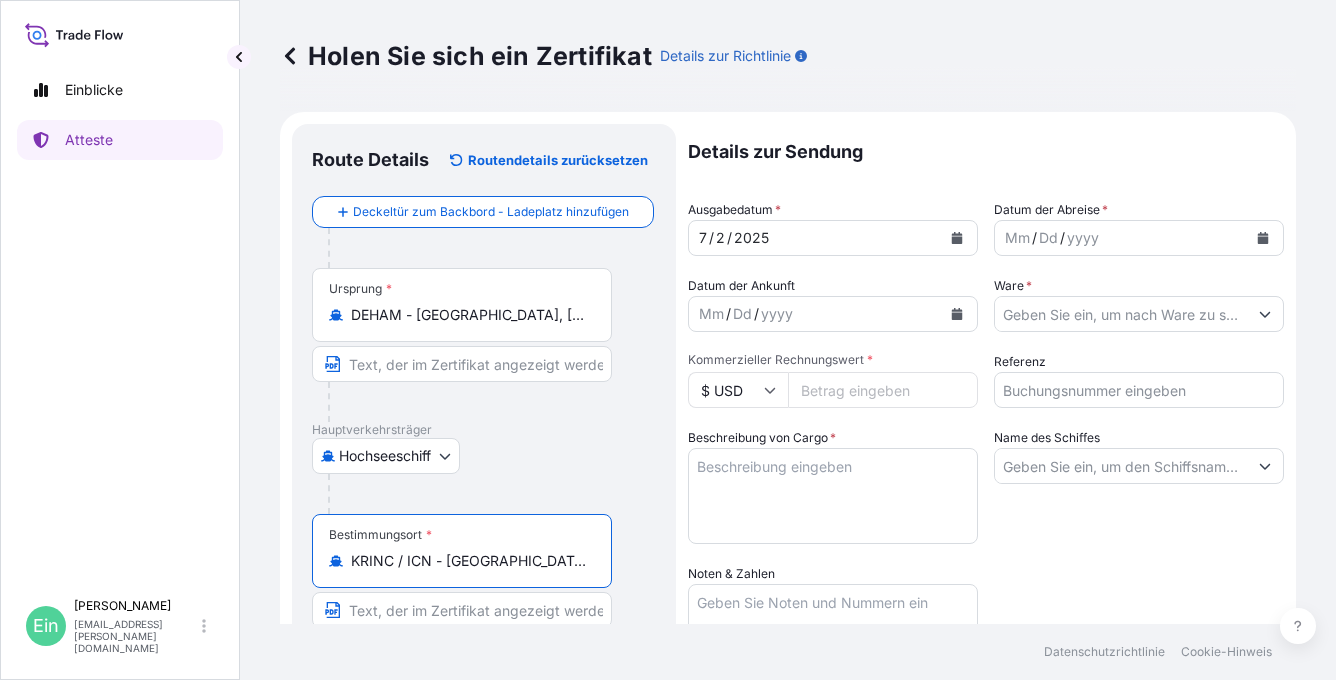 type on "KRINC / ICN - Incheon, Korea, South" 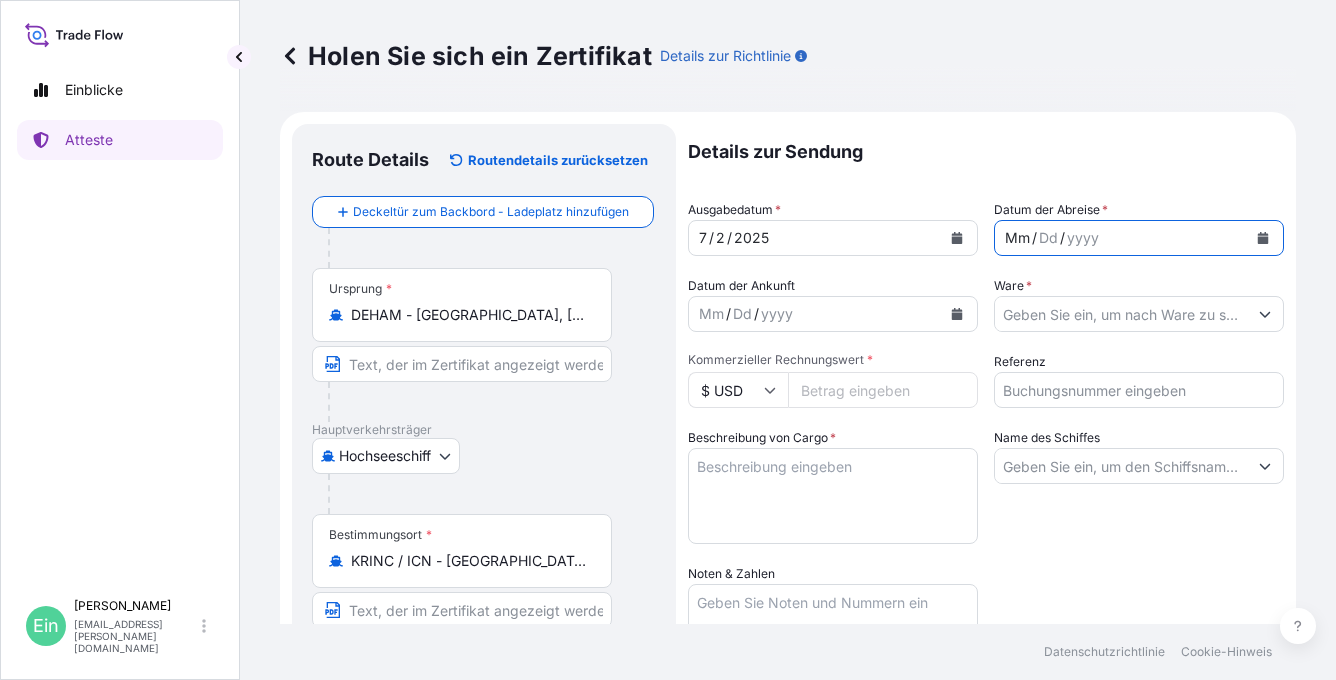 click on "Mm / Dd / yyyy" at bounding box center [1121, 238] 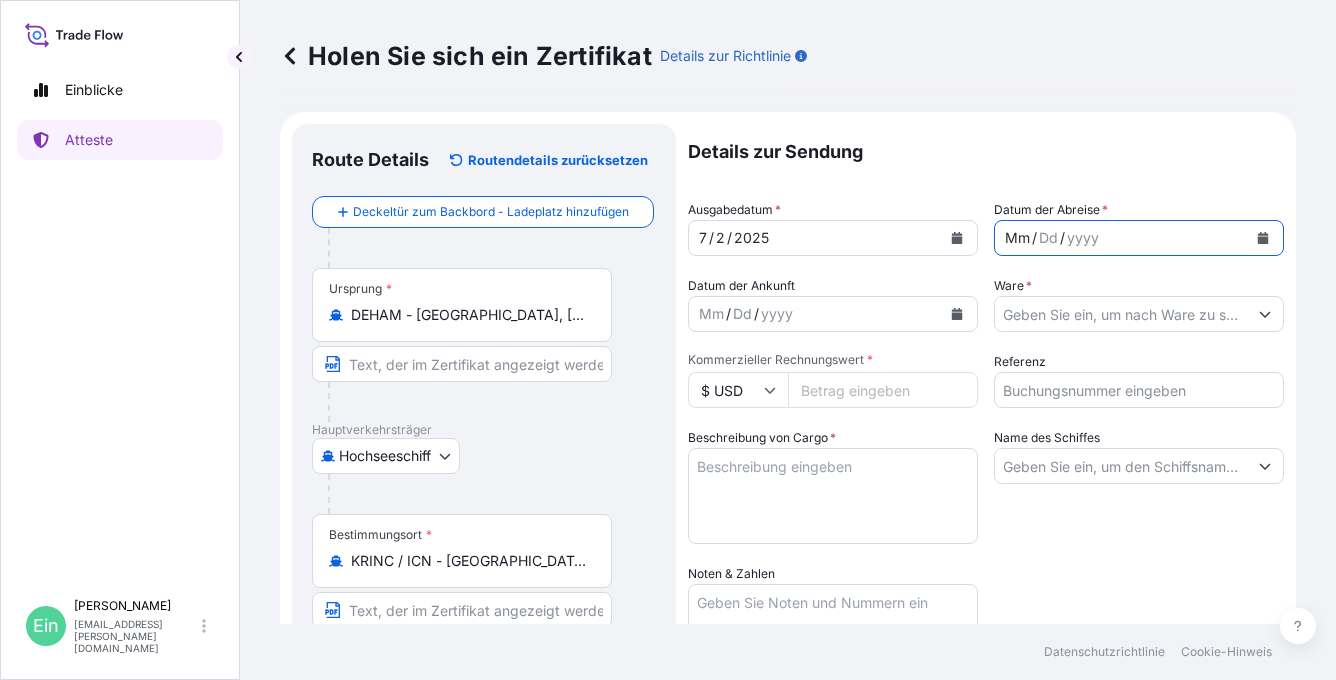 click at bounding box center [1263, 238] 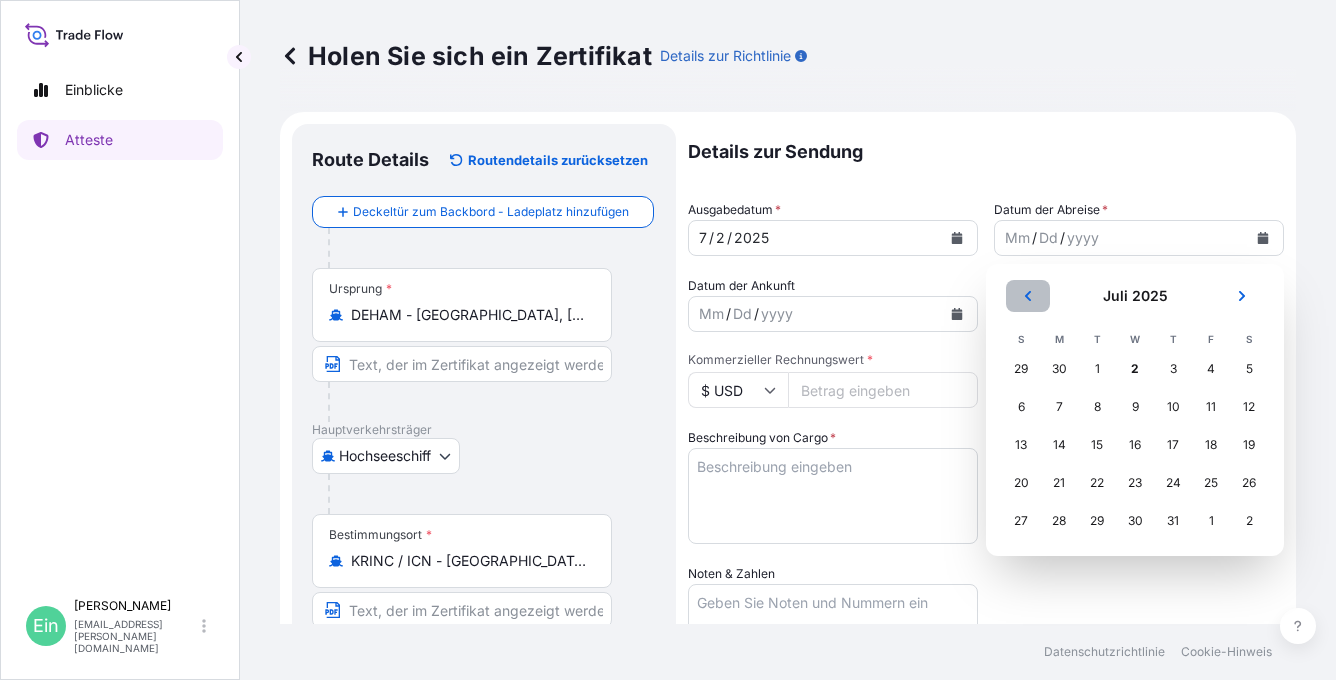 click at bounding box center (1028, 296) 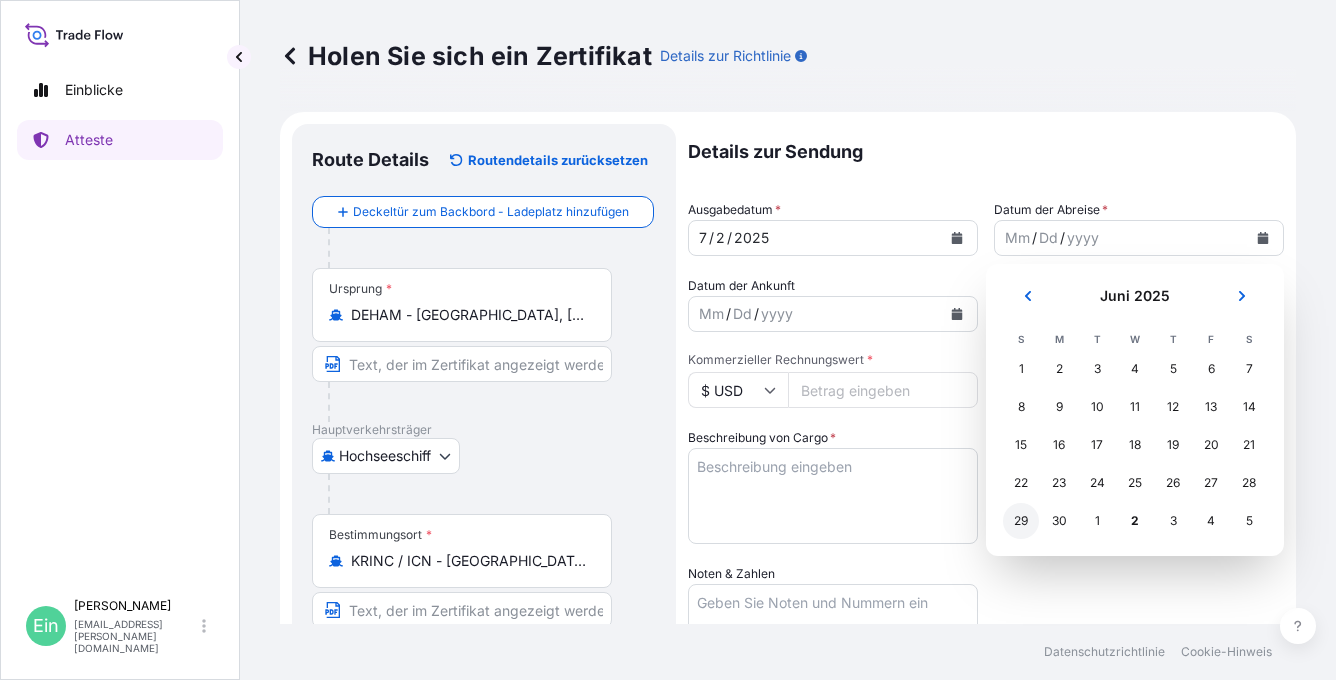 click on "29" at bounding box center [1021, 521] 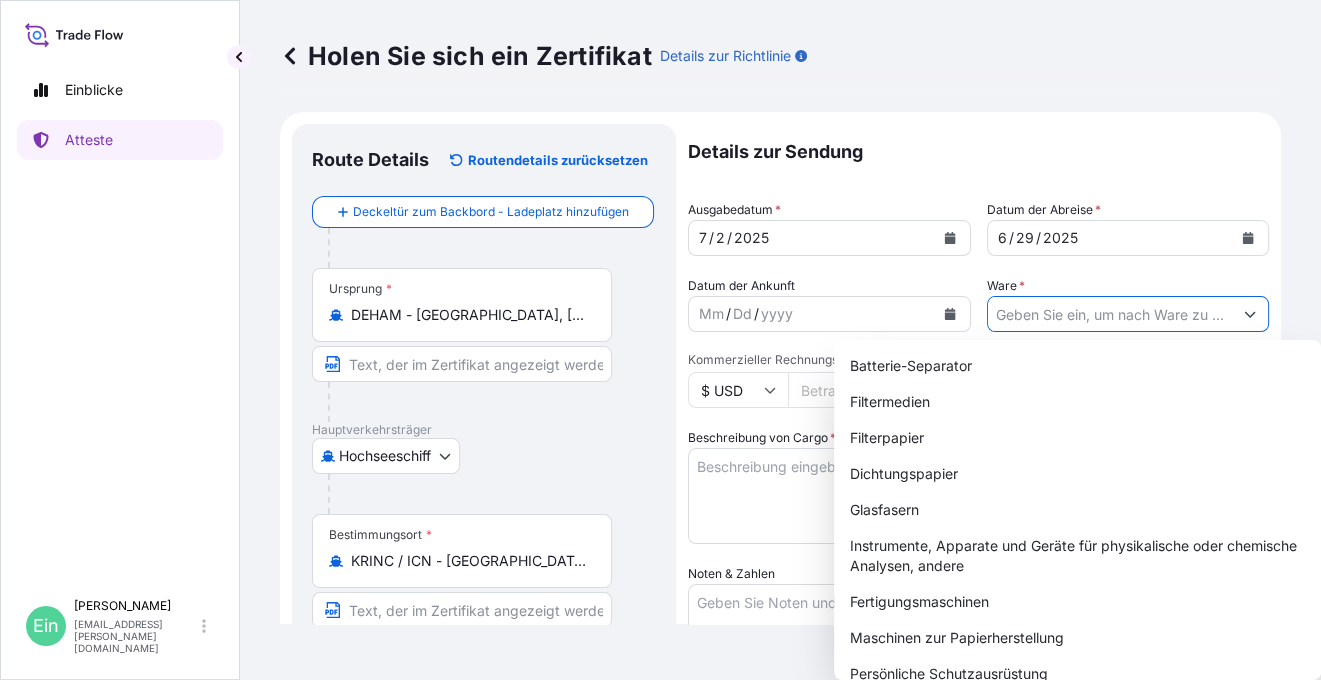 click on "Ware *" at bounding box center (1110, 314) 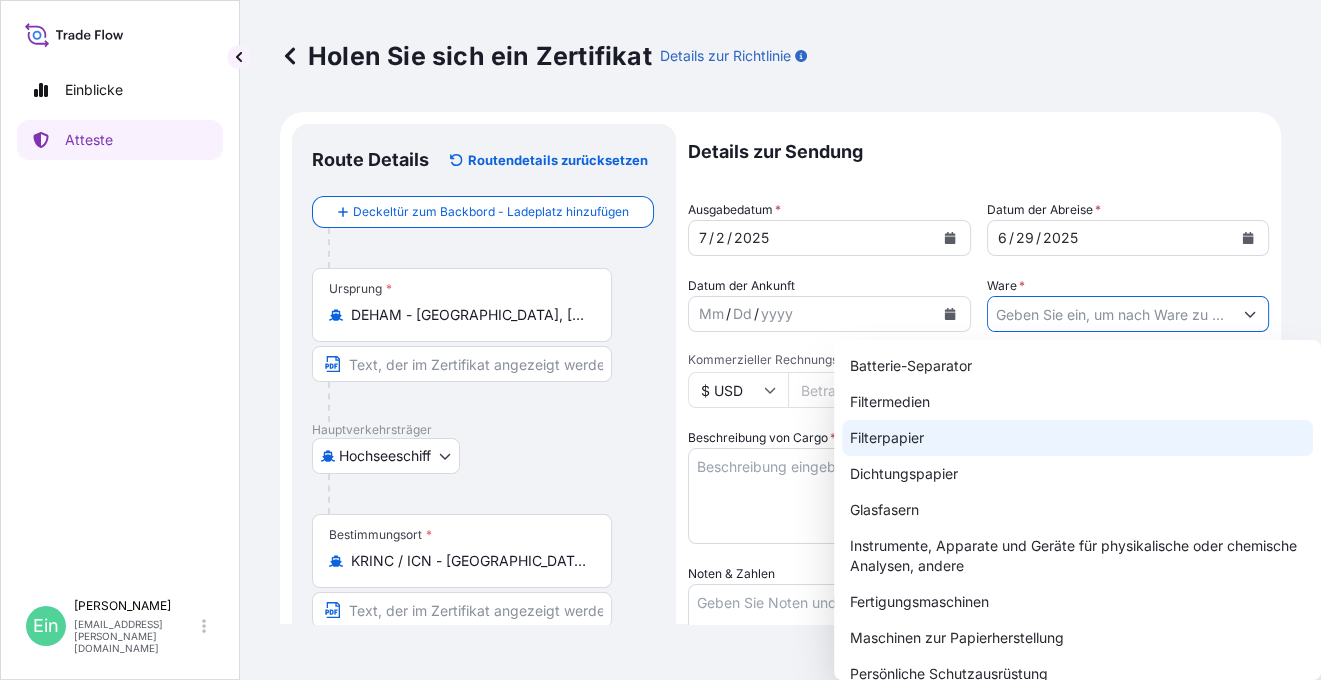 click on "Filterpapier" at bounding box center (1077, 438) 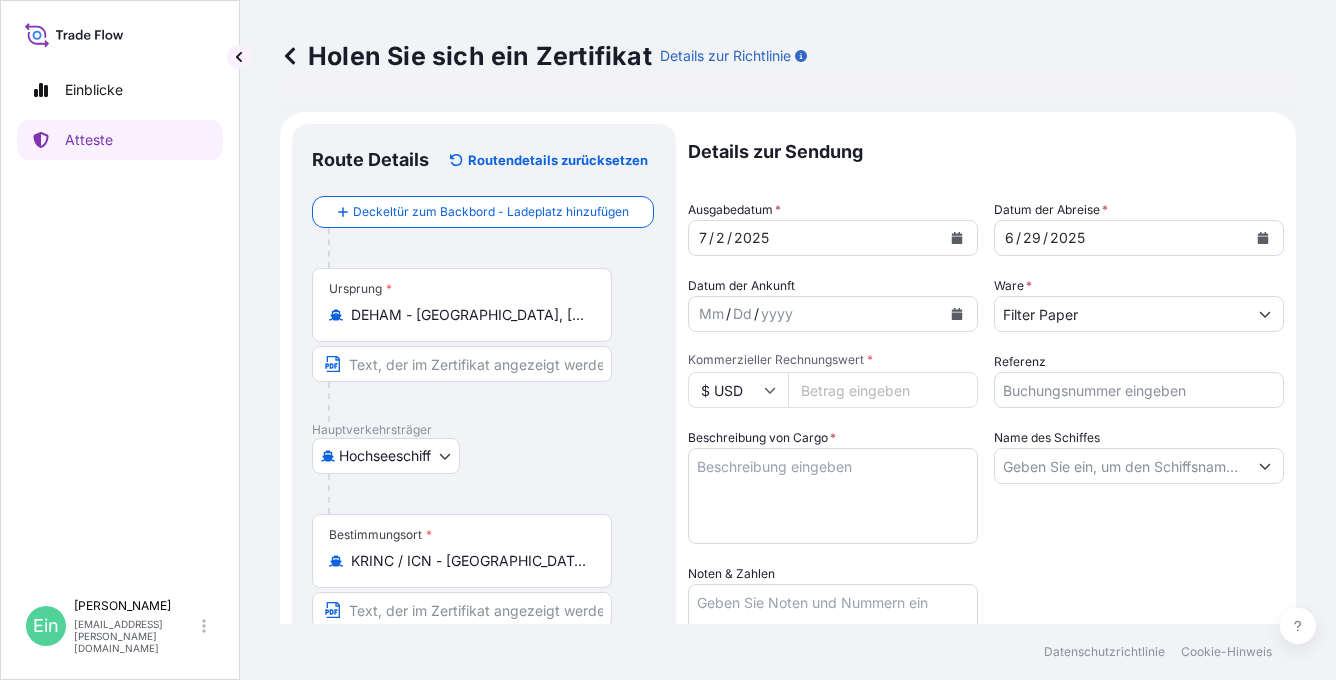 click on "$ USD" at bounding box center [738, 390] 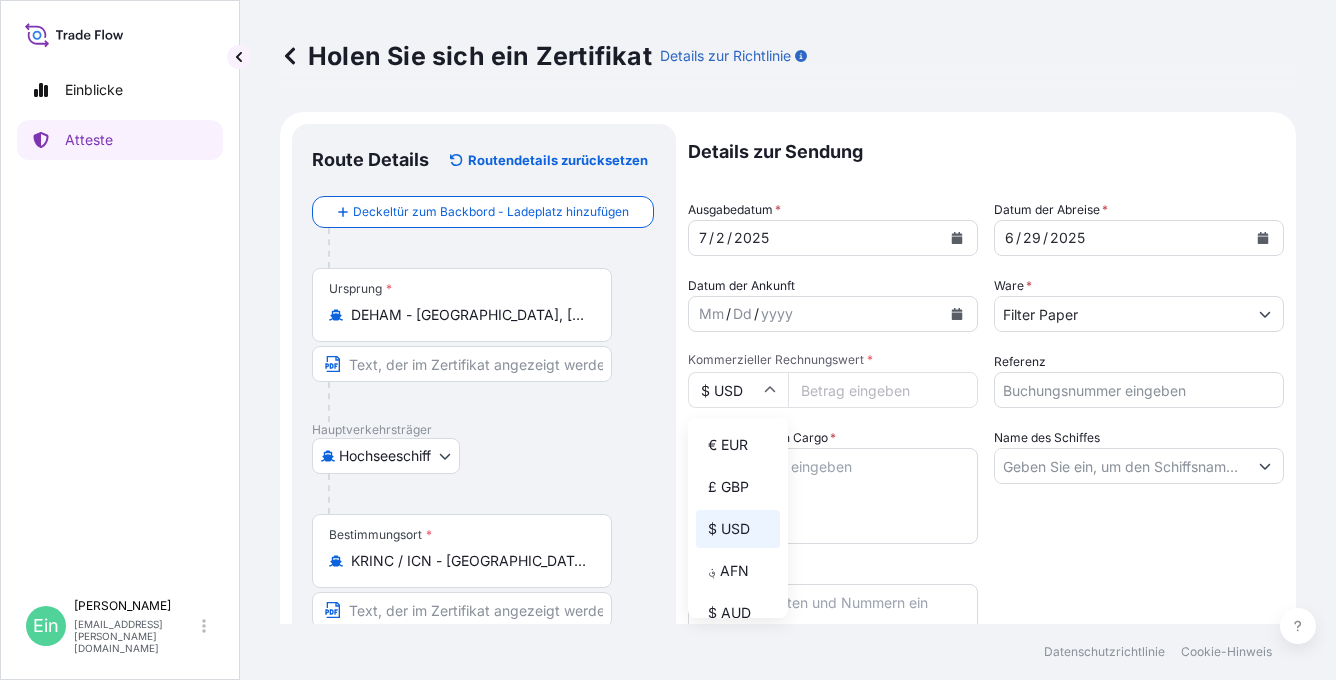 click on "€ EUR" at bounding box center [738, 445] 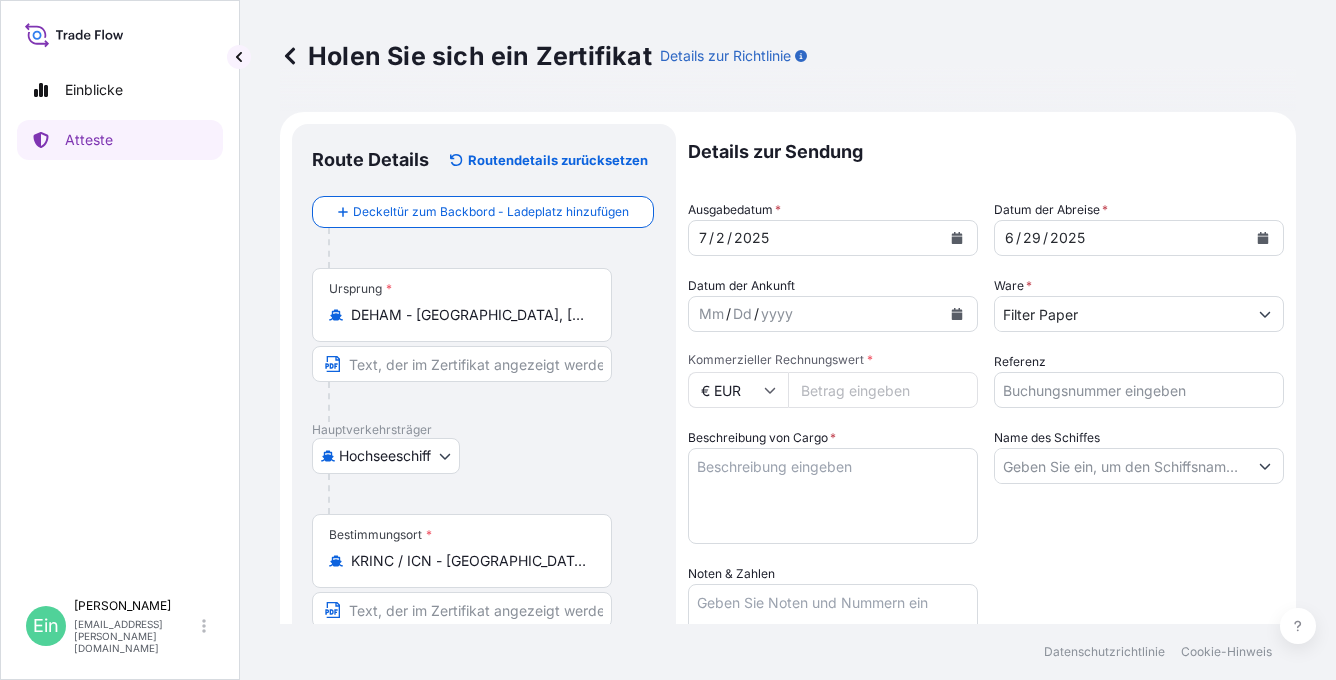 click on "Kommerzieller Rechnungswert    *" at bounding box center (883, 390) 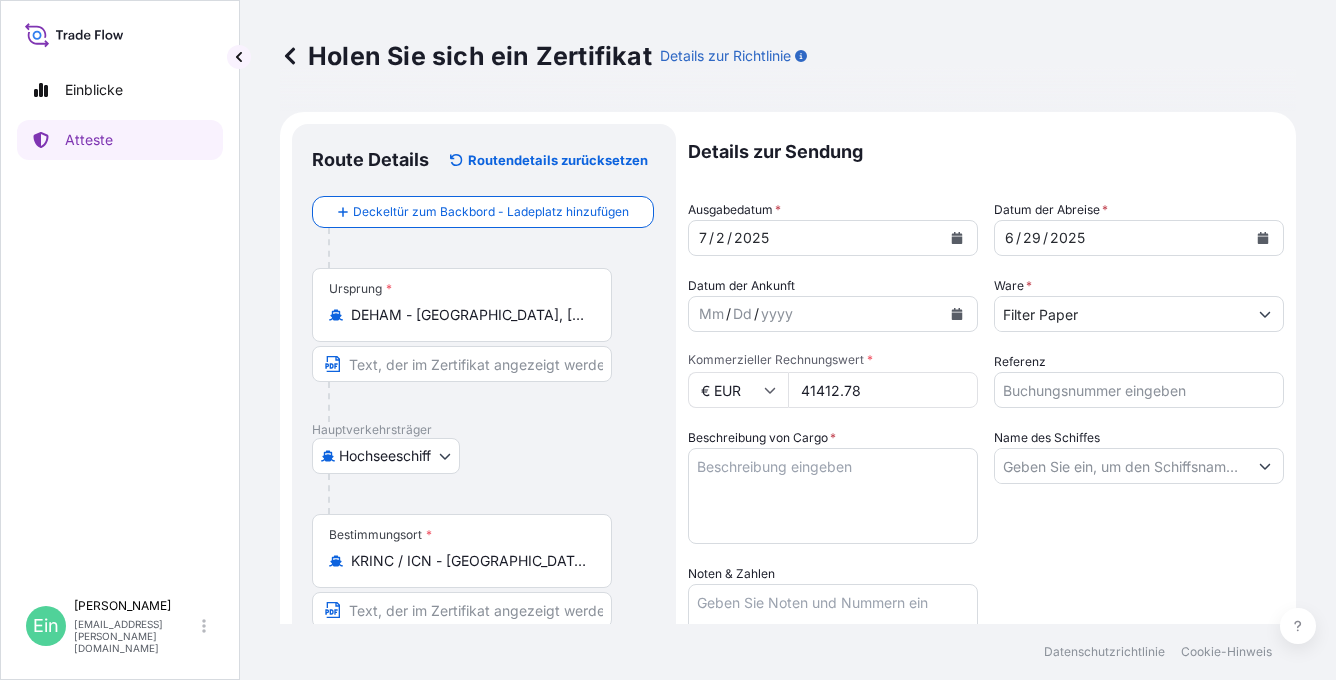 type on "41412.78" 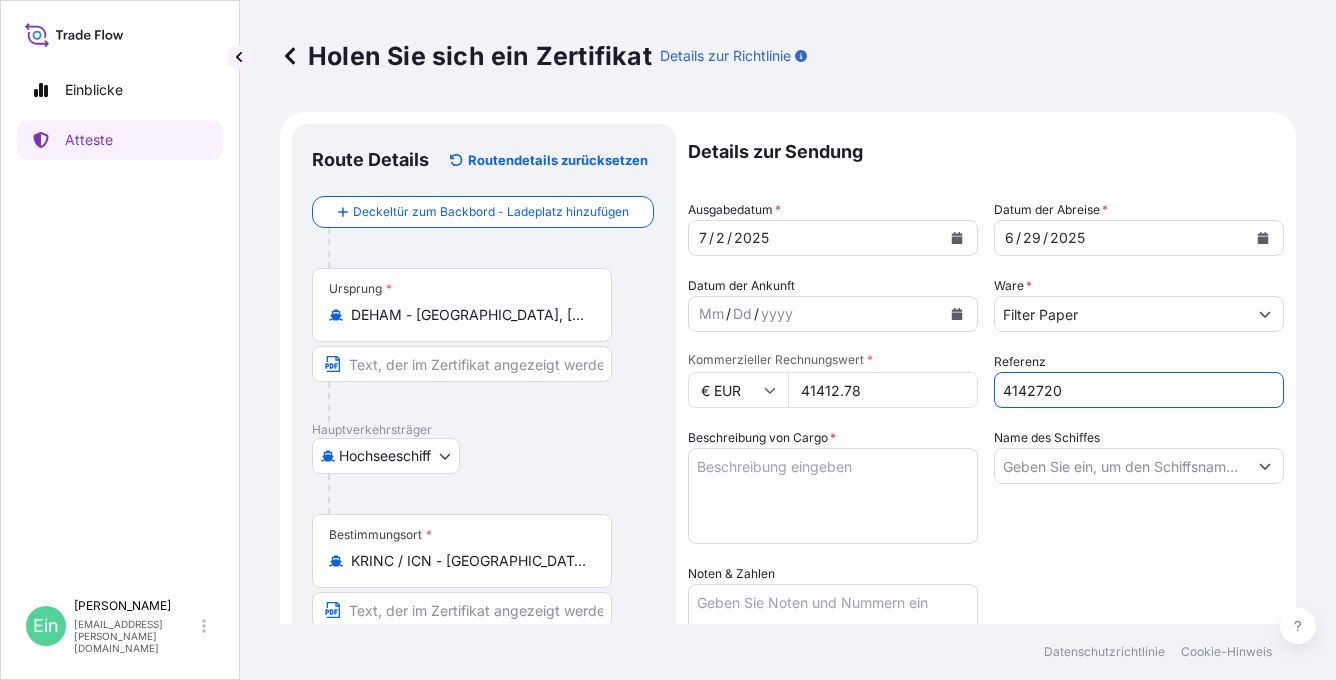 type on "4142720" 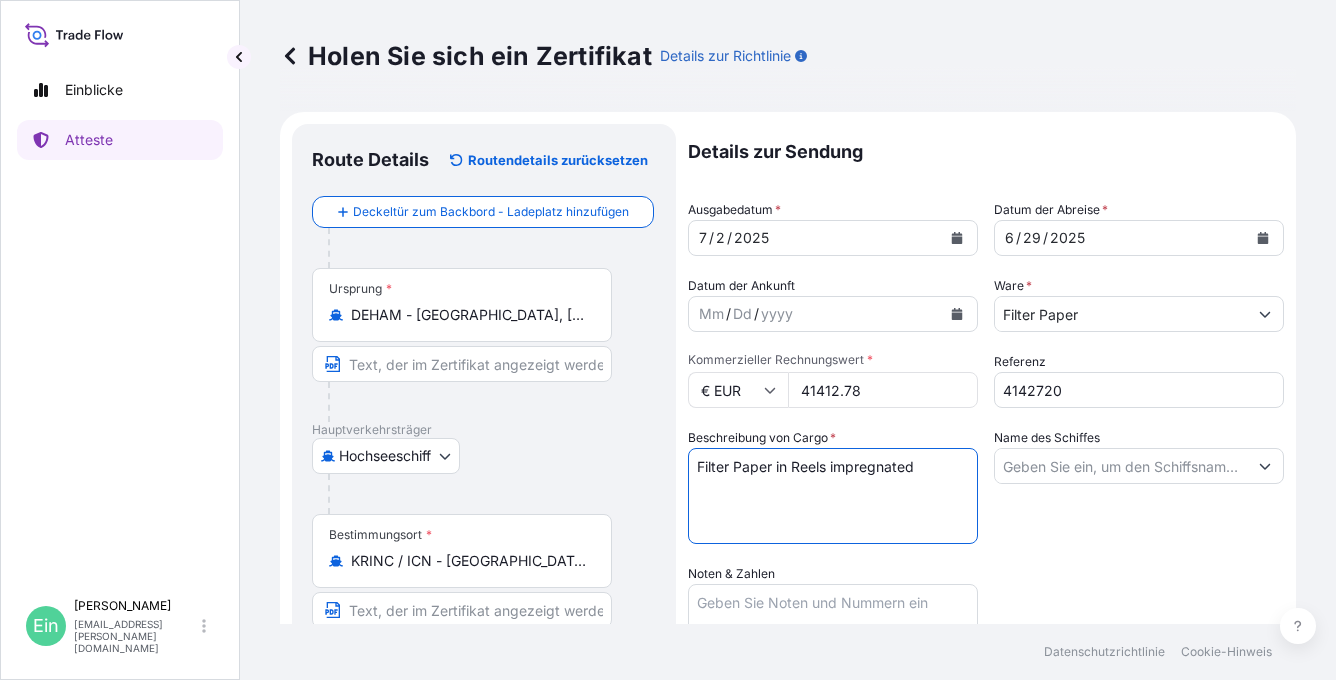paste on "126 SINGLE-REELS - PACKED ON 38 PALLETS
PACKED IN 40FT HC CONTAINER NO.: FANU 370 881-2
SEAL NO.:   068382" 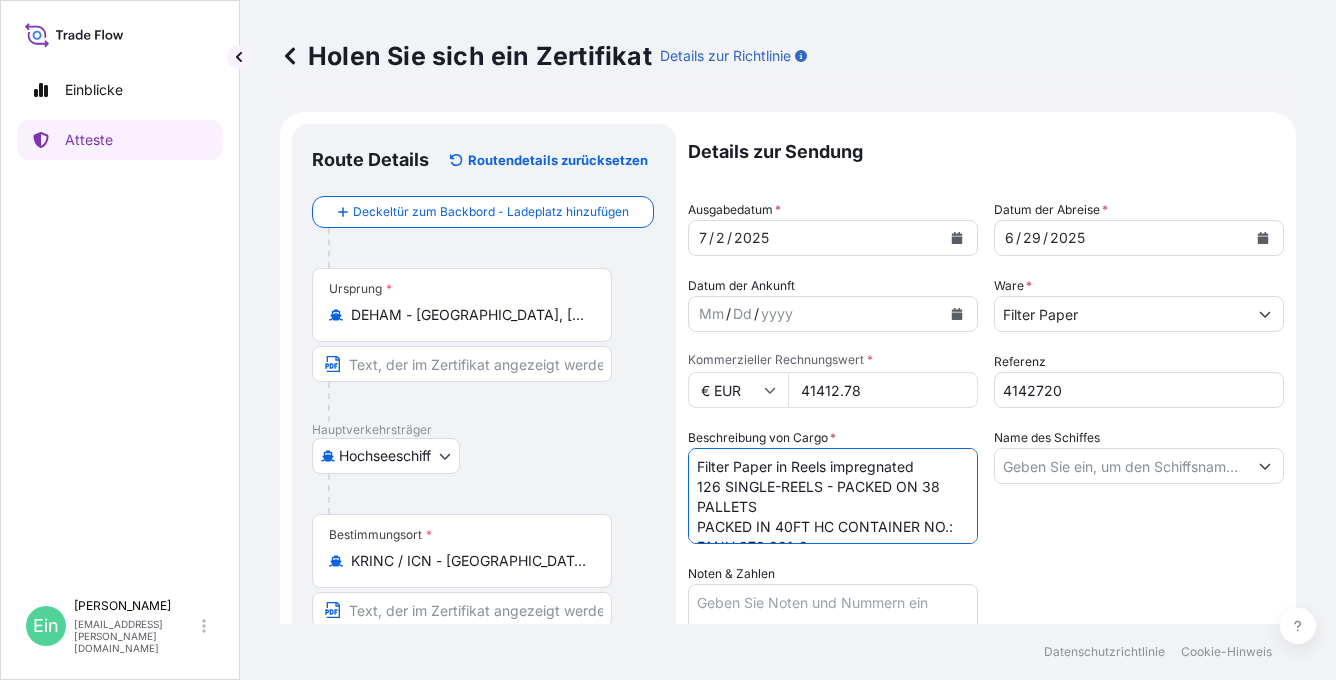 scroll, scrollTop: 32, scrollLeft: 0, axis: vertical 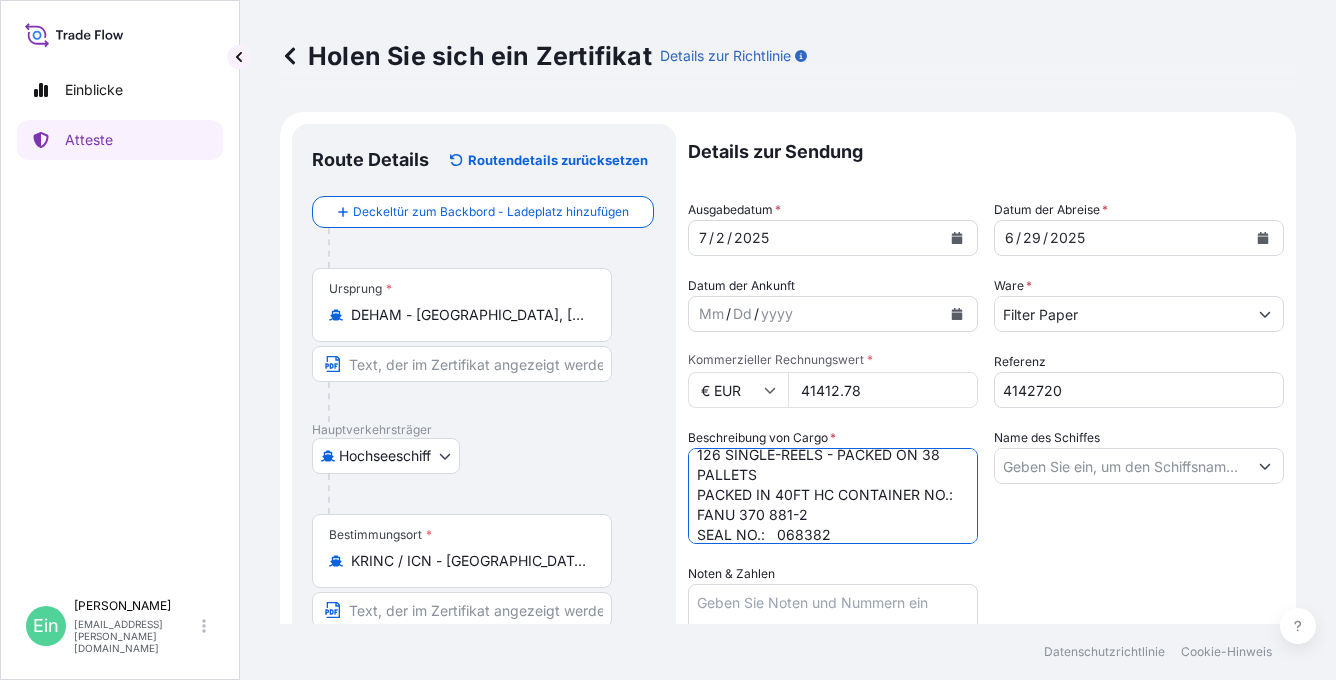 type on "Filter Paper in Reels impregnated
126 SINGLE-REELS - PACKED ON 38 PALLETS
PACKED IN 40FT HC CONTAINER NO.: FANU 370 881-2
SEAL NO.:   068382" 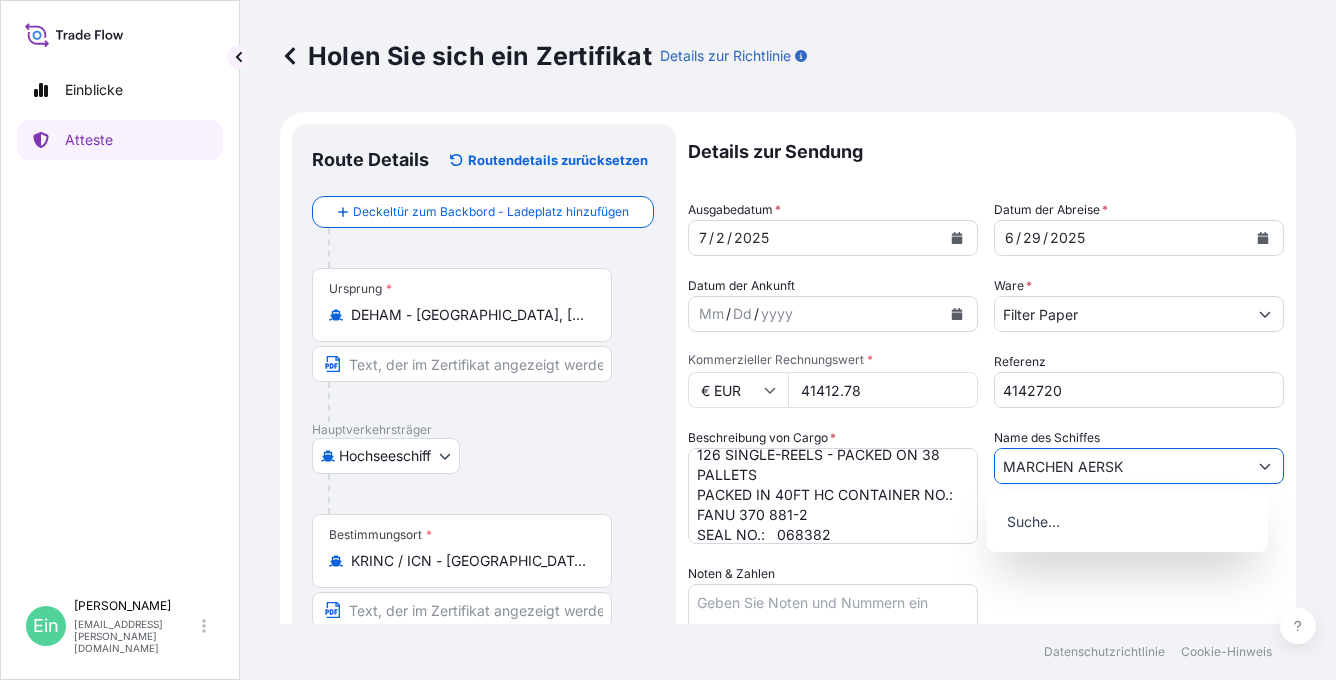 type on "MARCHEN AERSK" 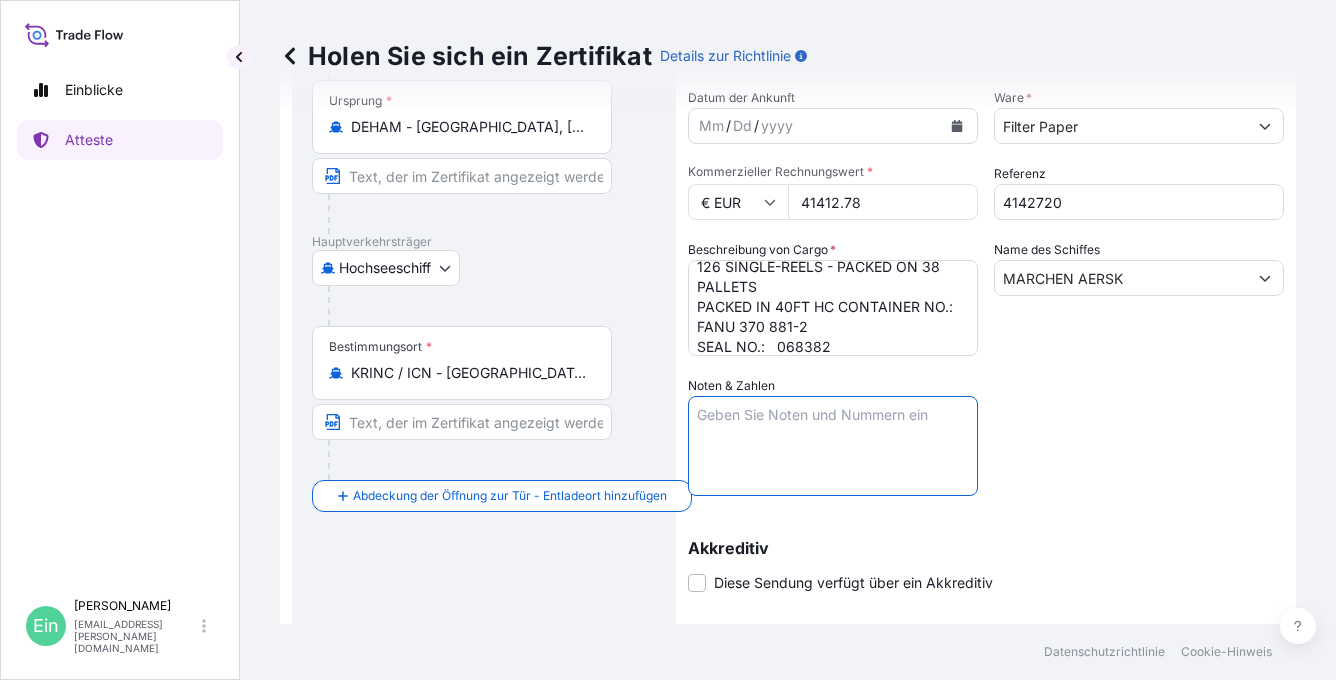 scroll, scrollTop: 200, scrollLeft: 0, axis: vertical 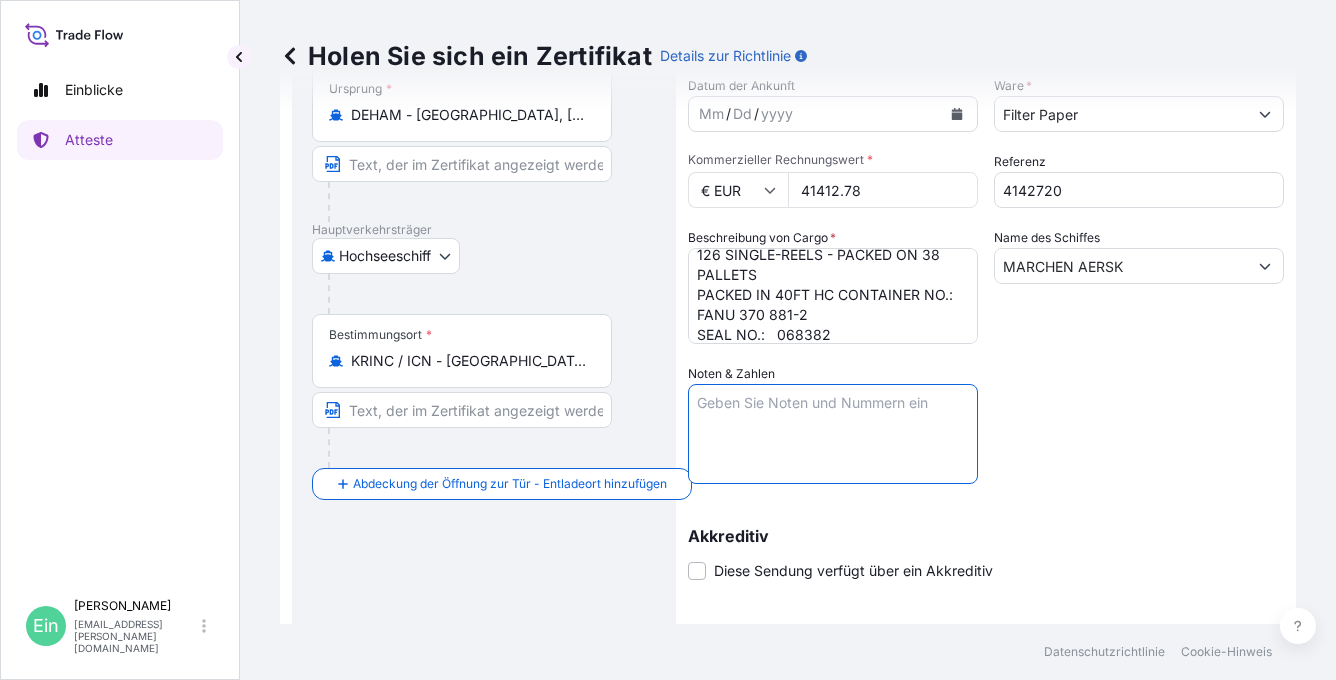 click on "Noten & Zahlen" at bounding box center [833, 434] 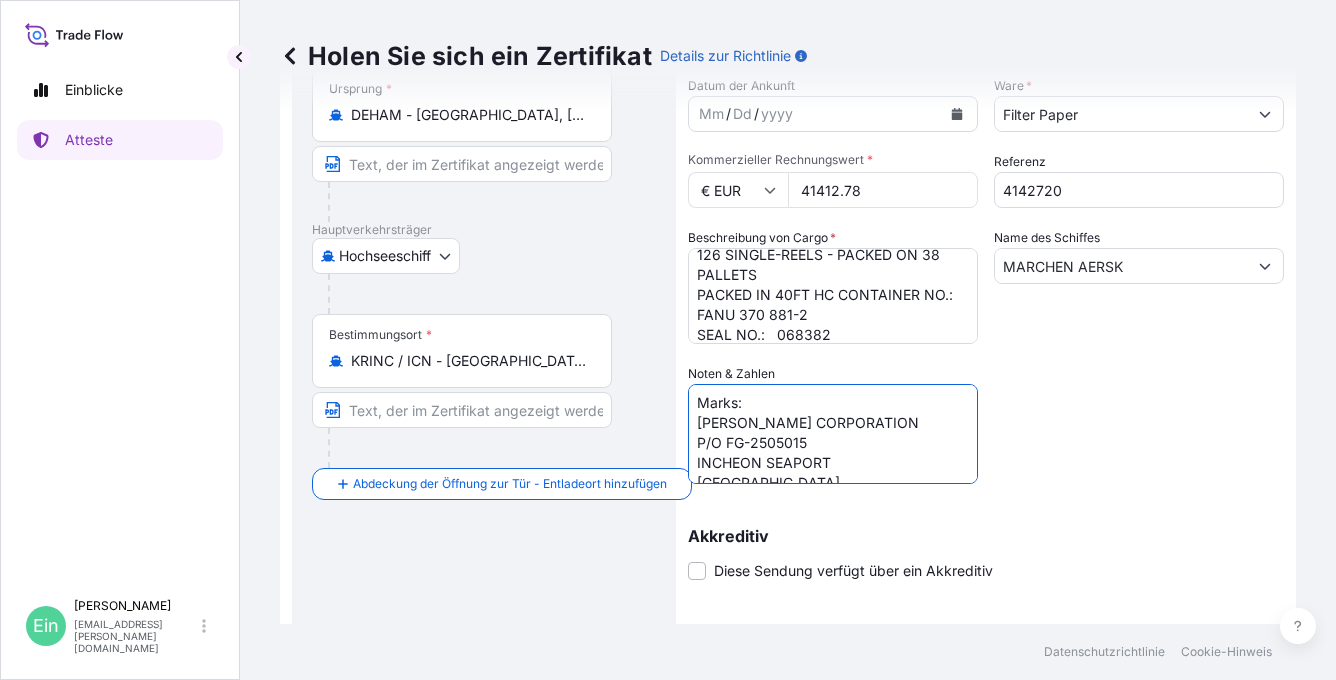 scroll, scrollTop: 8, scrollLeft: 0, axis: vertical 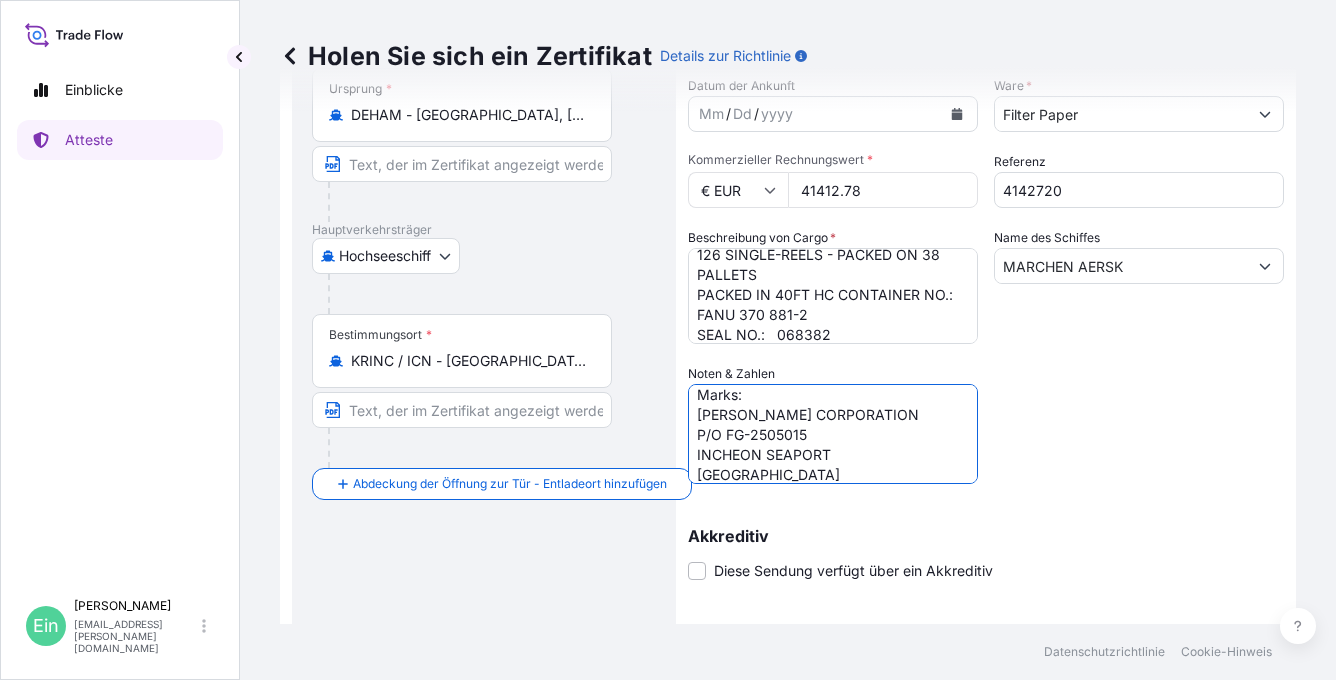 click on "Marks:
TERRY CORPORATION
P/O FG-2505015
INCHEON SEAPORT
KOREA" at bounding box center [833, 434] 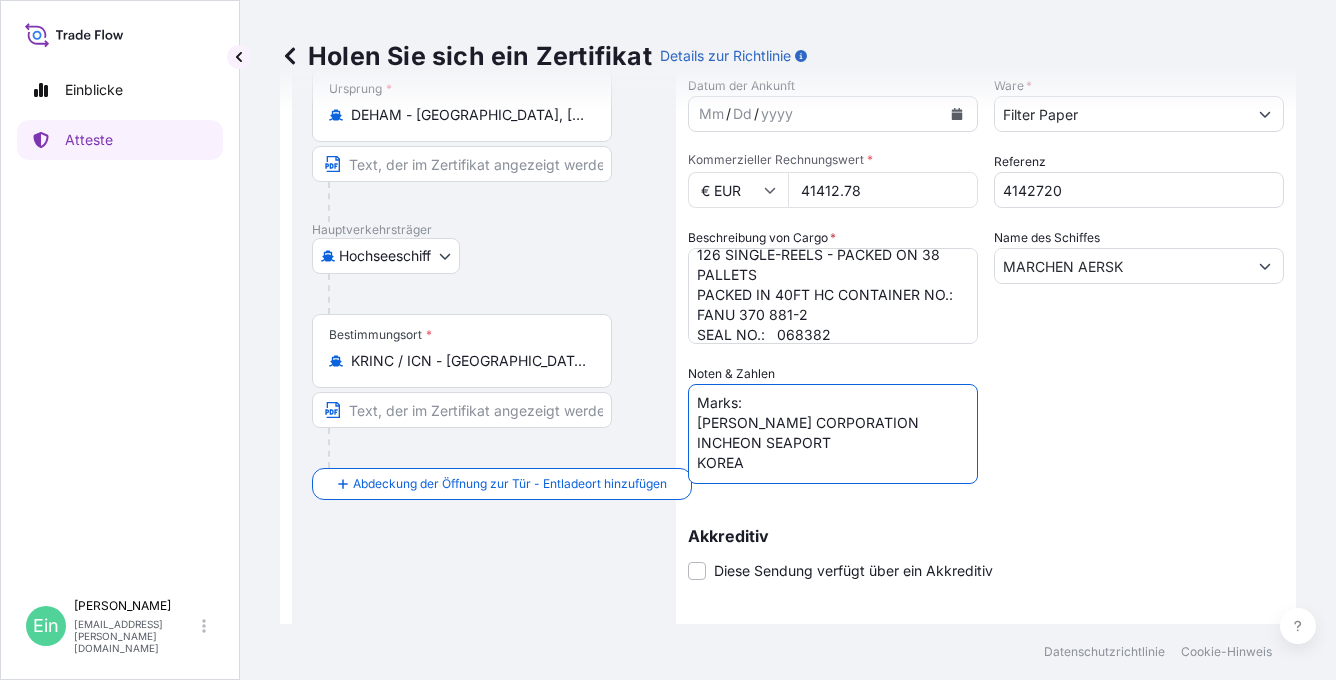 scroll, scrollTop: 0, scrollLeft: 0, axis: both 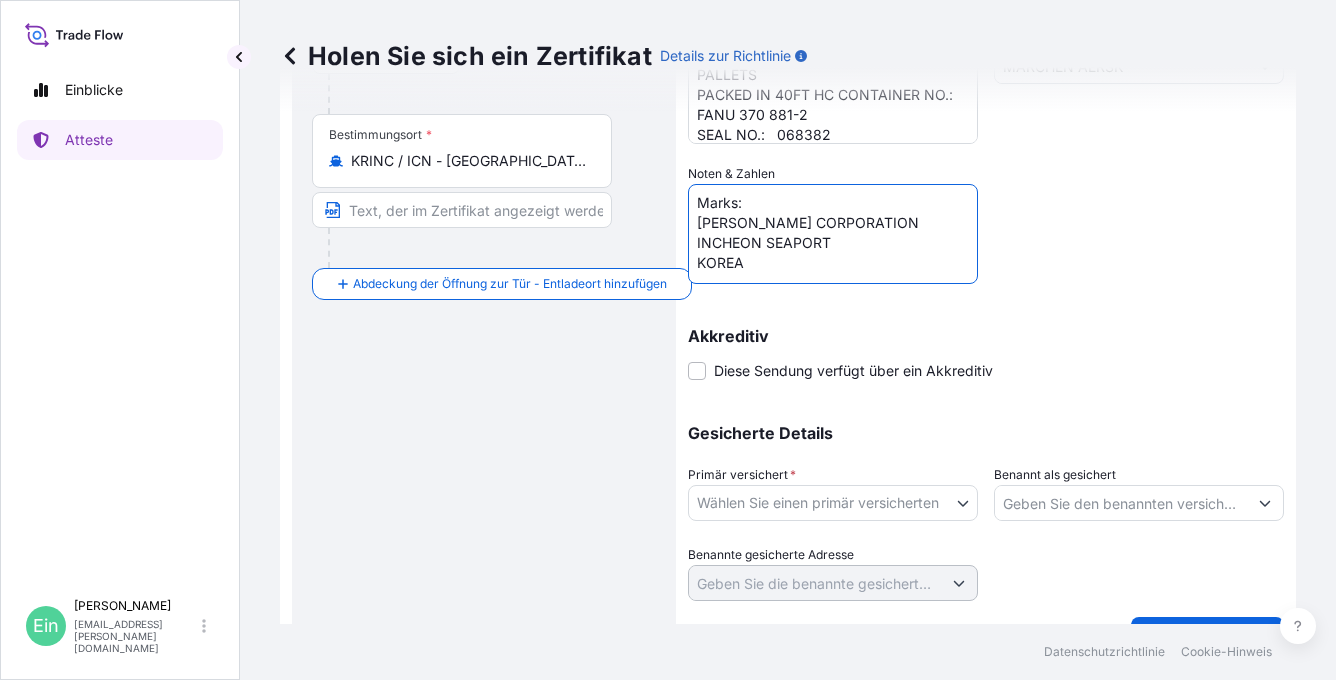 type on "Marks:
TERRY CORPORATION
INCHEON SEAPORT
KOREA" 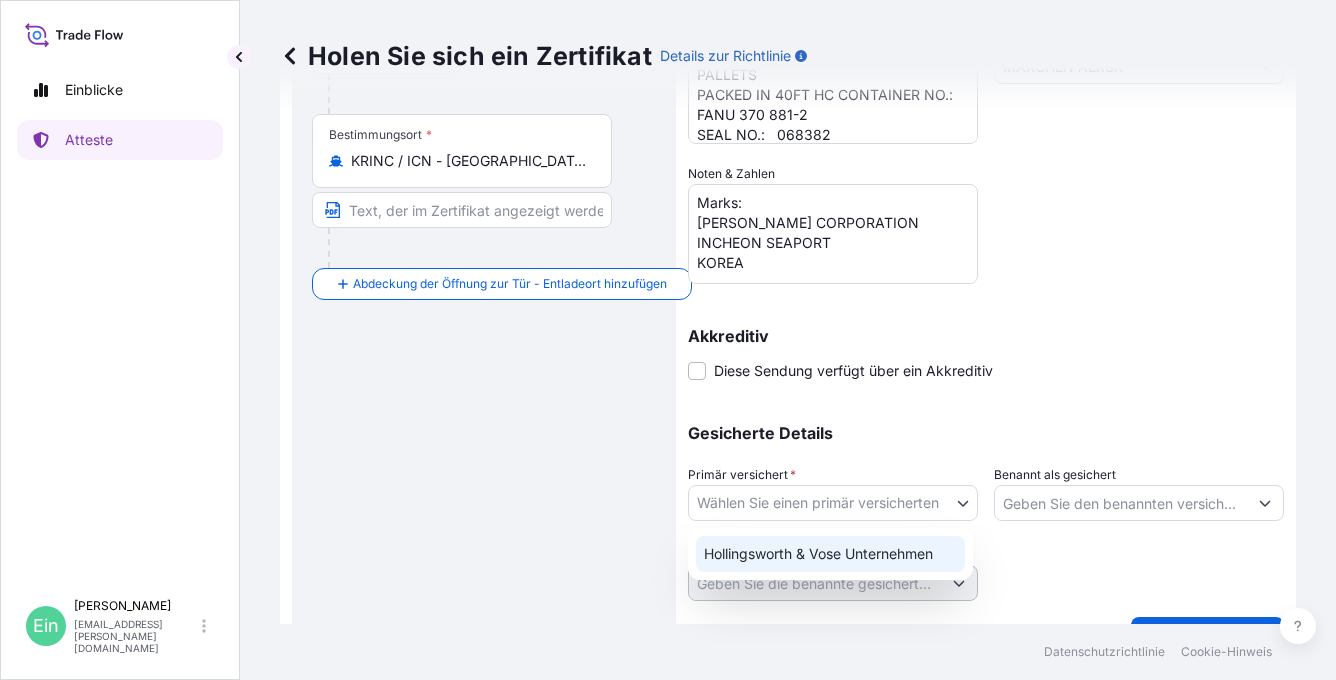 click on "Hollingsworth & Vose Unternehmen" at bounding box center [830, 554] 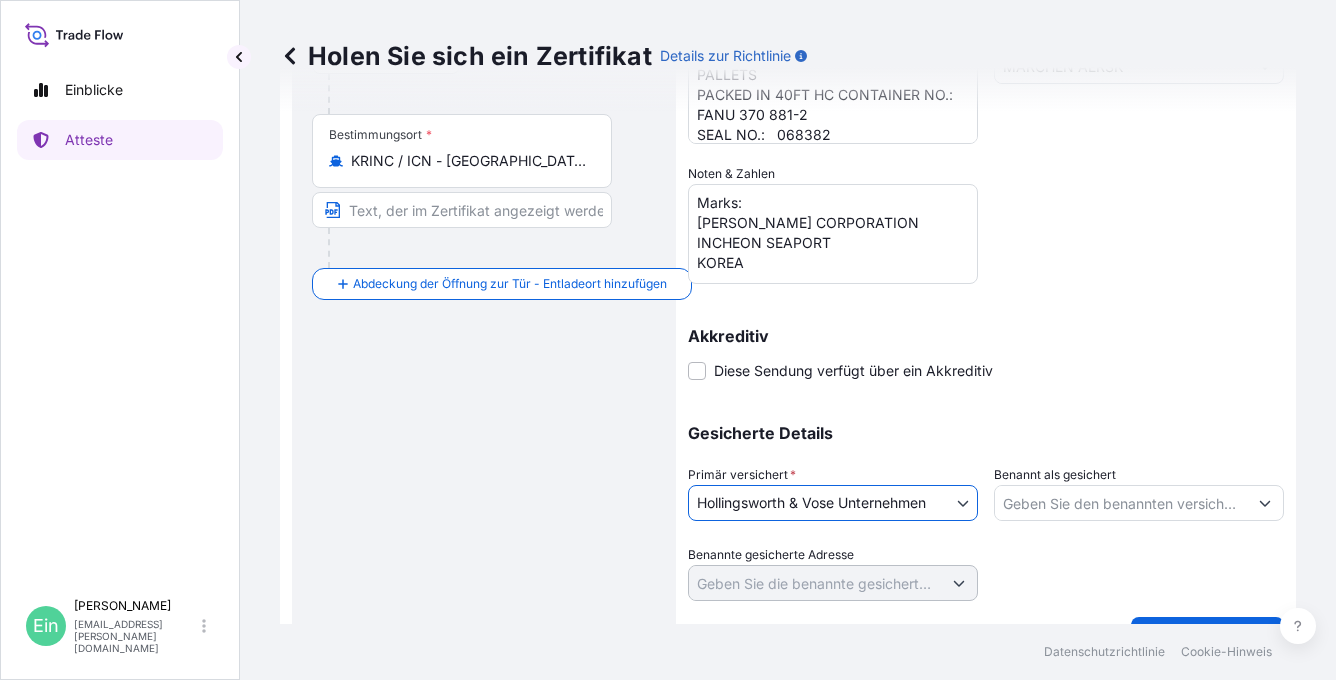 click at bounding box center (1265, 503) 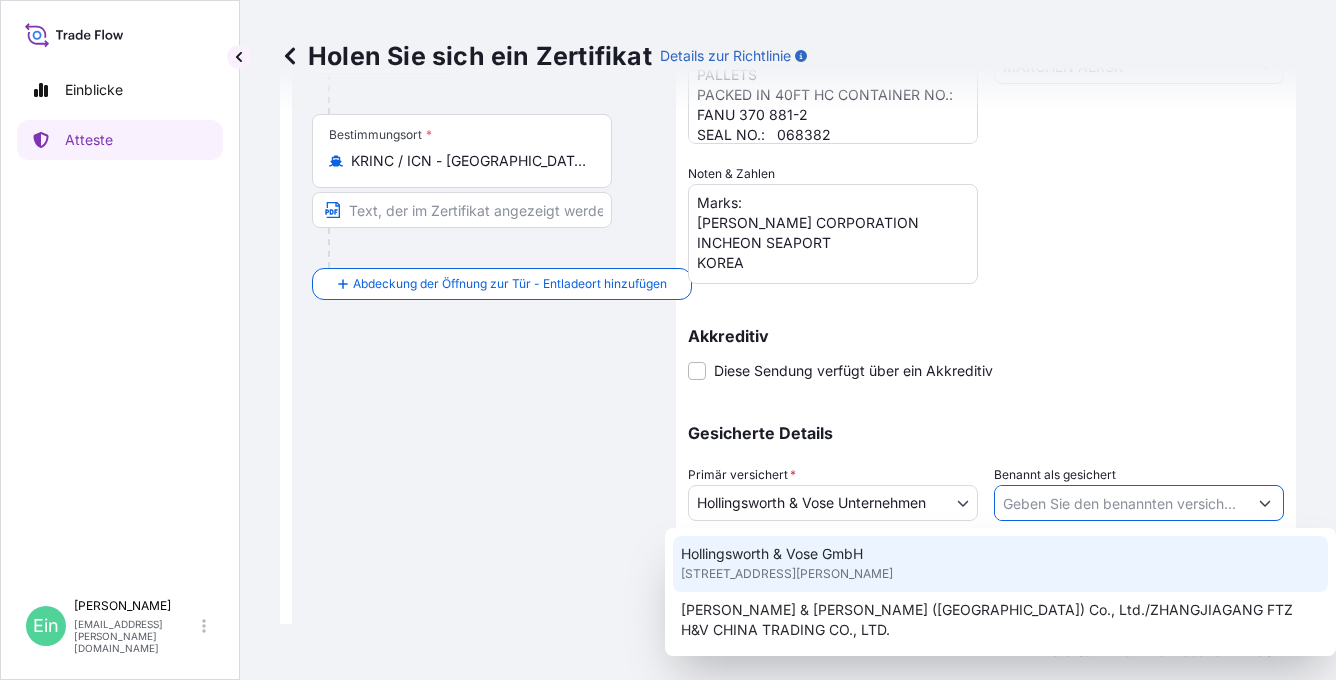 click on "Berleburger Str. 71, 35116, Hatzfeld/Eder, DEUTSCHLAND" at bounding box center [787, 574] 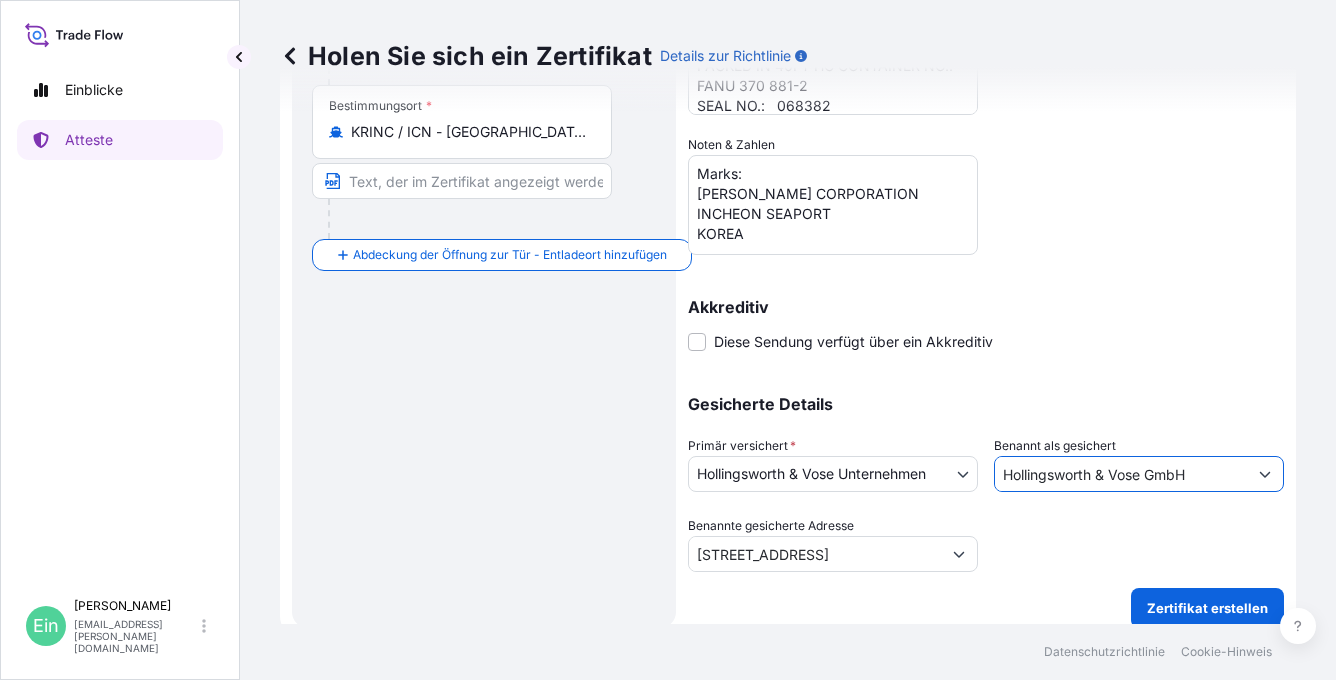 scroll, scrollTop: 444, scrollLeft: 0, axis: vertical 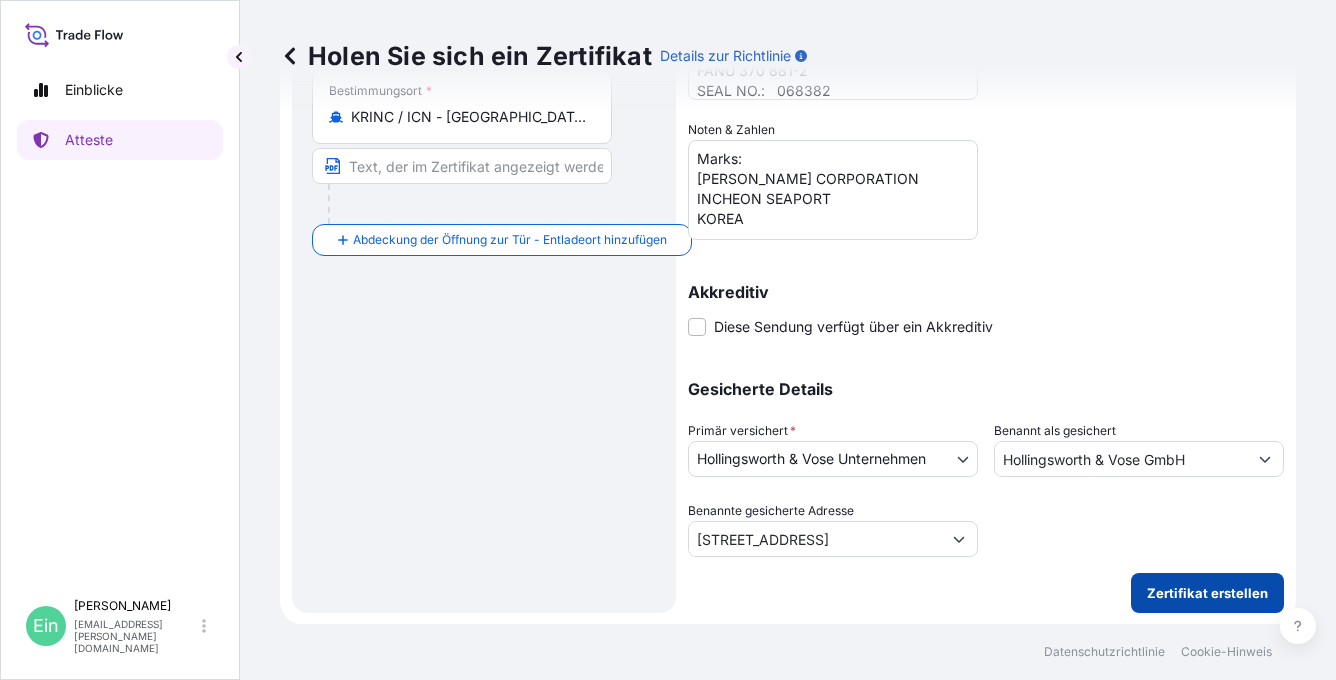 click on "Zertifikat erstellen" at bounding box center (1207, 593) 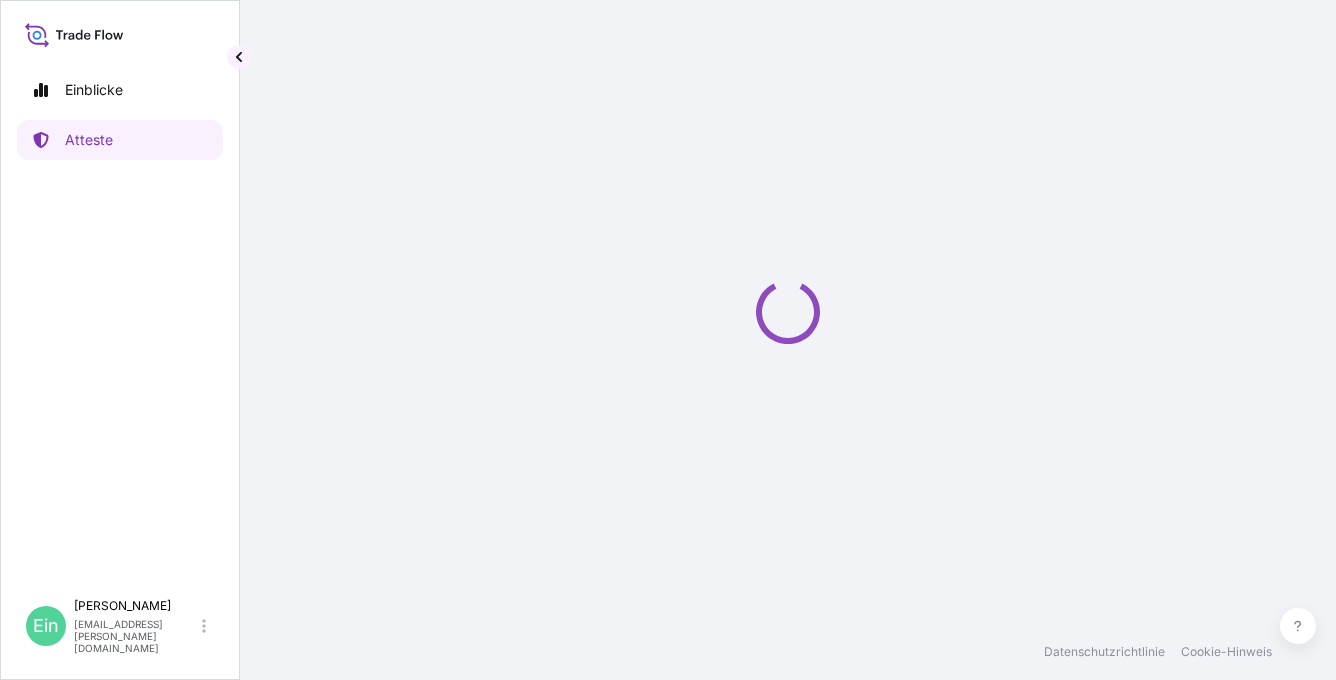 scroll, scrollTop: 0, scrollLeft: 0, axis: both 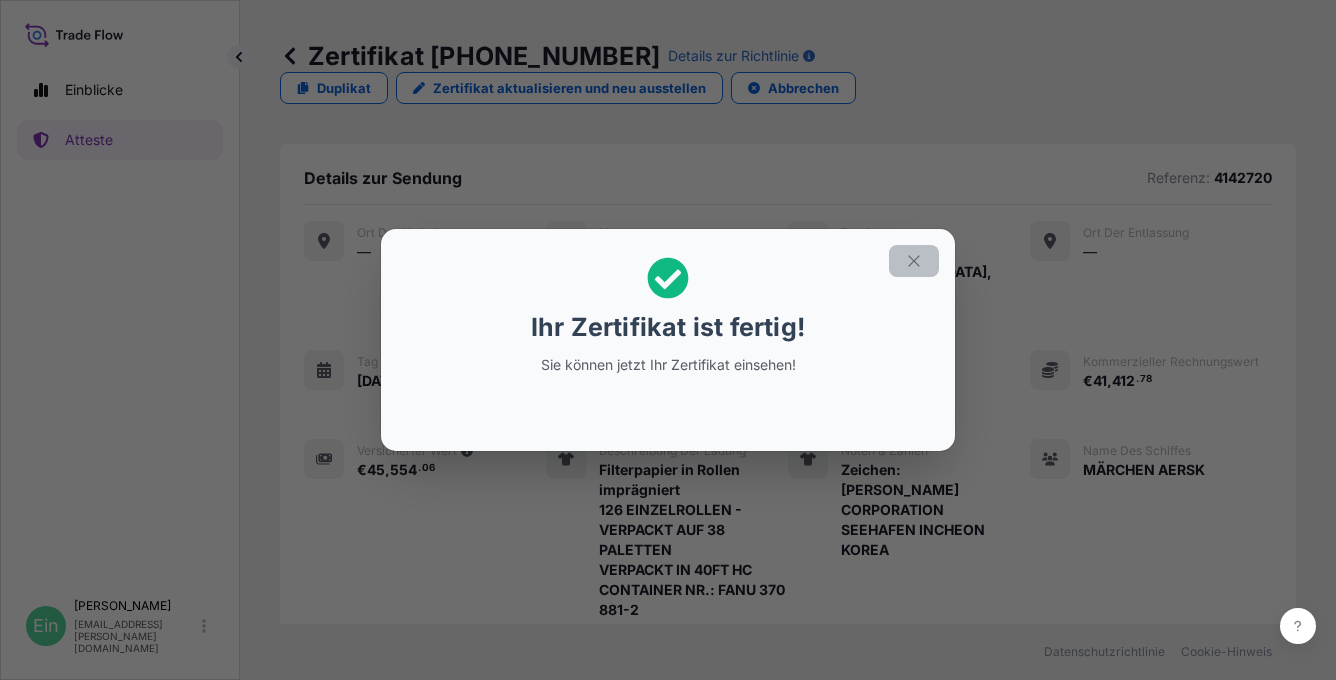 click 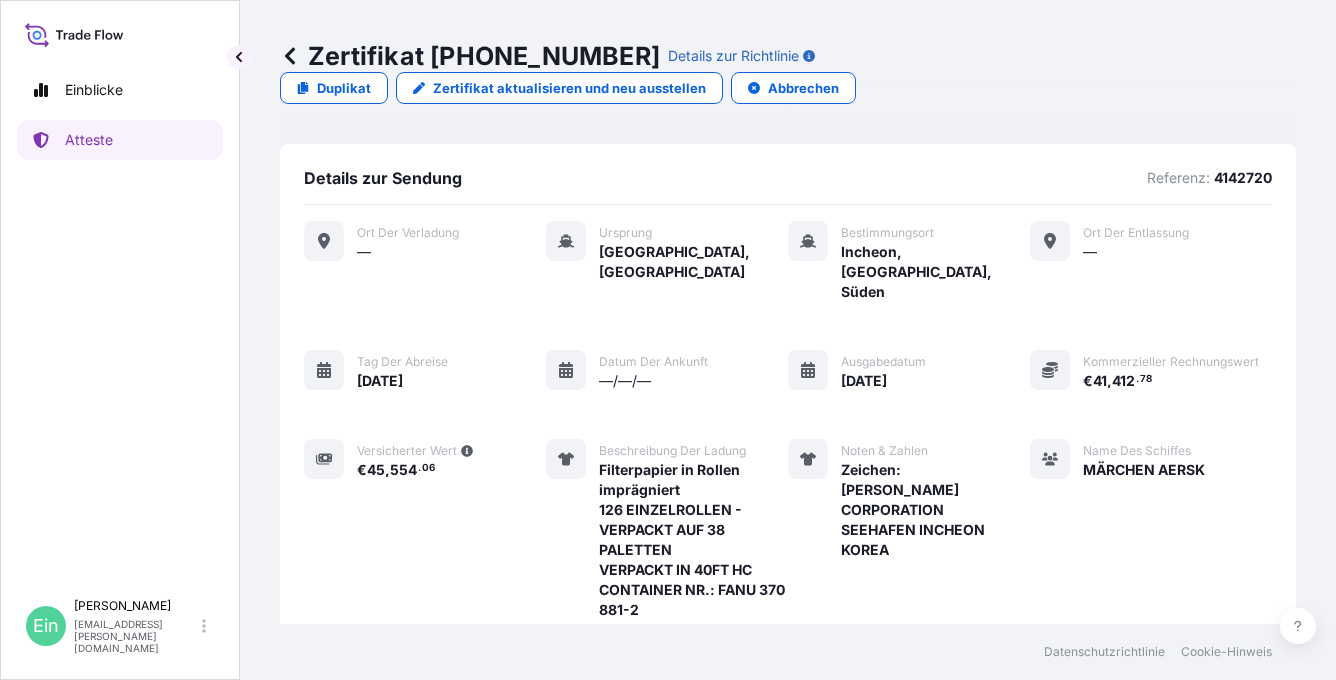 scroll, scrollTop: 392, scrollLeft: 0, axis: vertical 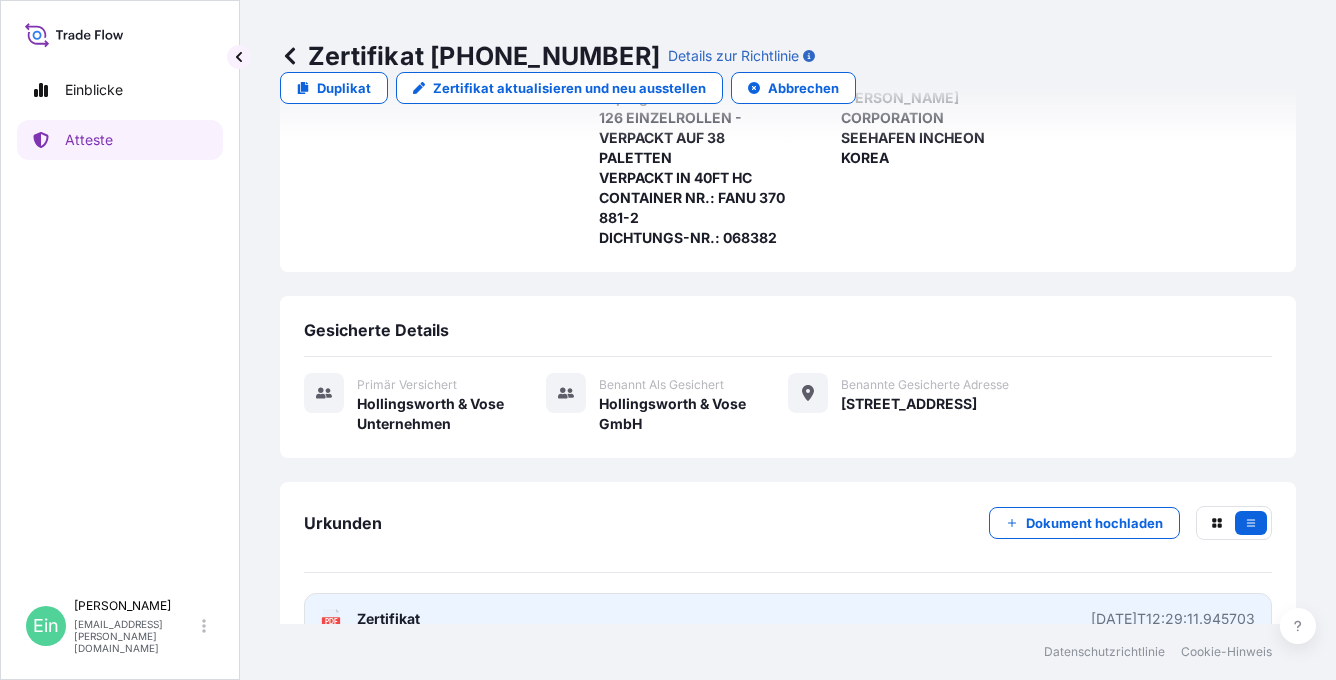 click on "PDF Zertifikat" at bounding box center [370, 619] 